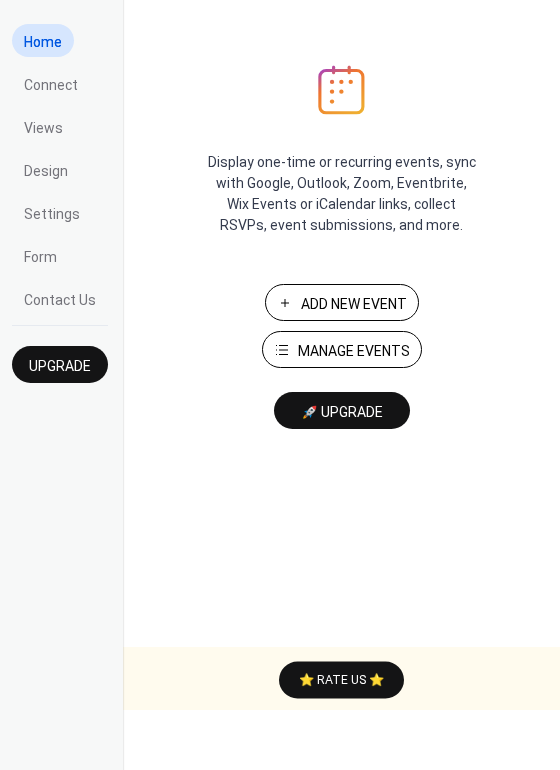 scroll, scrollTop: 0, scrollLeft: 0, axis: both 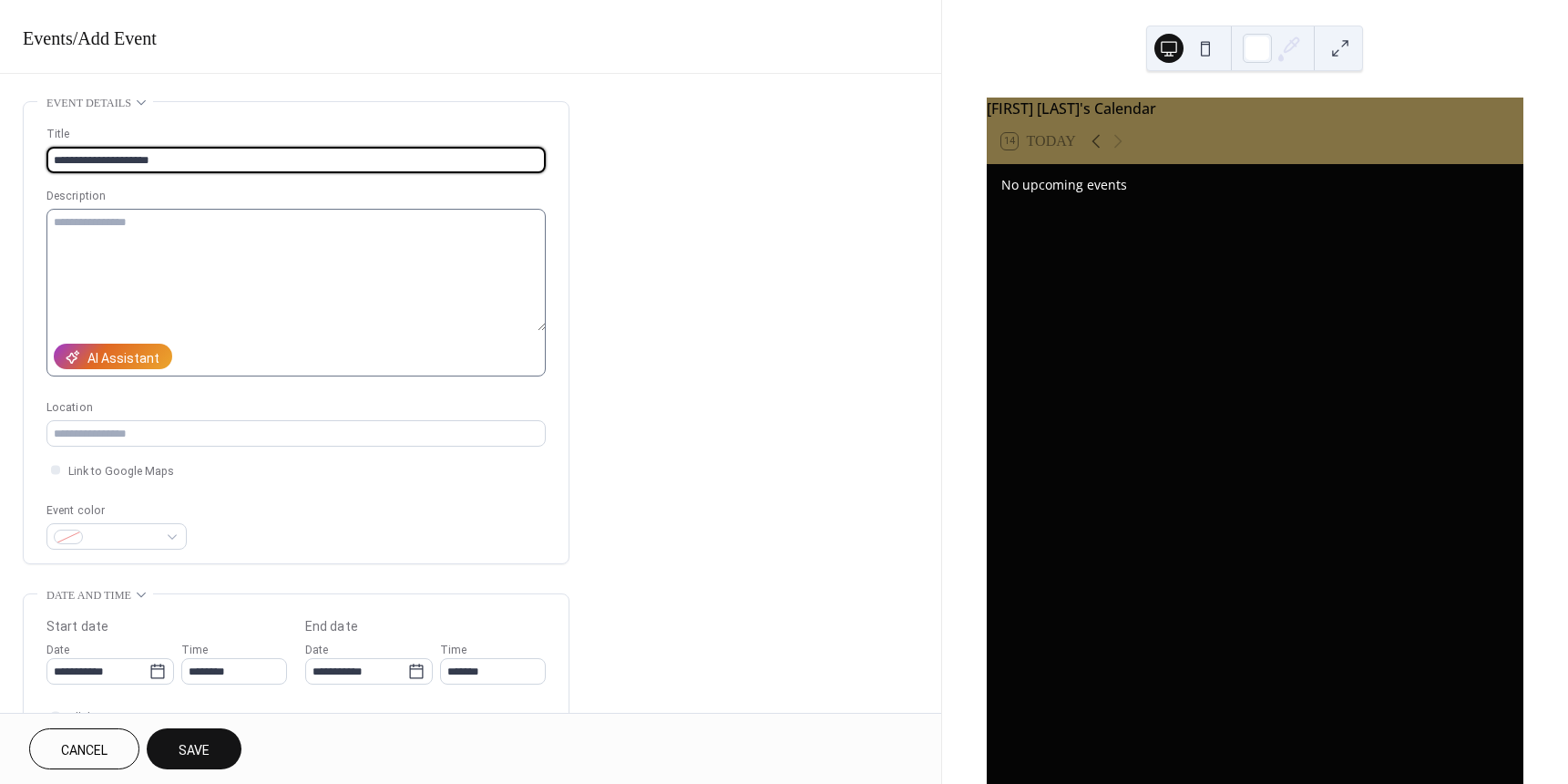 type on "**********" 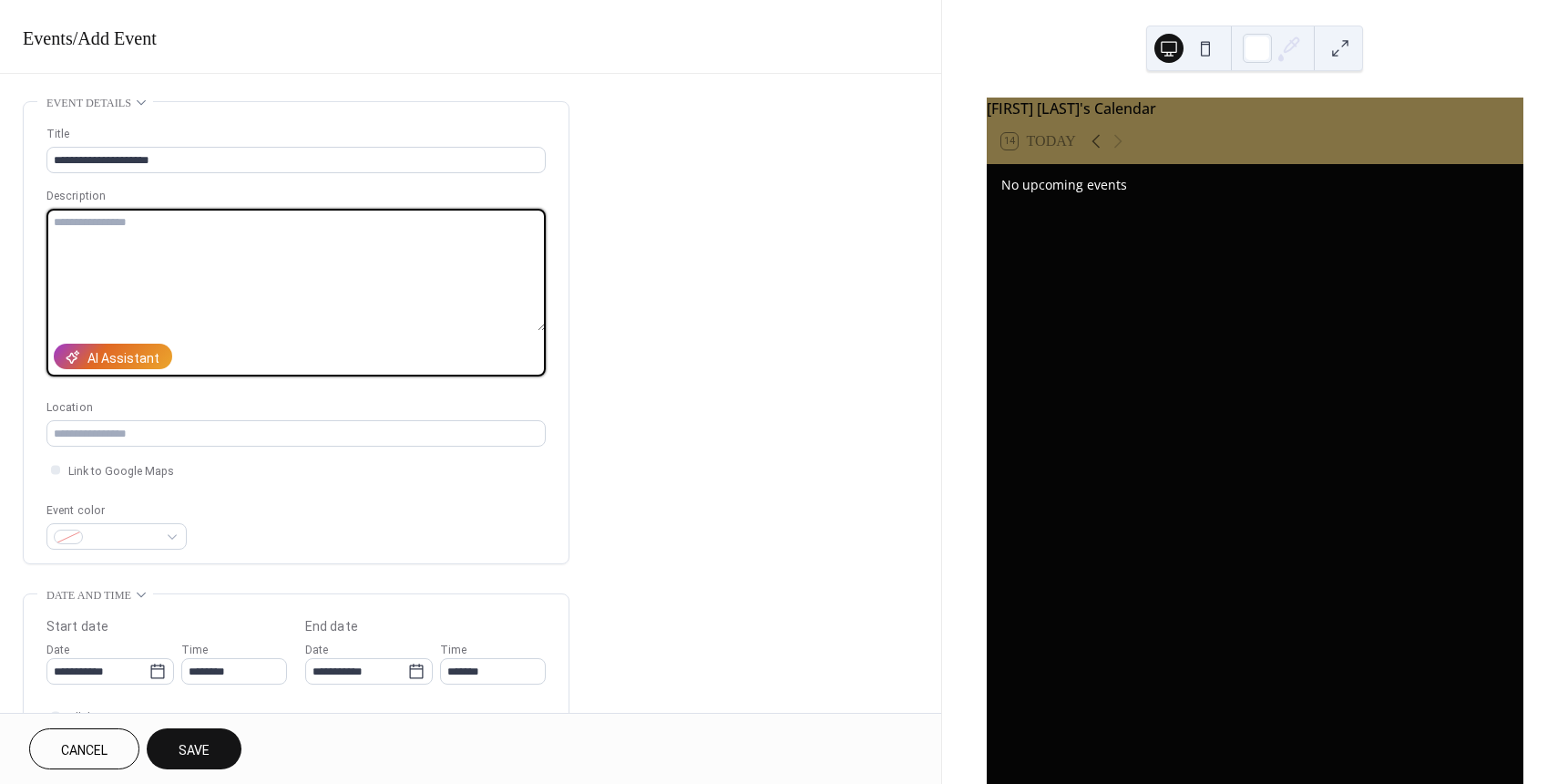 click at bounding box center [296, 270] 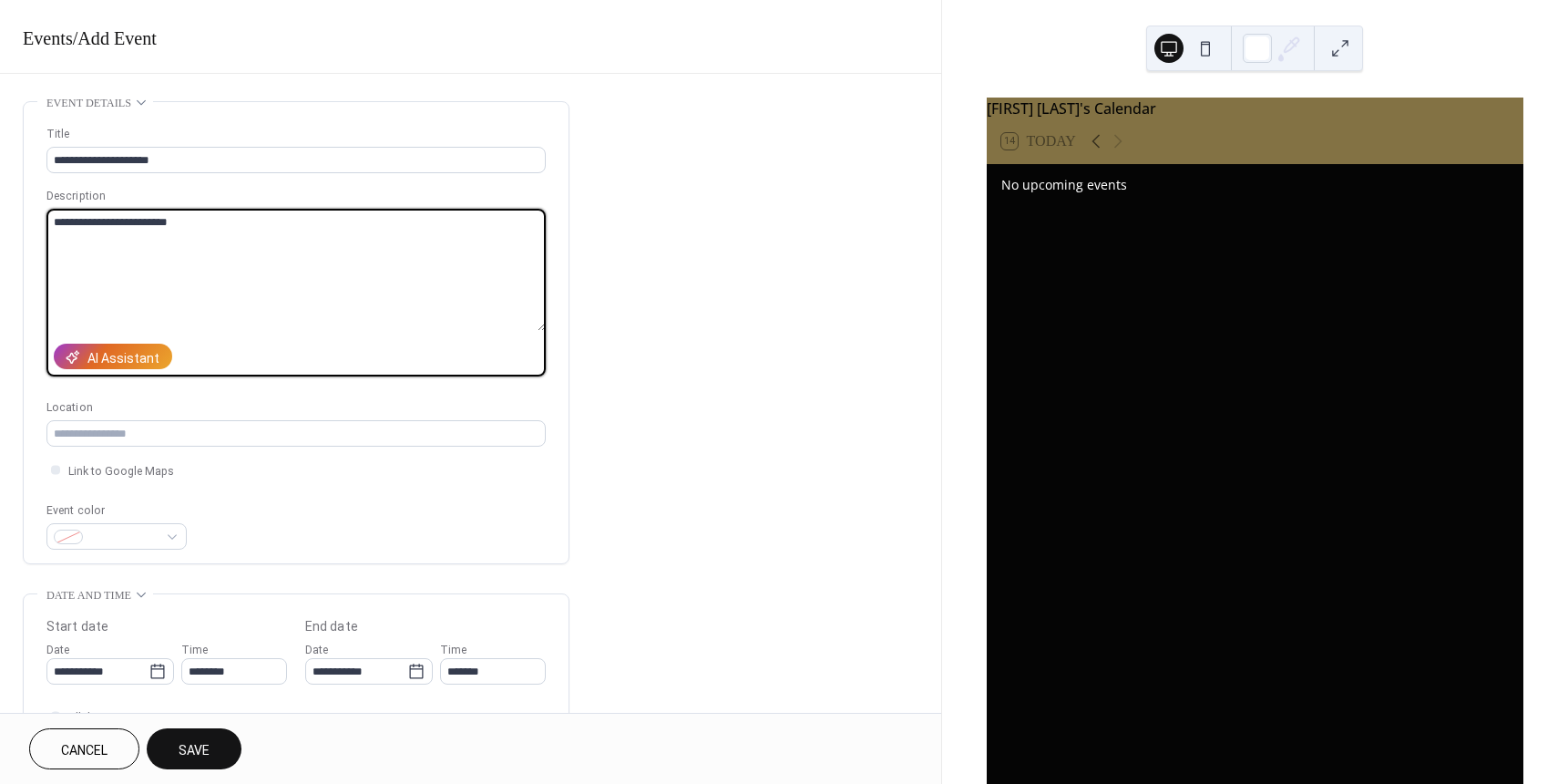 click on "**********" at bounding box center (296, 270) 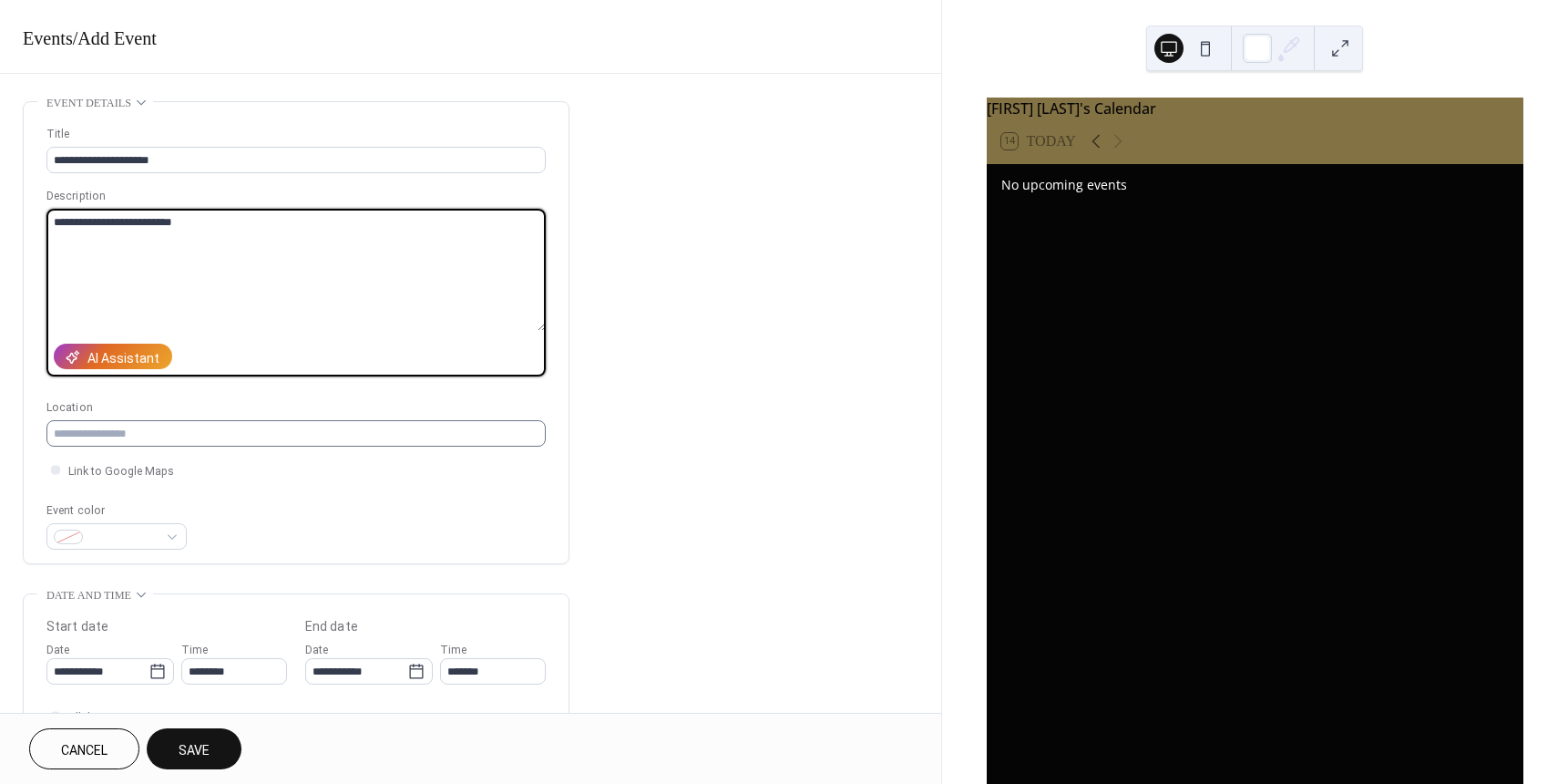type on "**********" 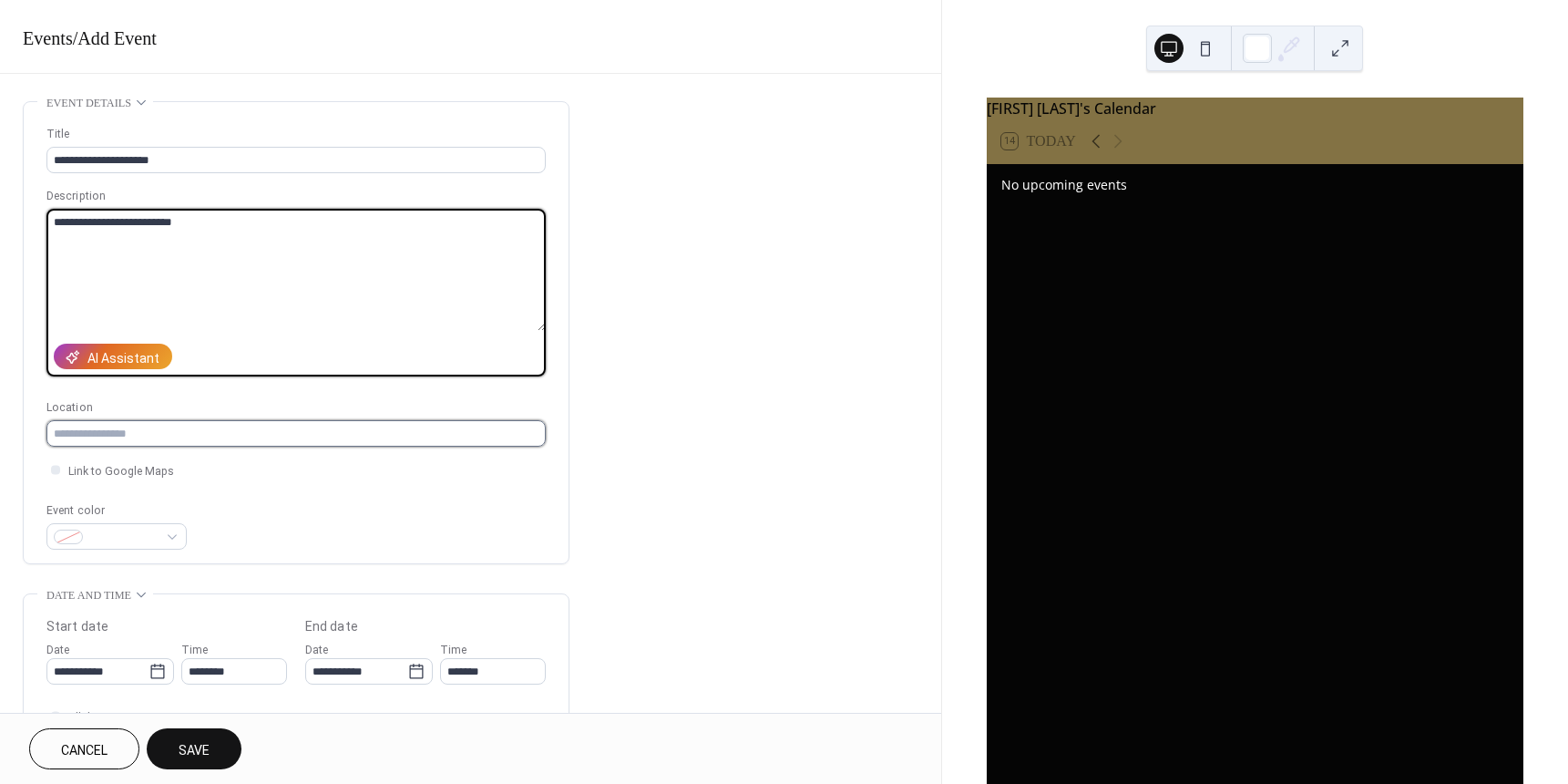 click at bounding box center (296, 433) 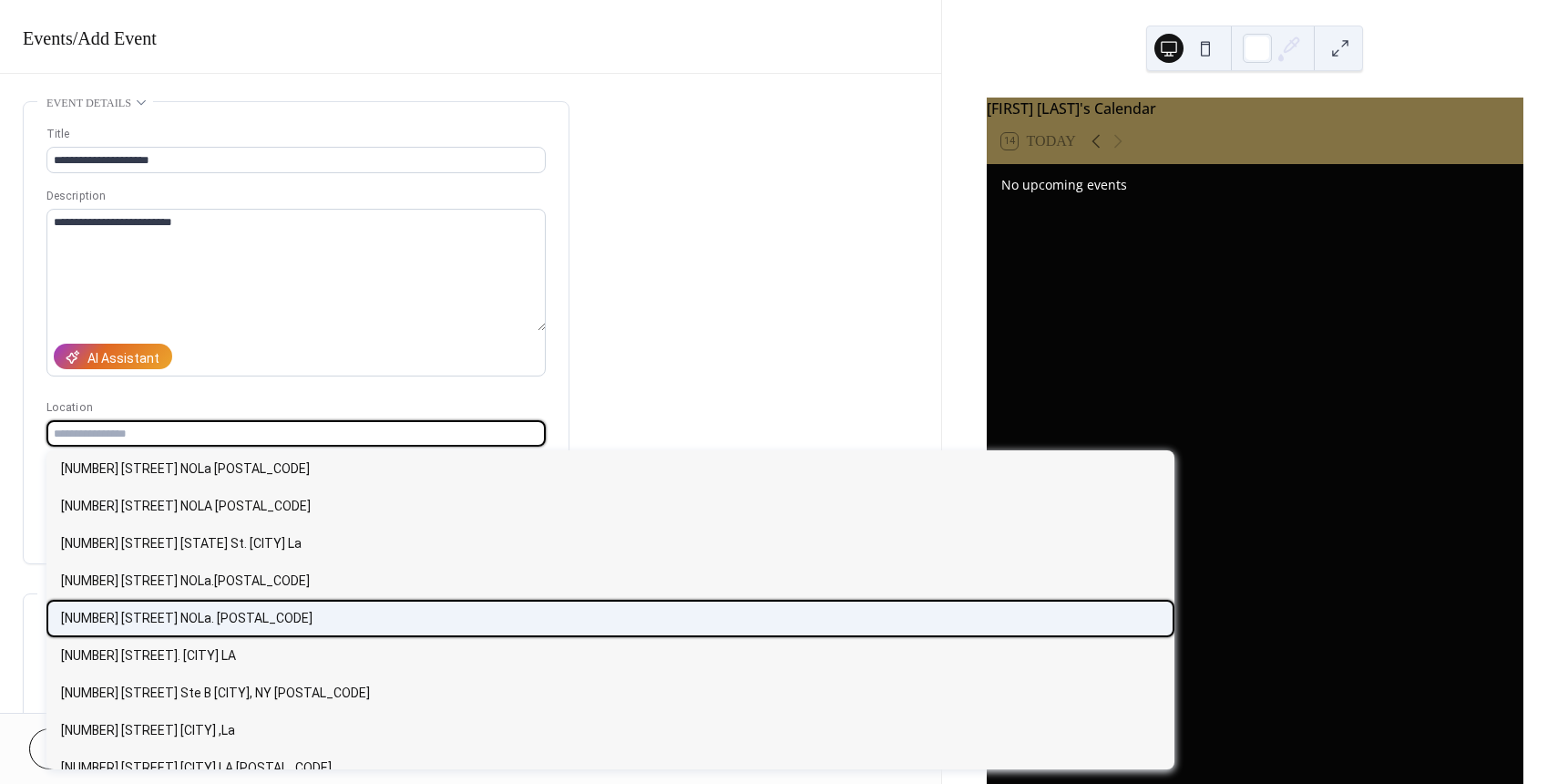 click on "[NUMBER] [STREET] NOLa. [POSTAL_CODE]" at bounding box center (187, 618) 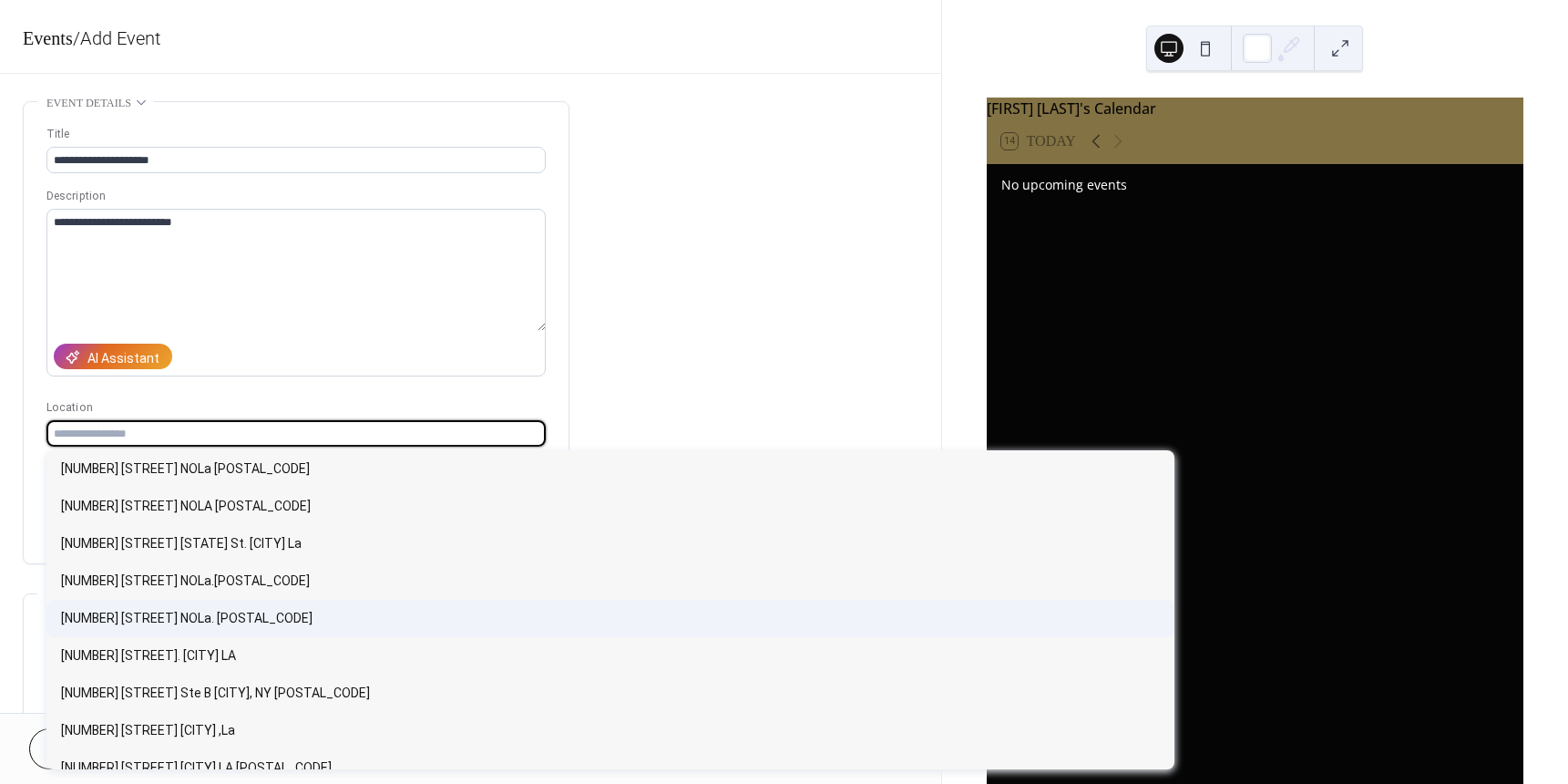 type on "**********" 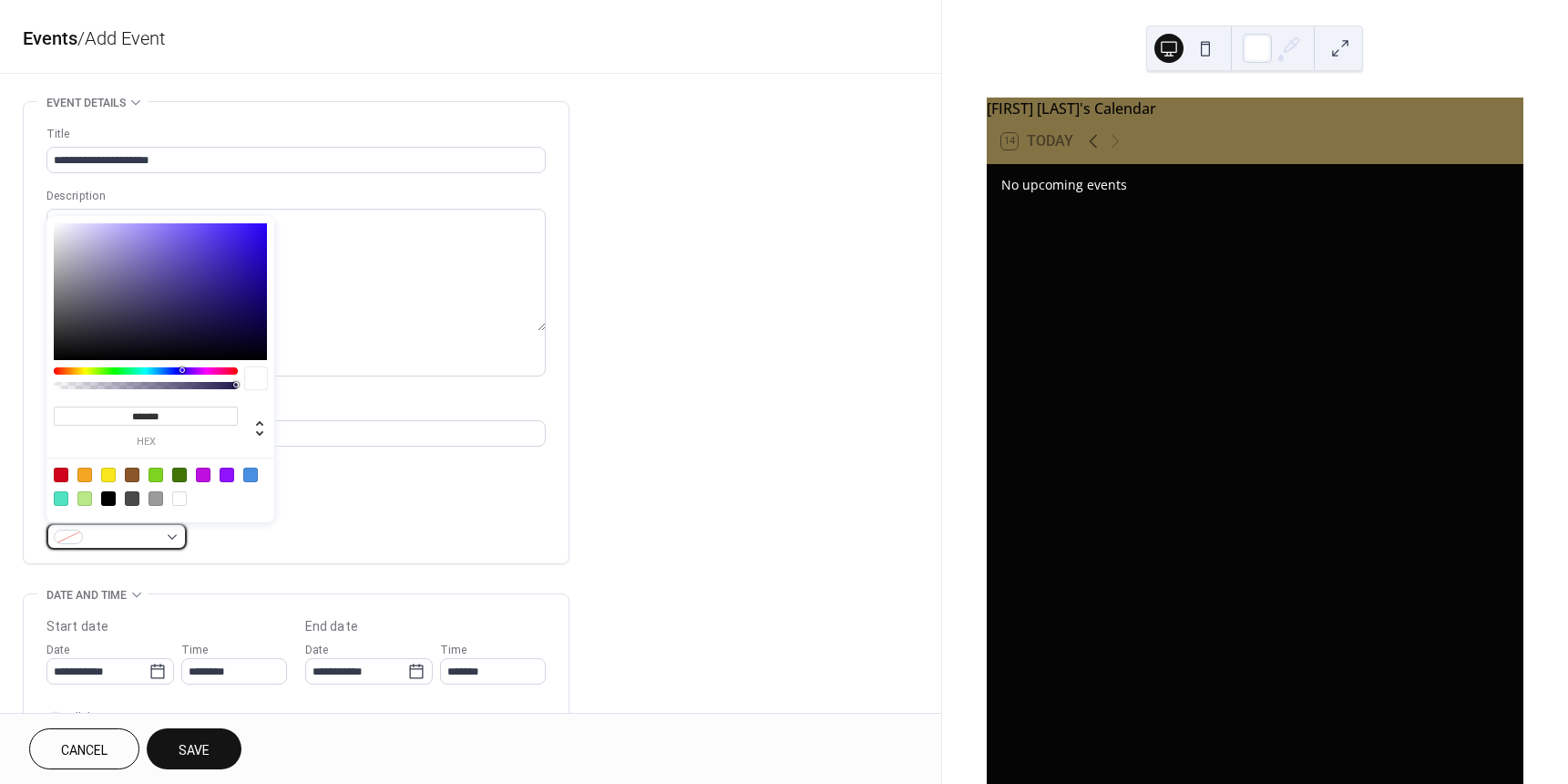 click at bounding box center [117, 536] 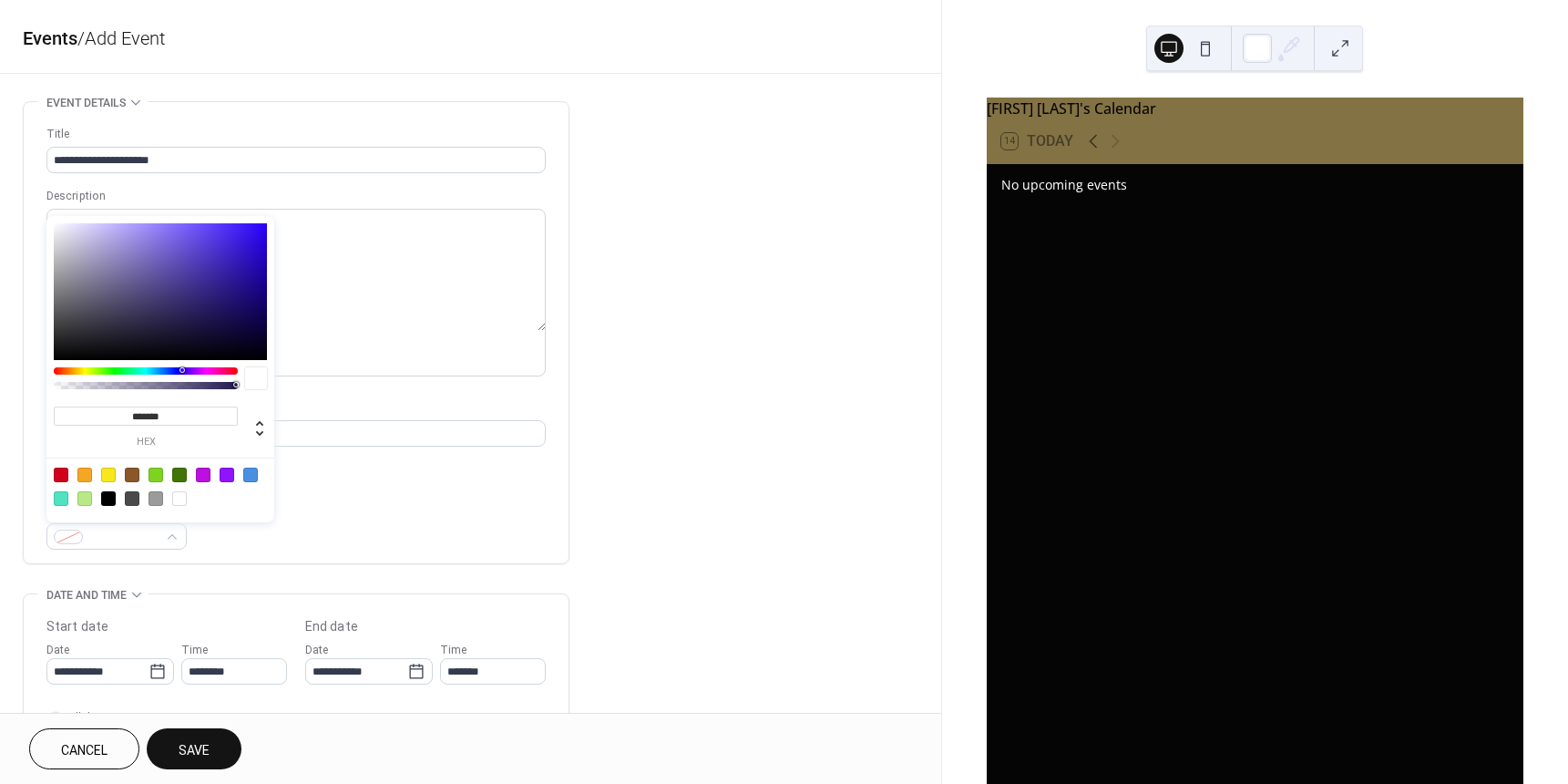 click at bounding box center (160, 486) 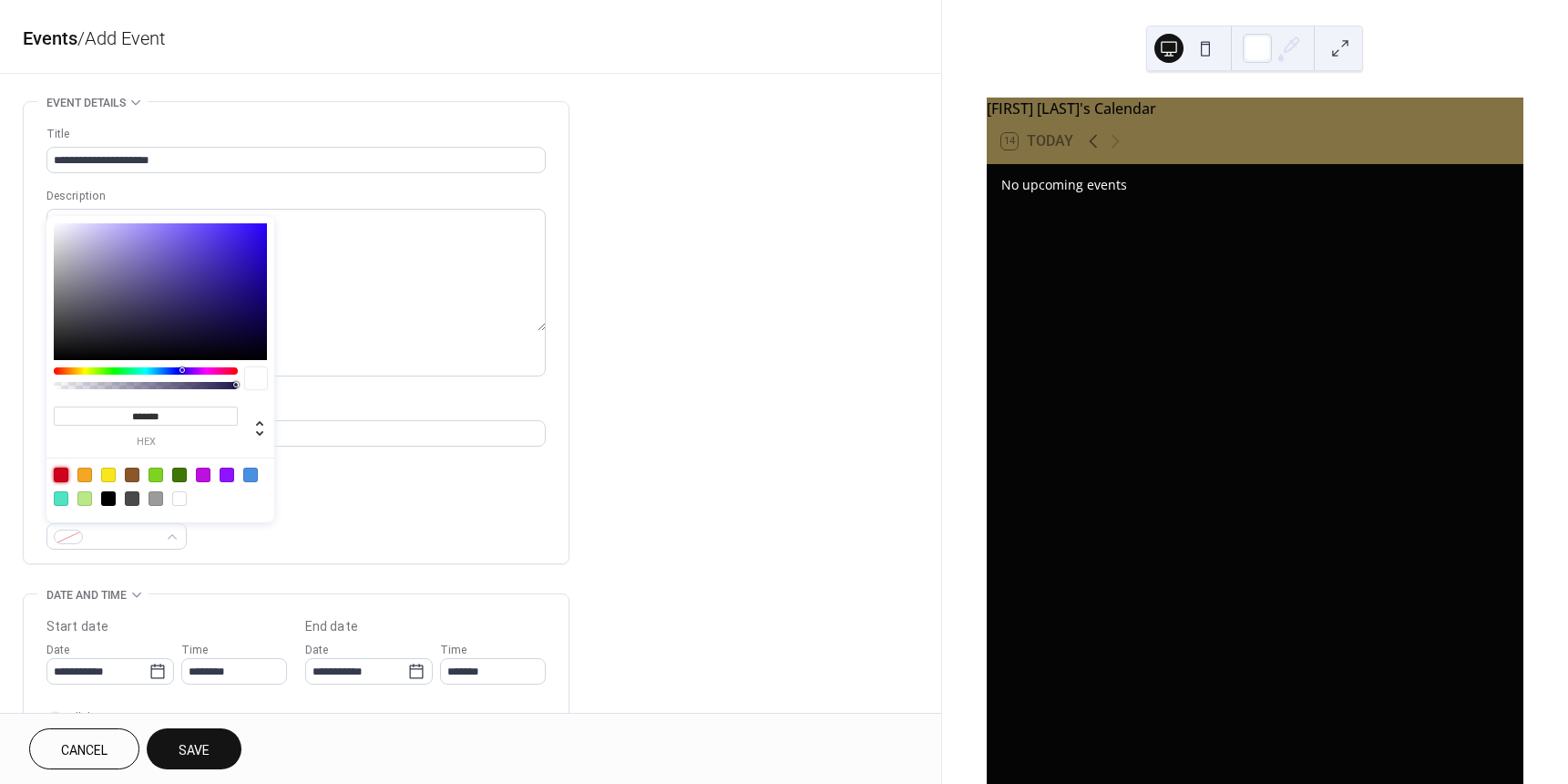 click at bounding box center (61, 475) 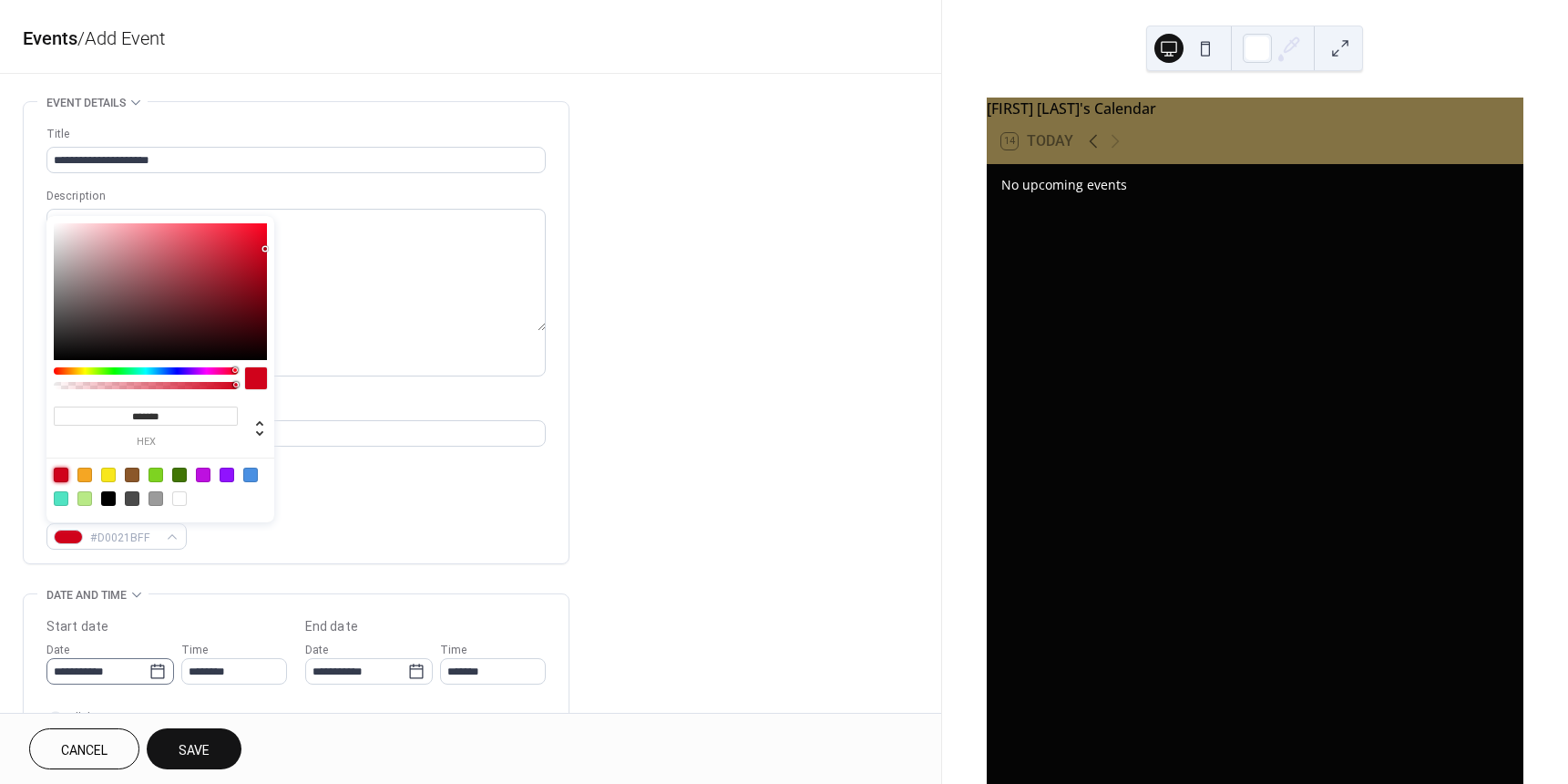 click 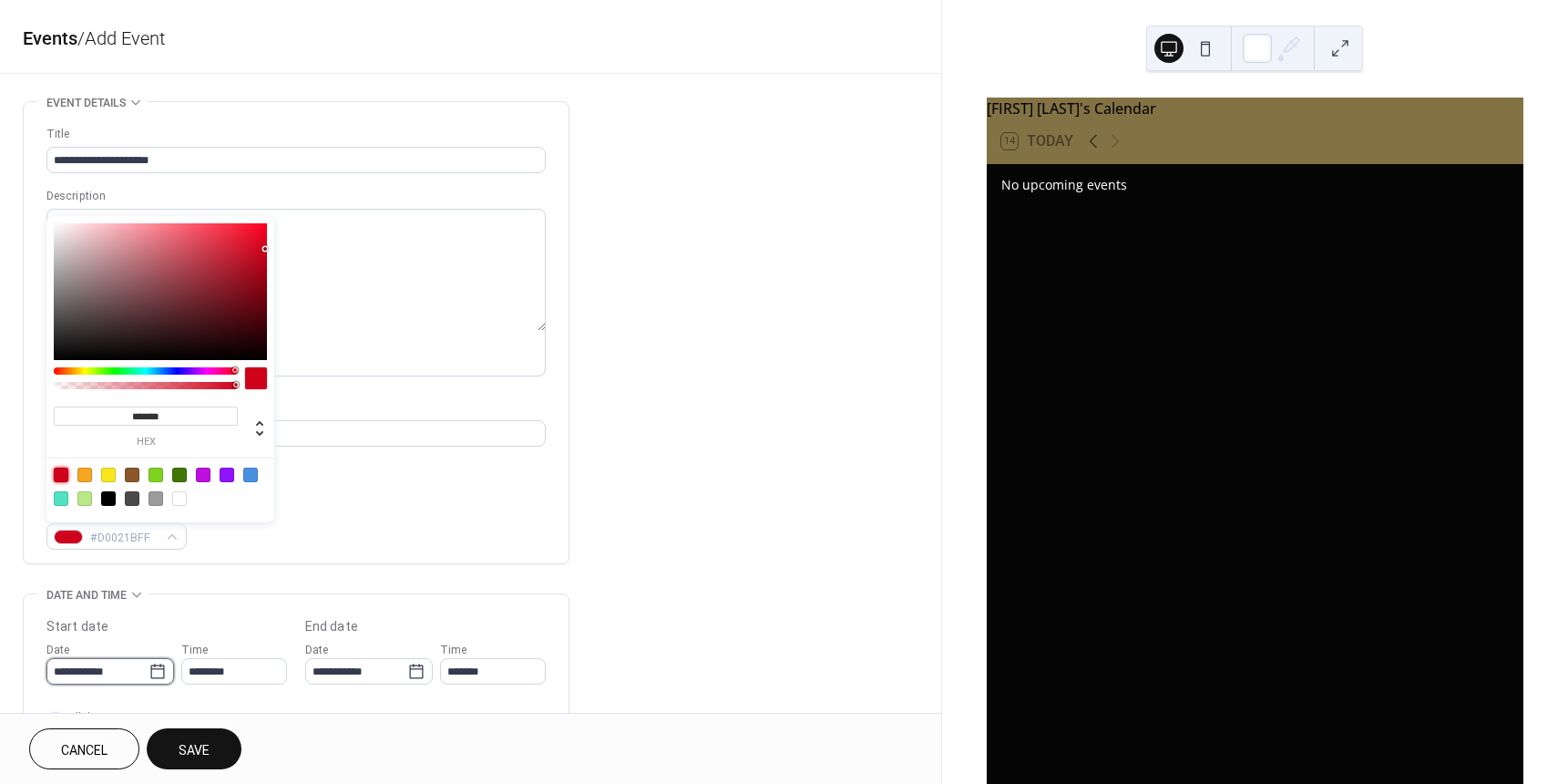 click on "**********" at bounding box center [97, 671] 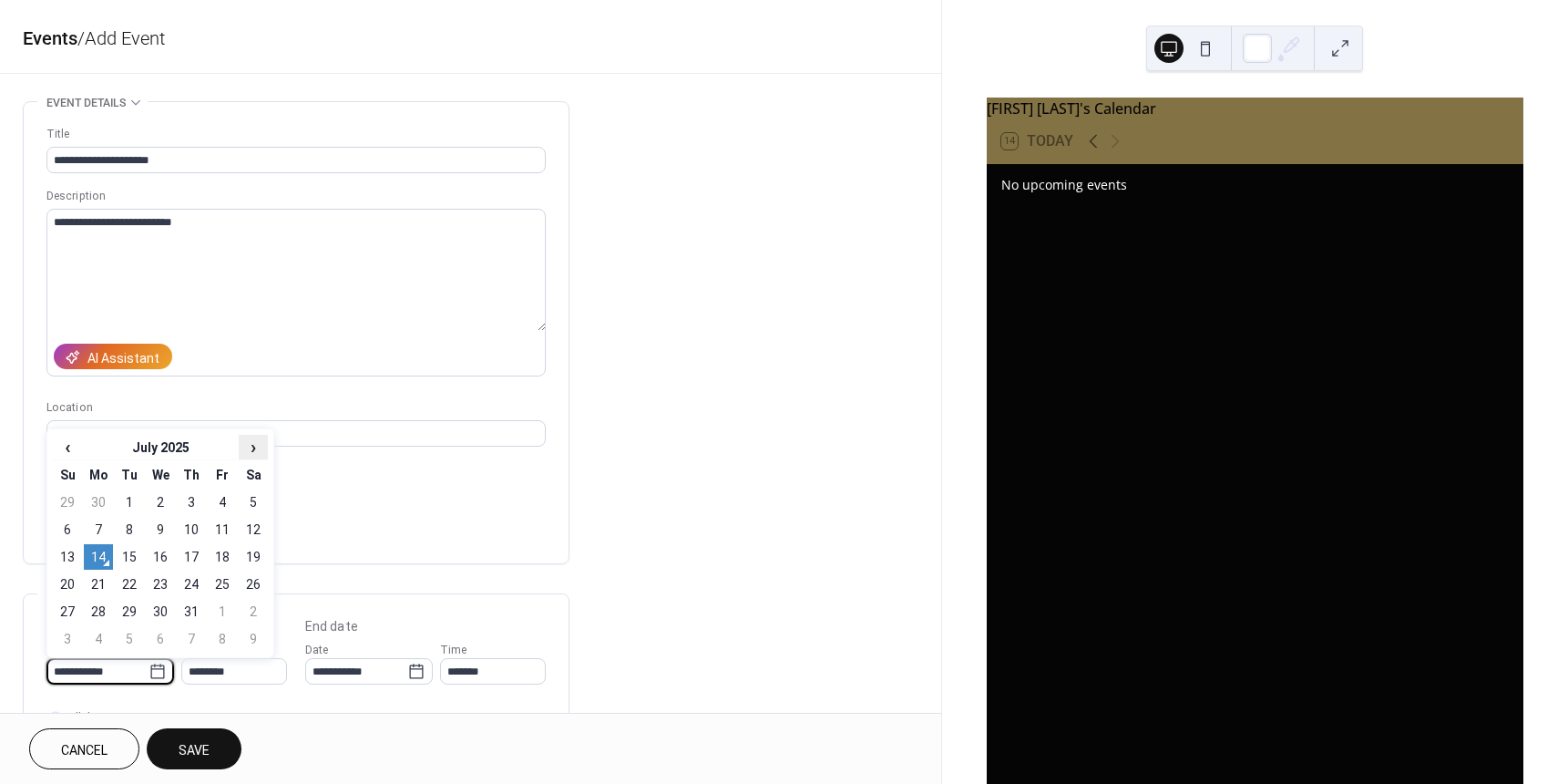 click on "›" at bounding box center (253, 447) 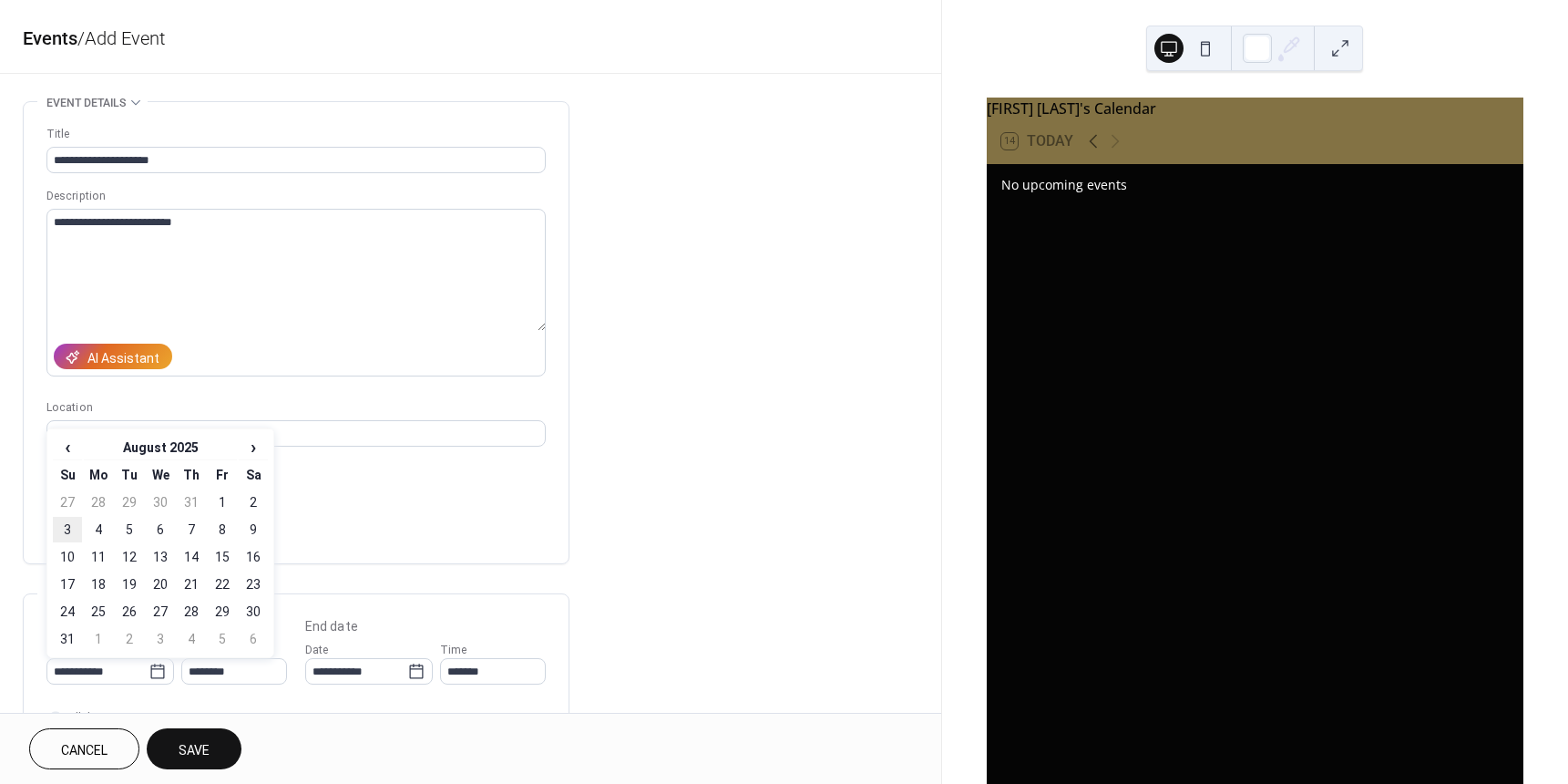 click on "3" at bounding box center (67, 530) 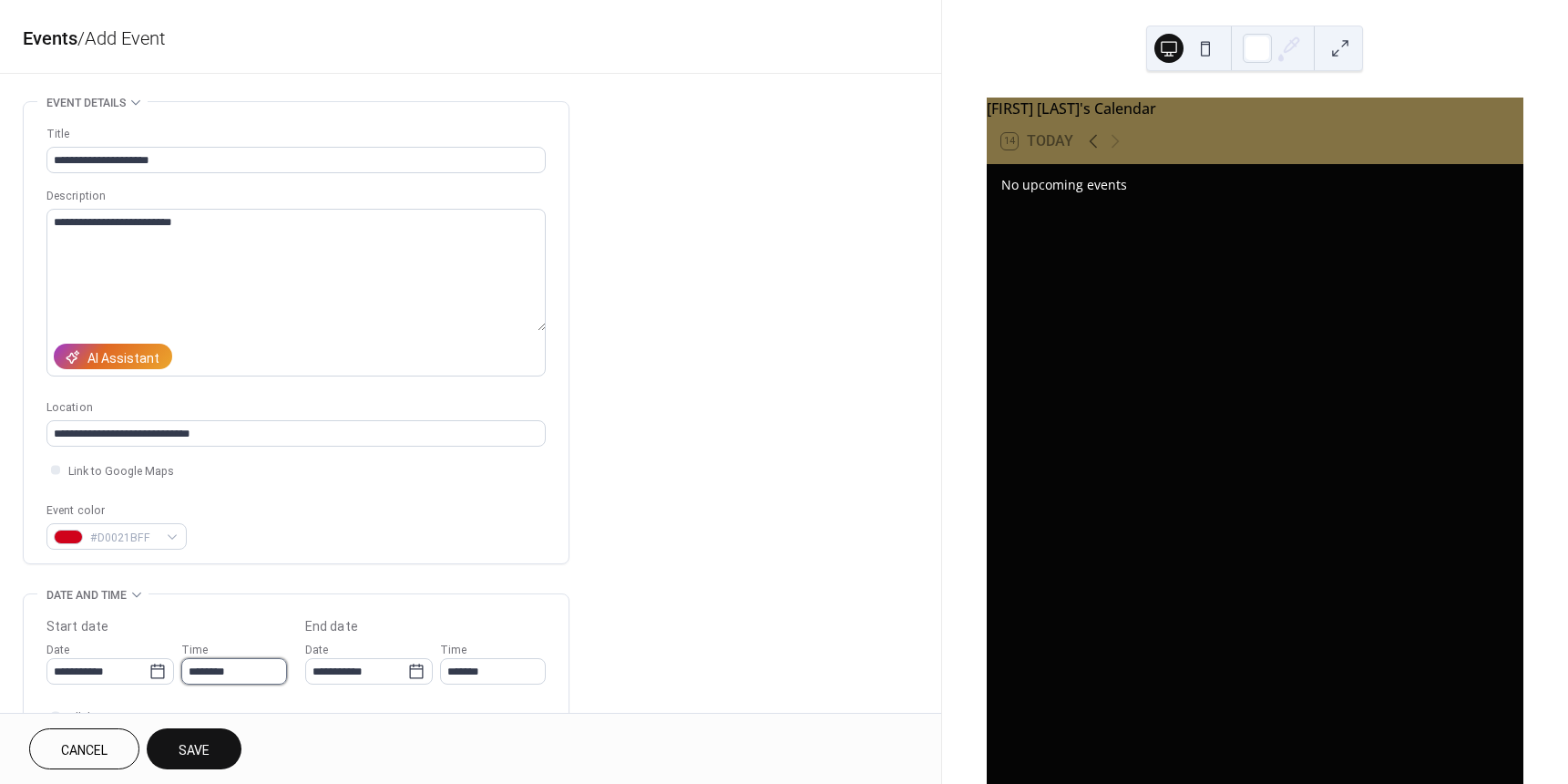 click on "********" at bounding box center (234, 671) 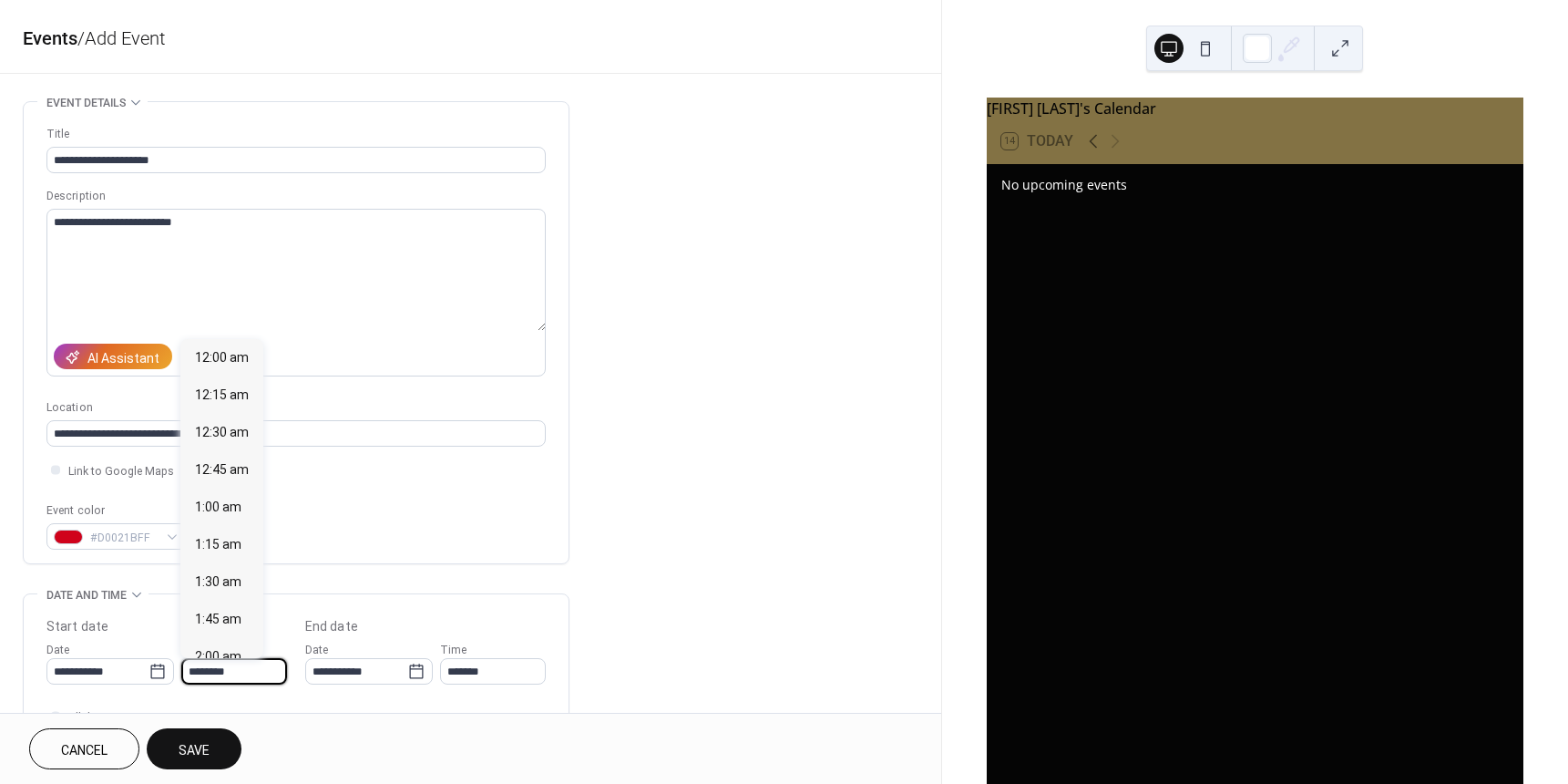 scroll, scrollTop: 1794, scrollLeft: 0, axis: vertical 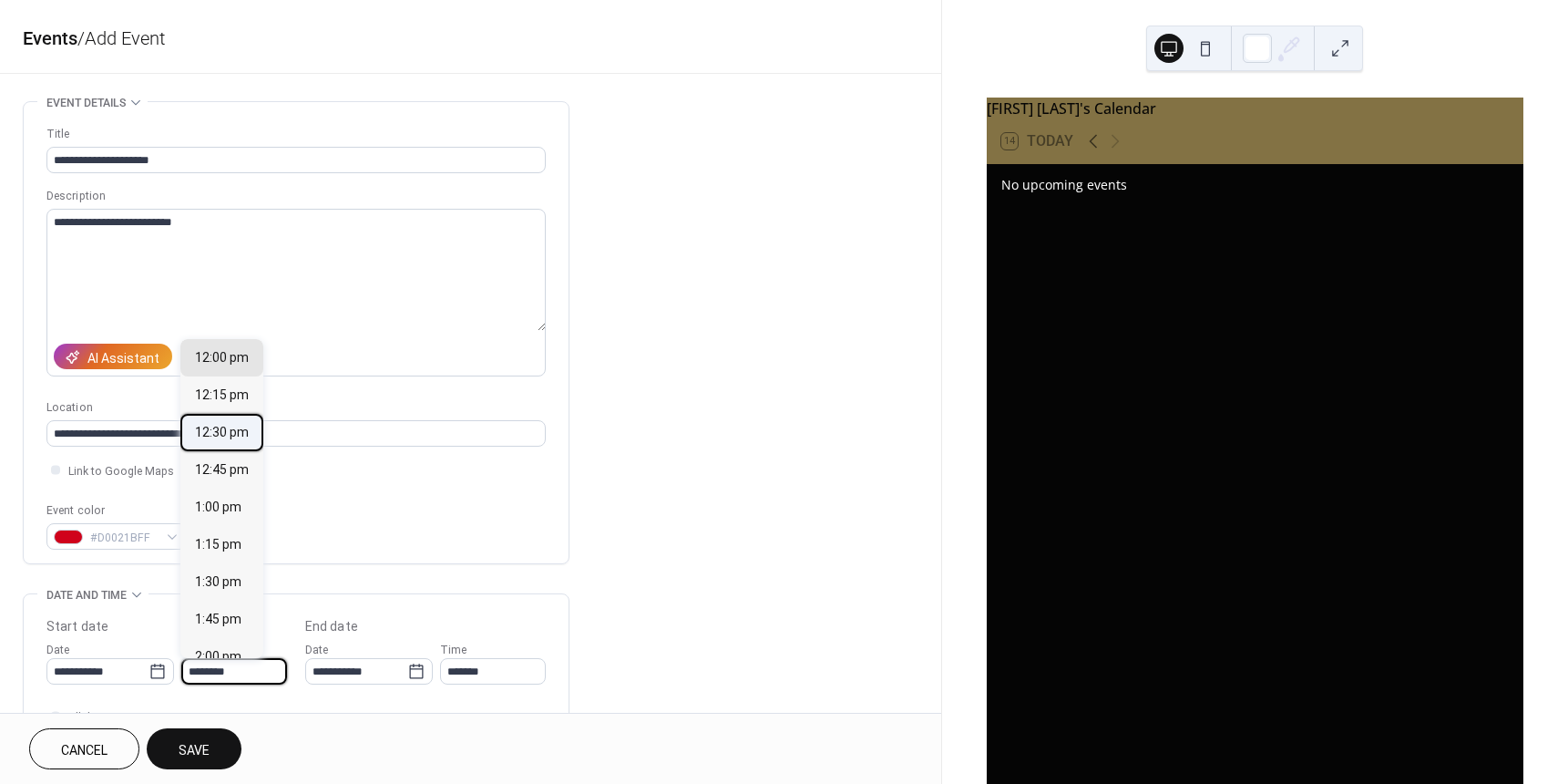 click on "12:30 pm" at bounding box center [221, 432] 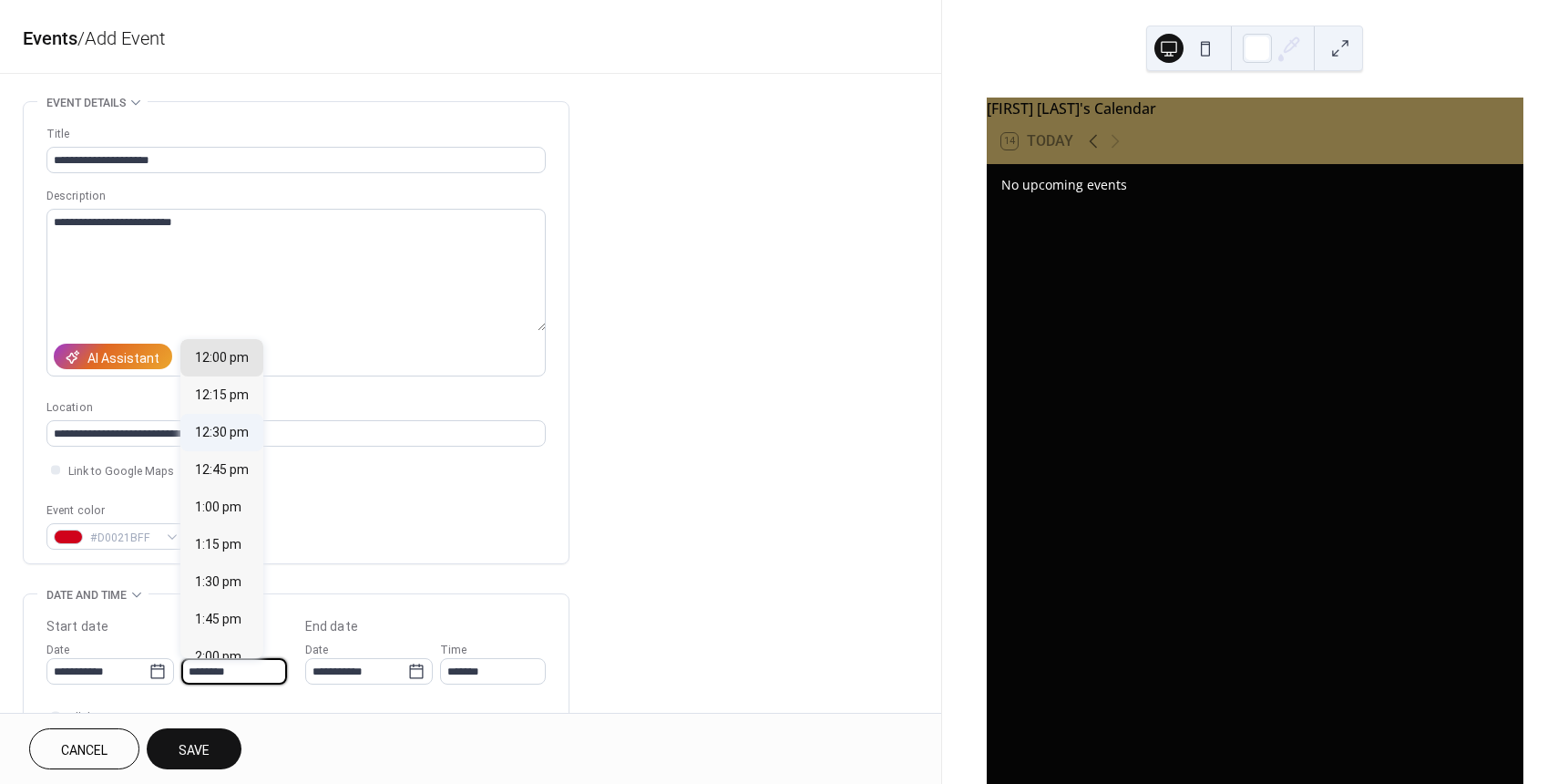 type on "********" 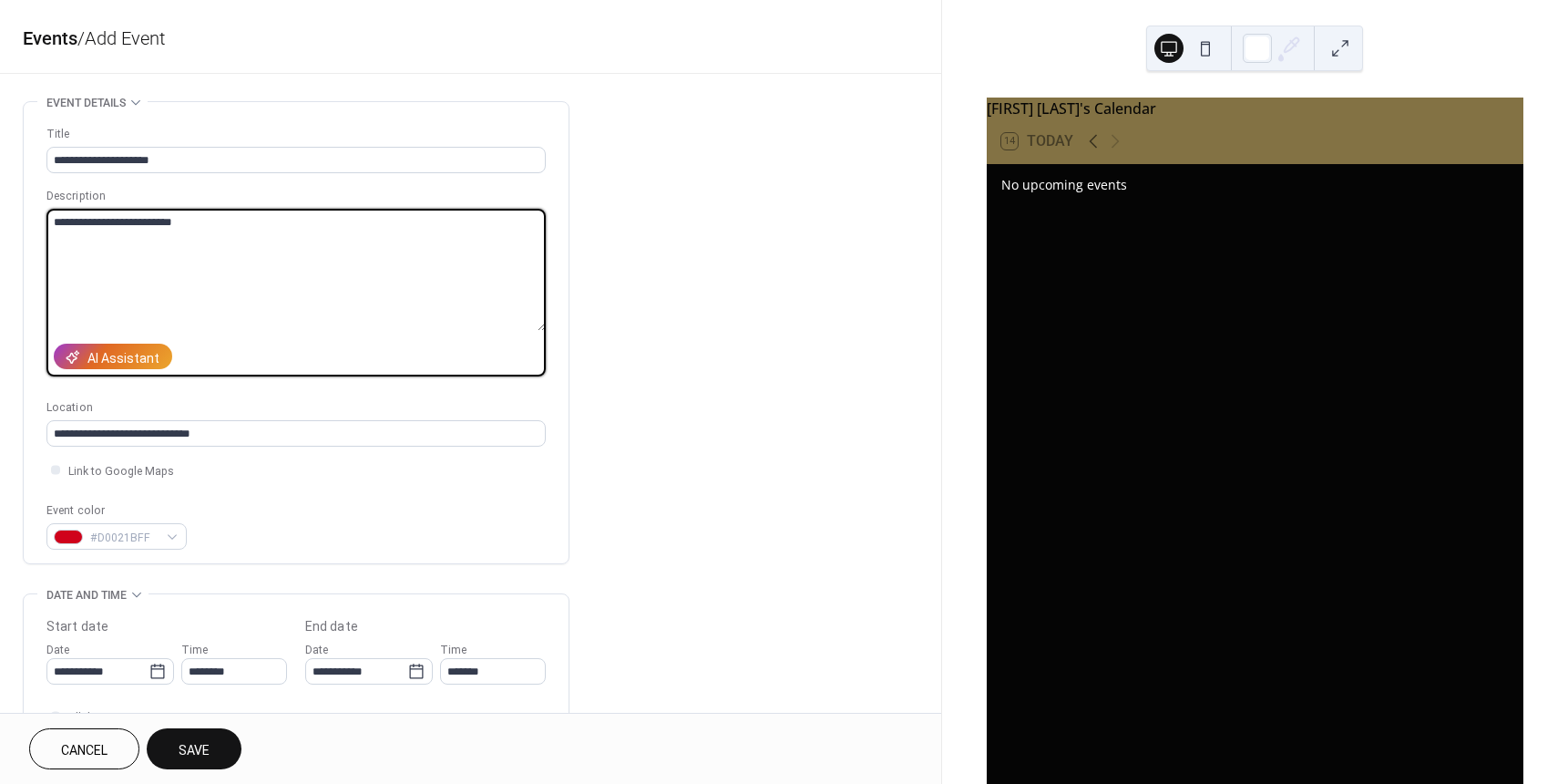 click on "**********" at bounding box center [296, 270] 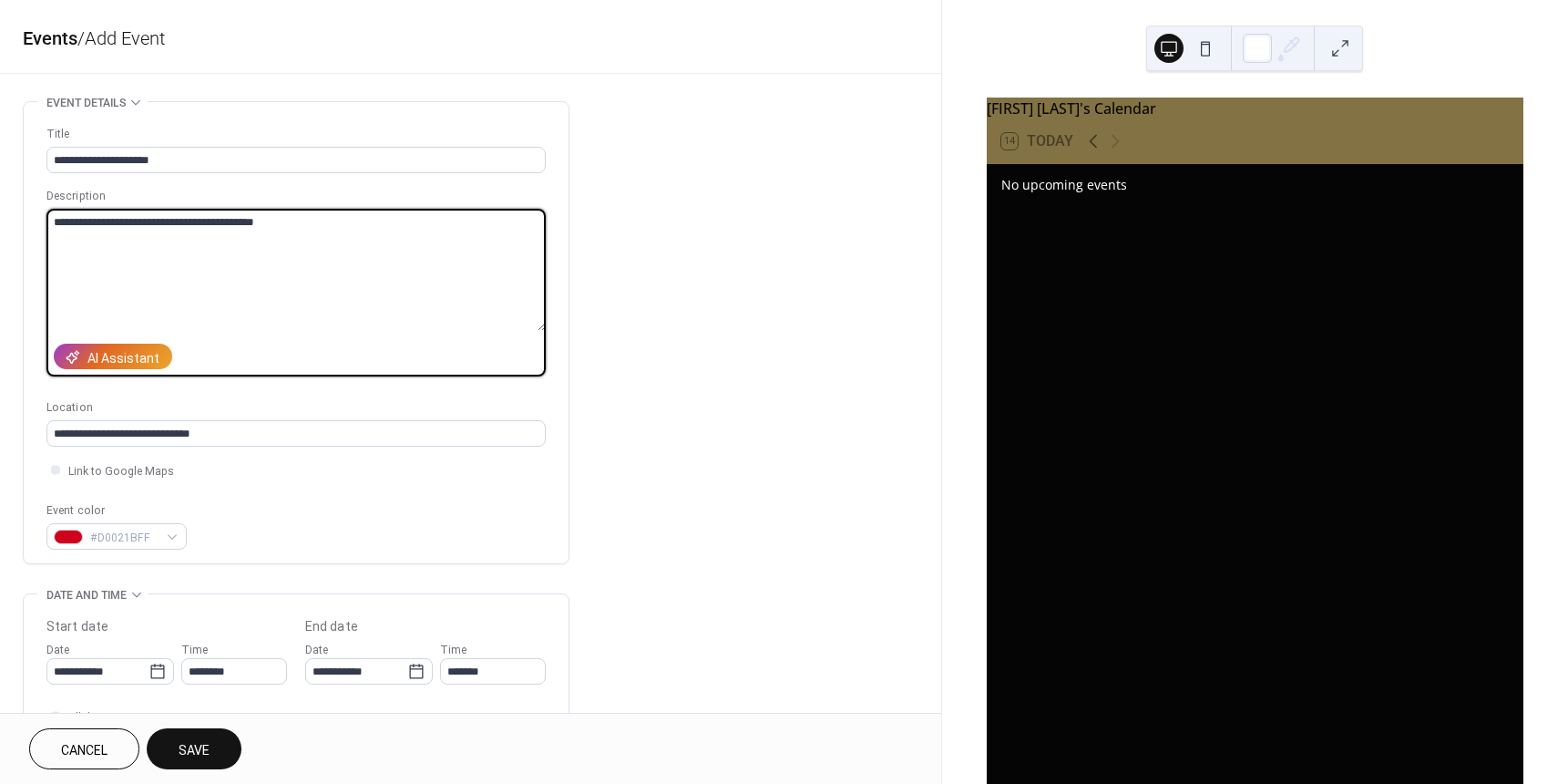 click on "**********" at bounding box center [296, 270] 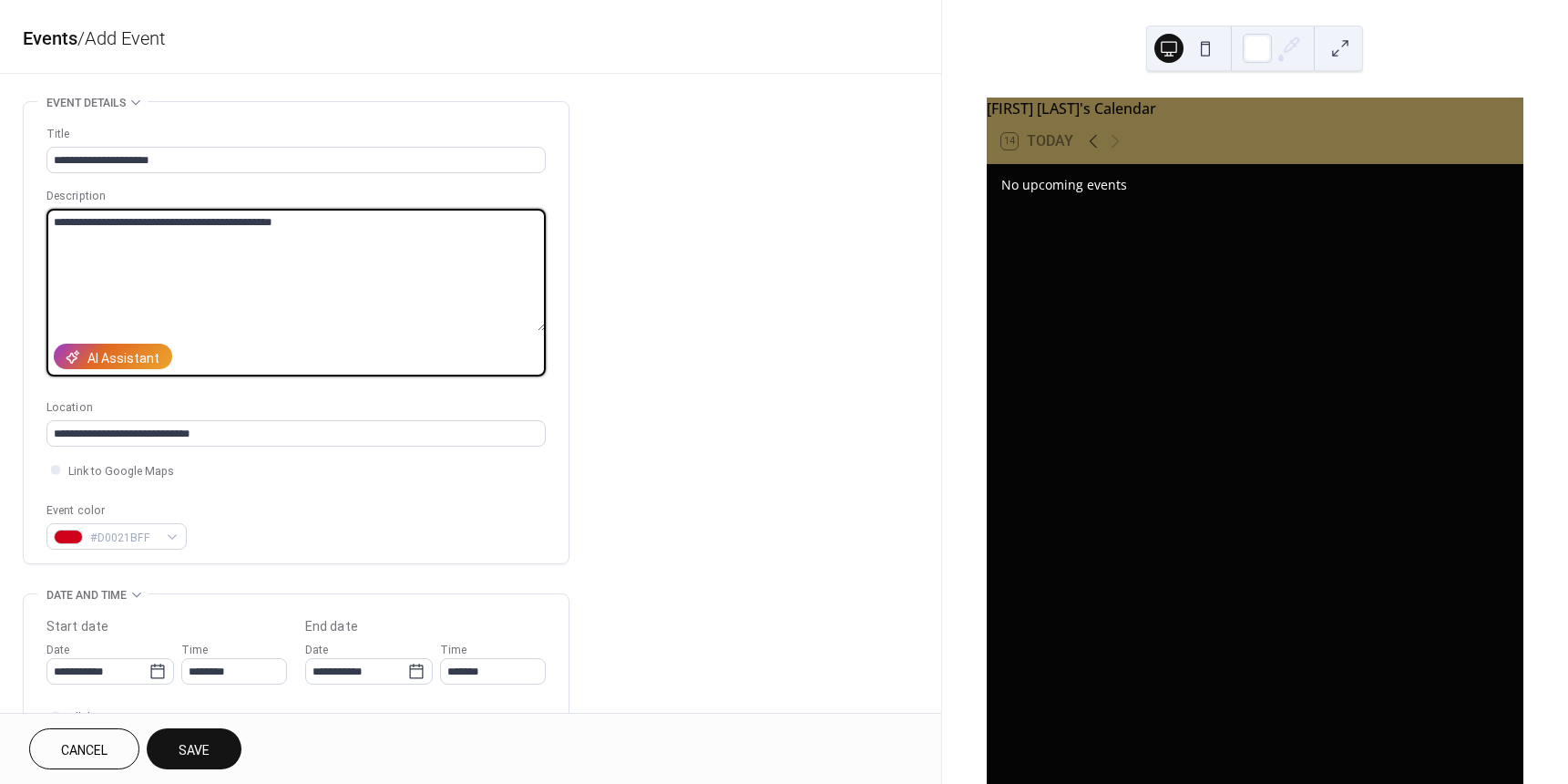 type on "**********" 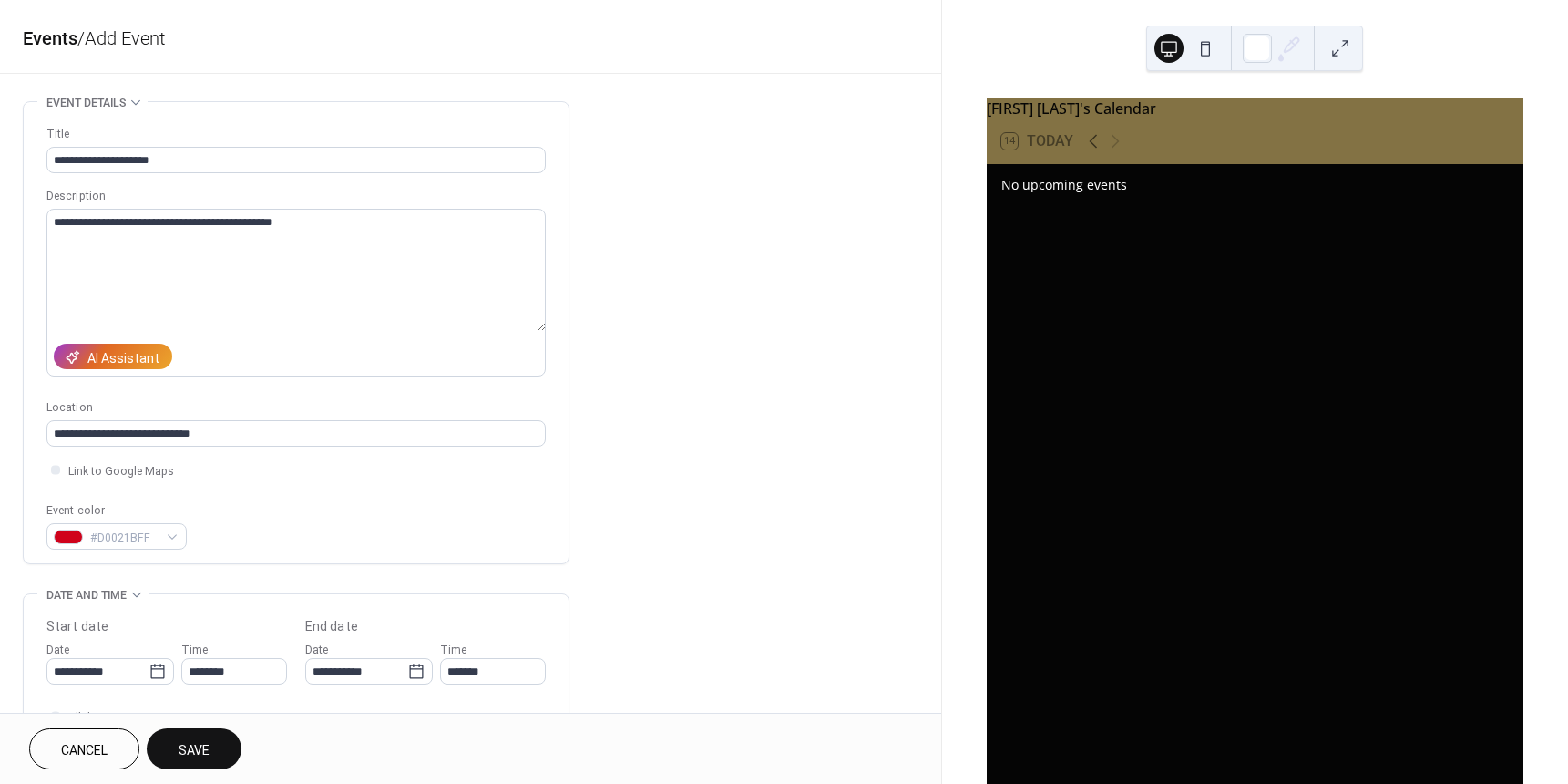click on "Save" at bounding box center [194, 750] 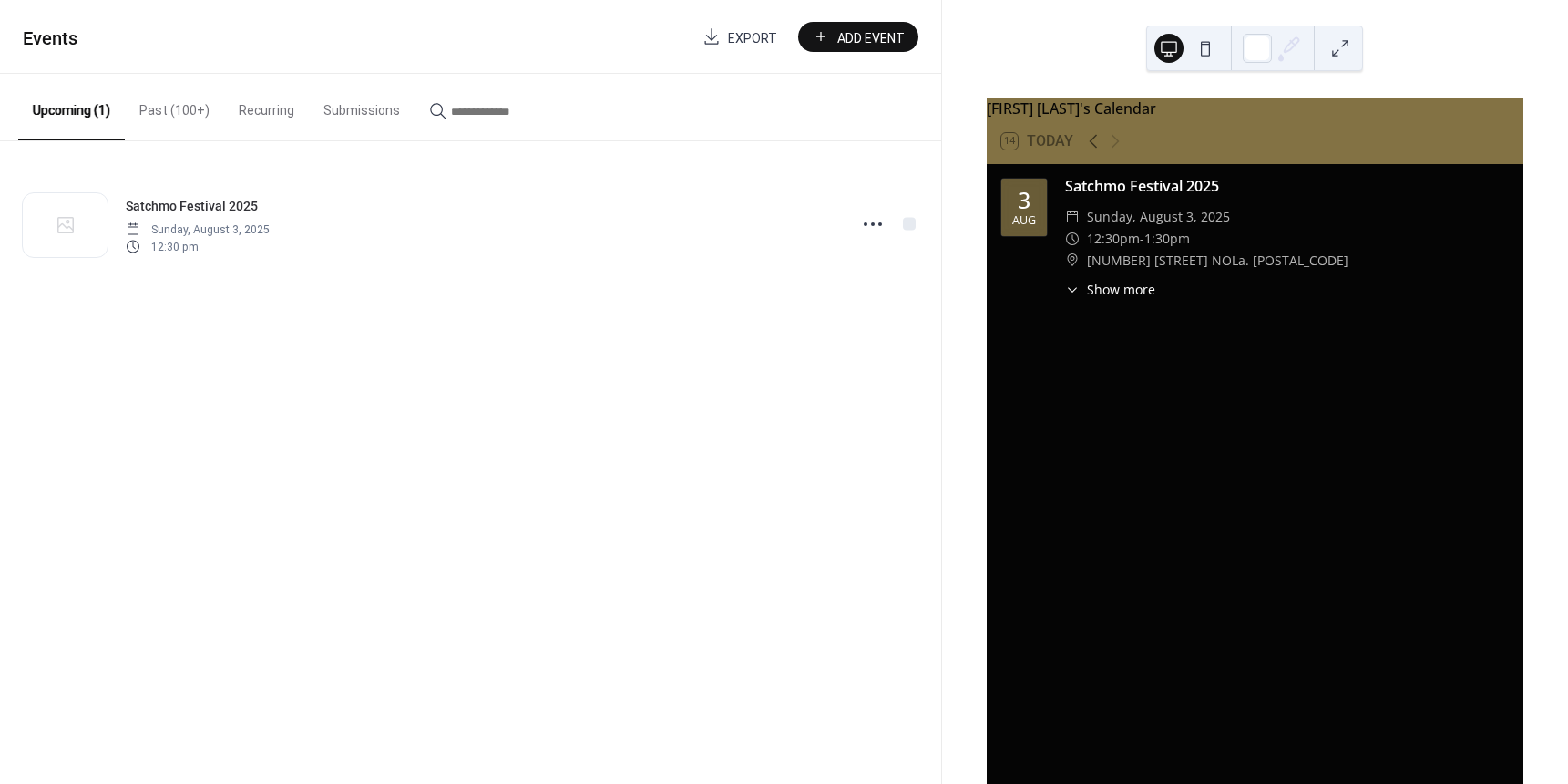 click on "Add Event" at bounding box center [871, 37] 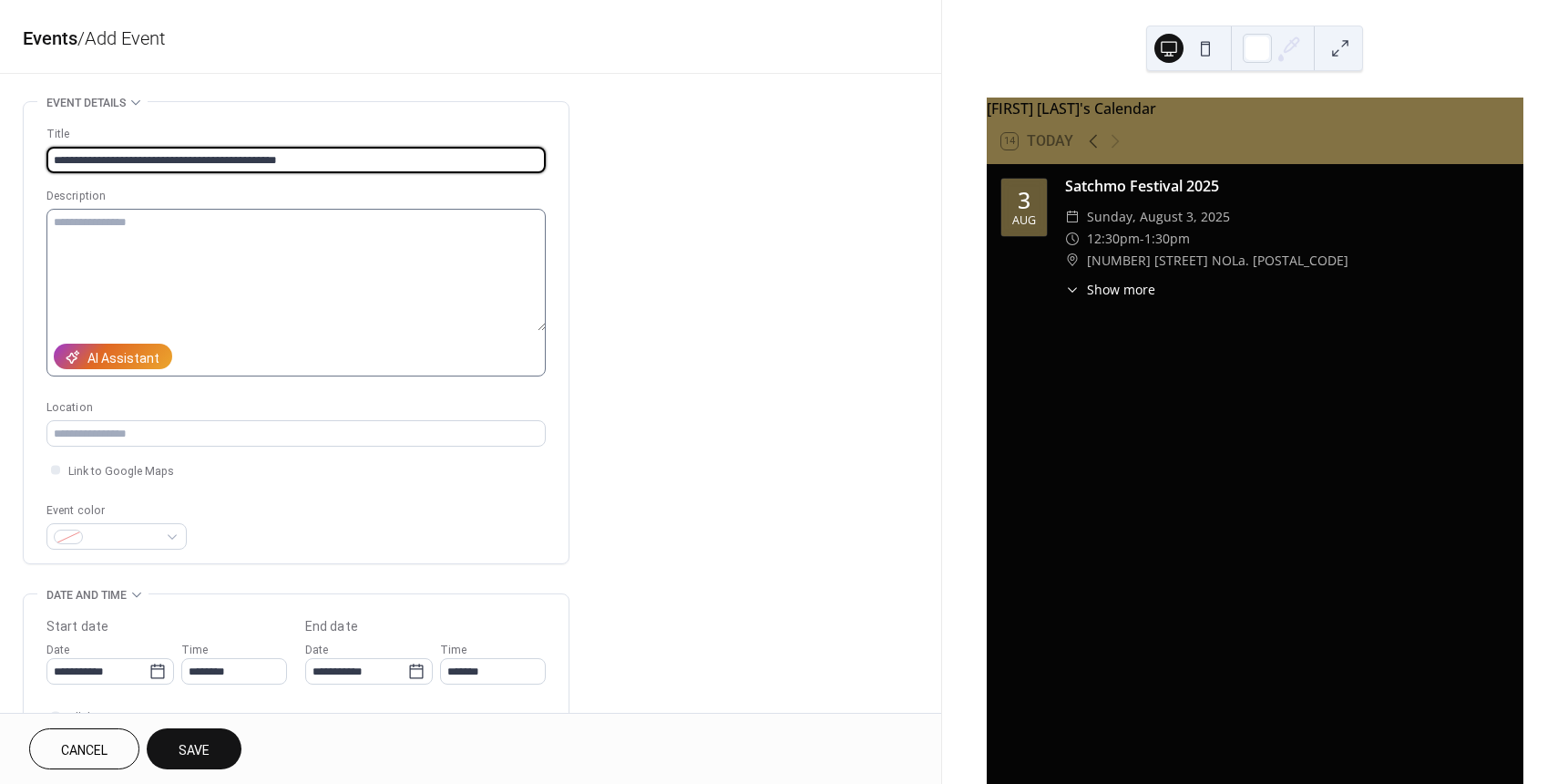 type on "**********" 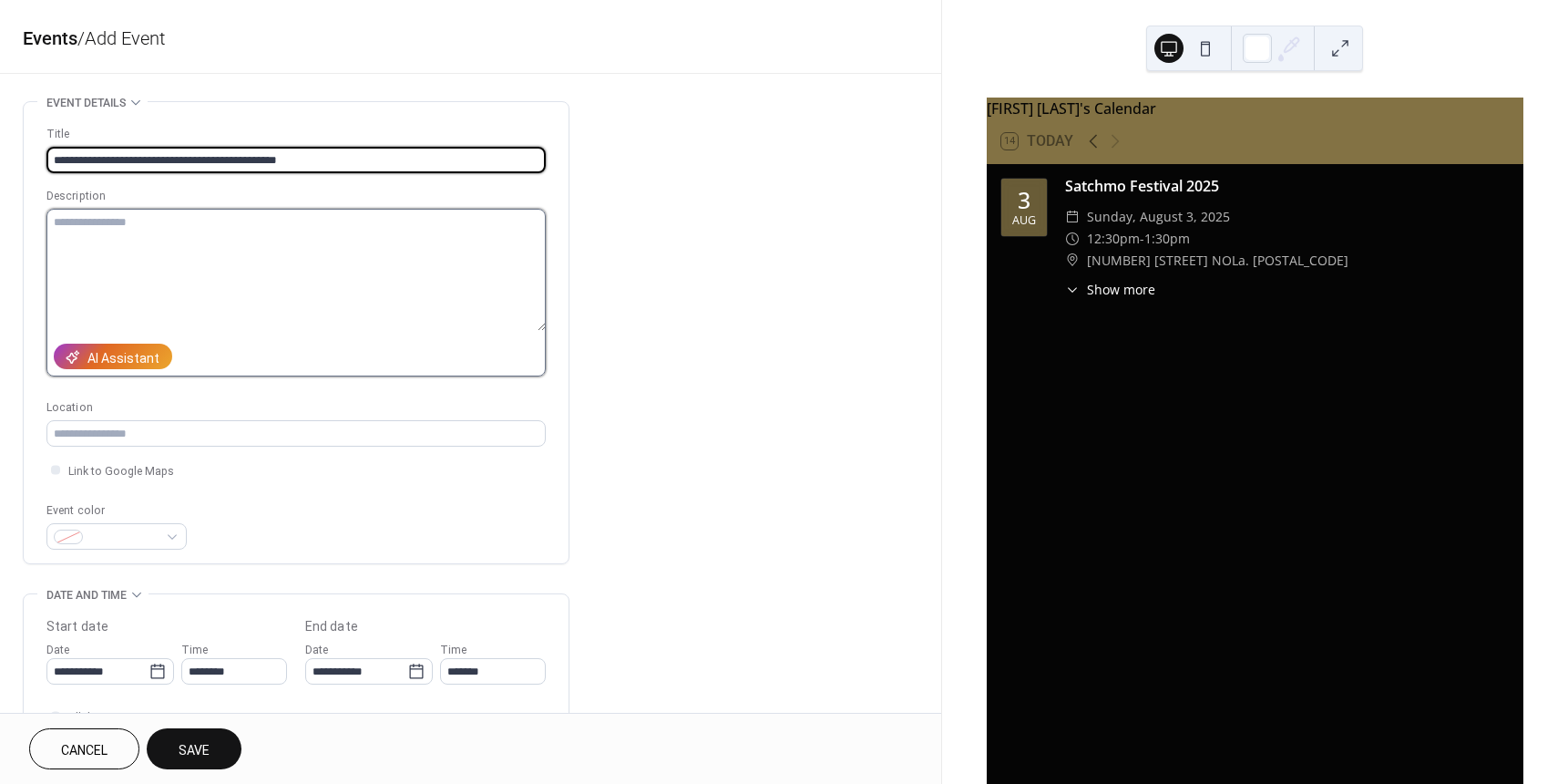 drag, startPoint x: 134, startPoint y: 224, endPoint x: 222, endPoint y: 224, distance: 88 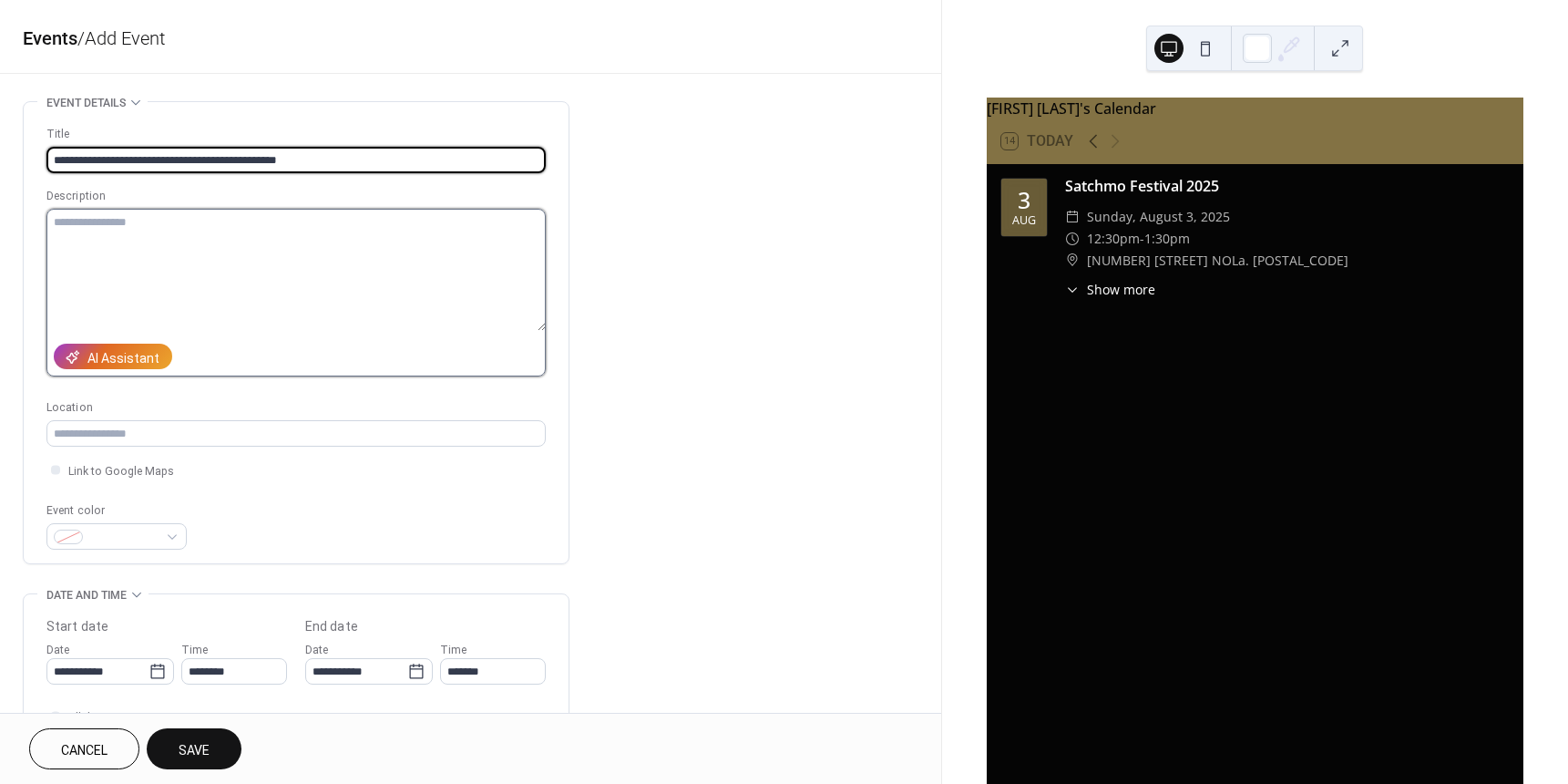 click at bounding box center (296, 270) 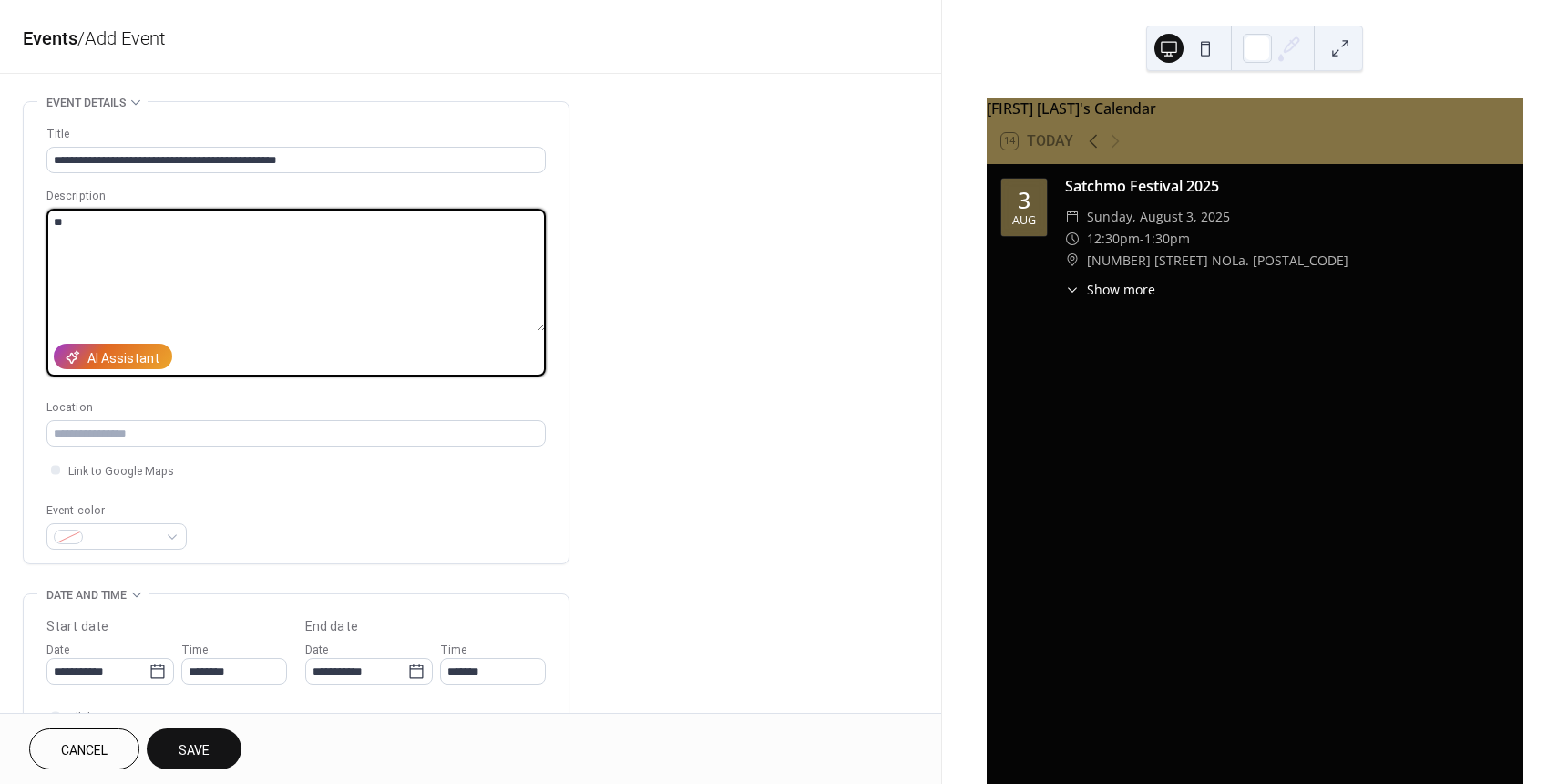 type on "*" 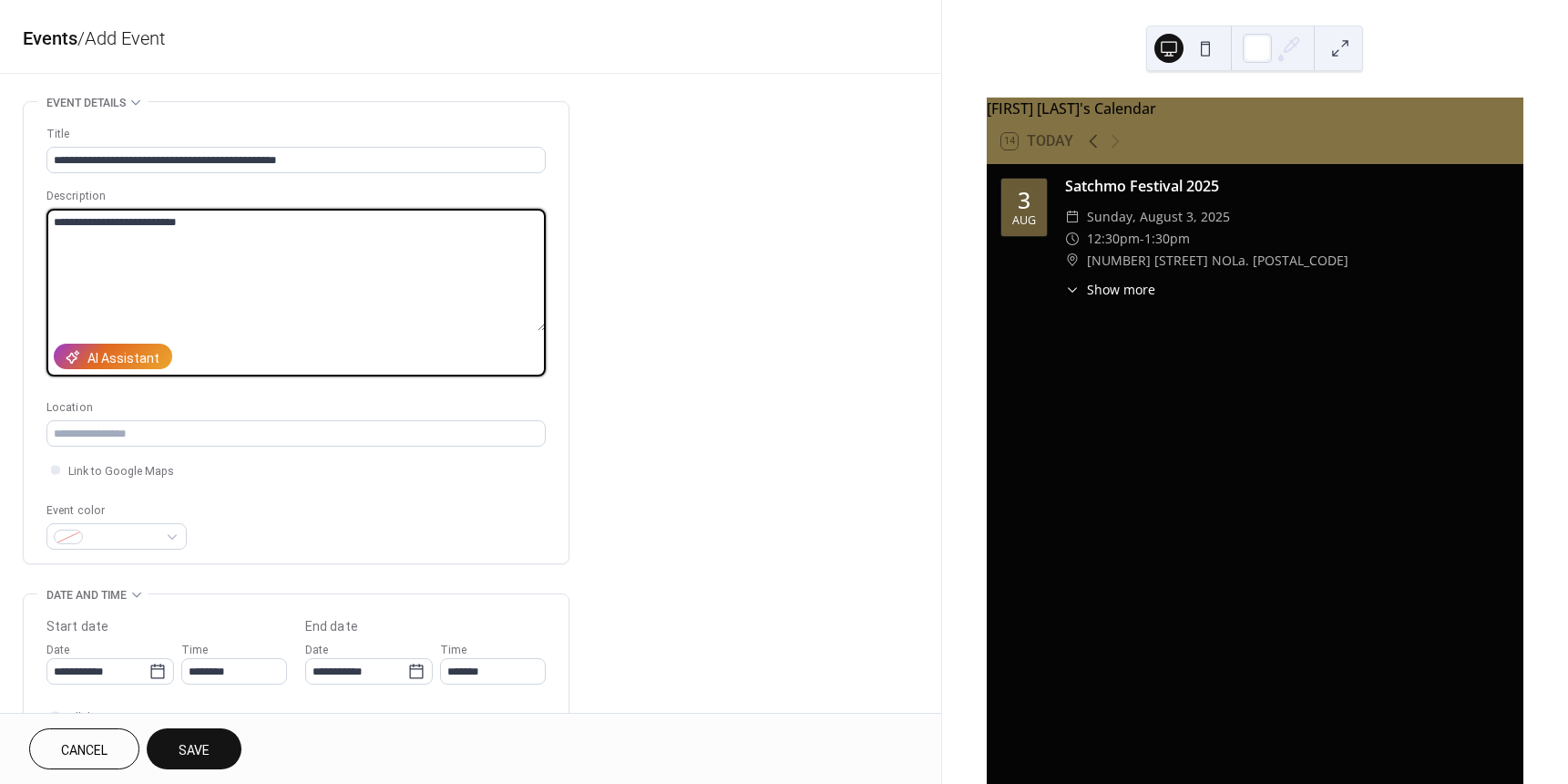 click on "**********" at bounding box center [296, 270] 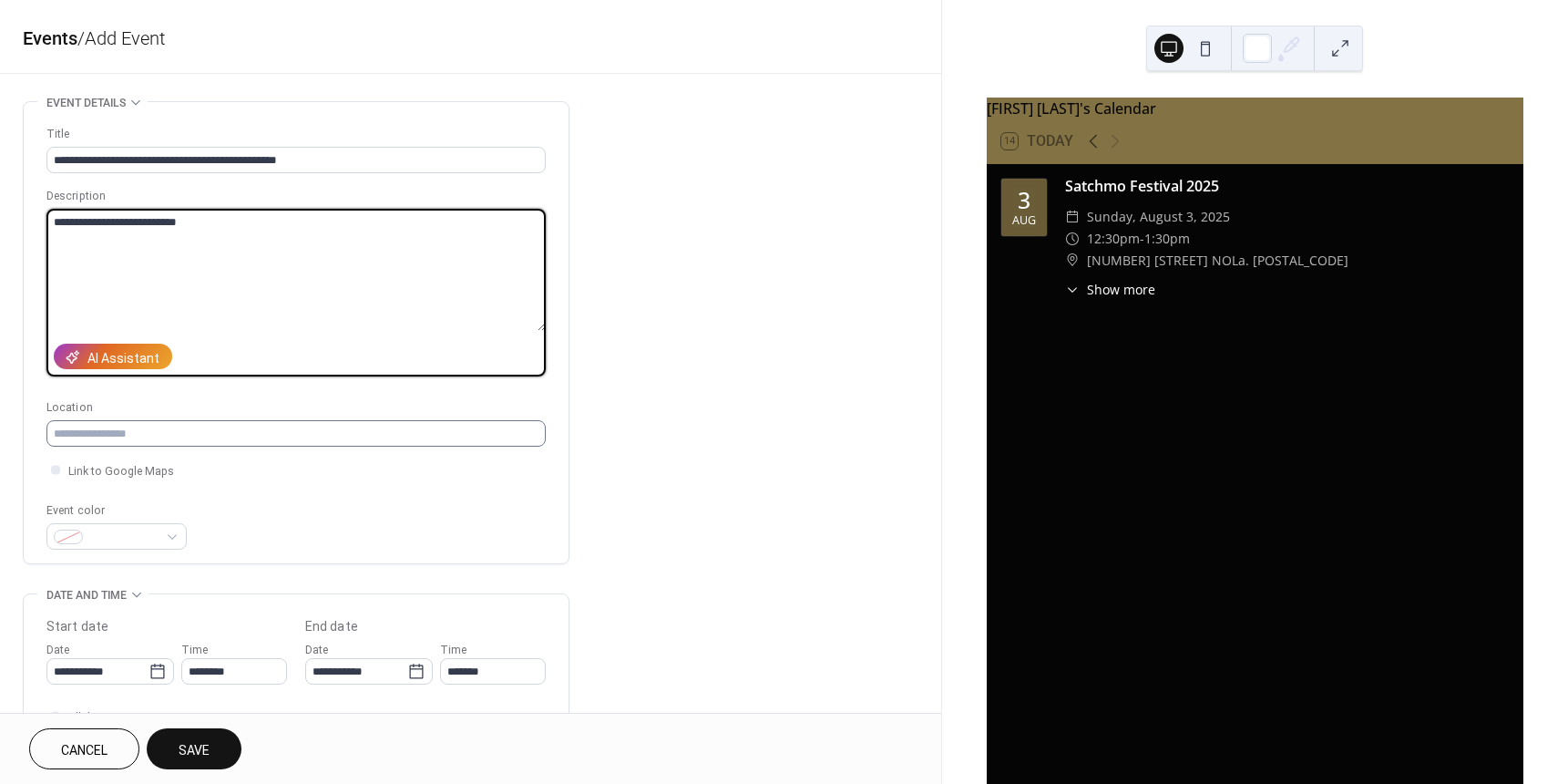 type on "**********" 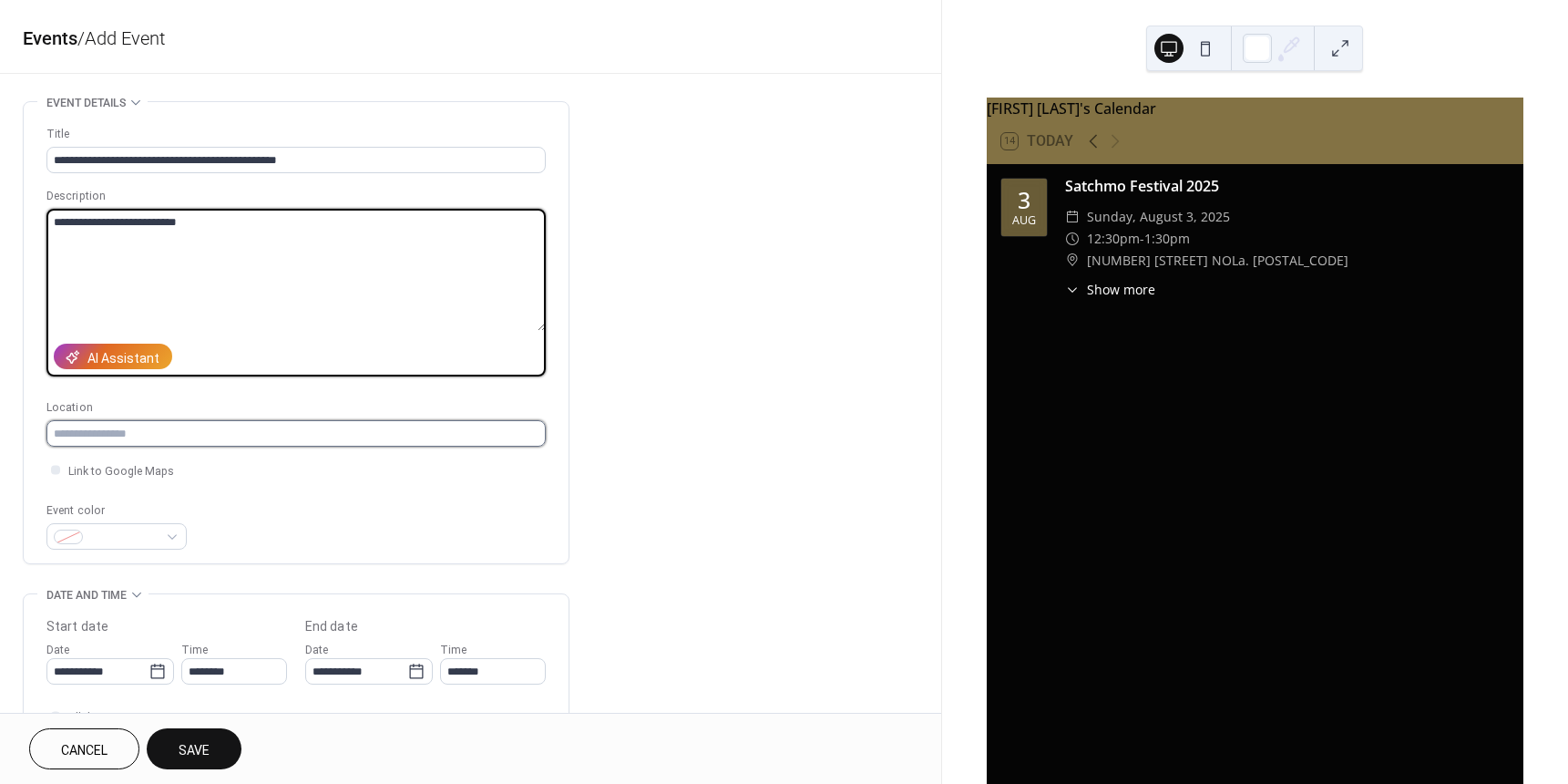 click at bounding box center [296, 433] 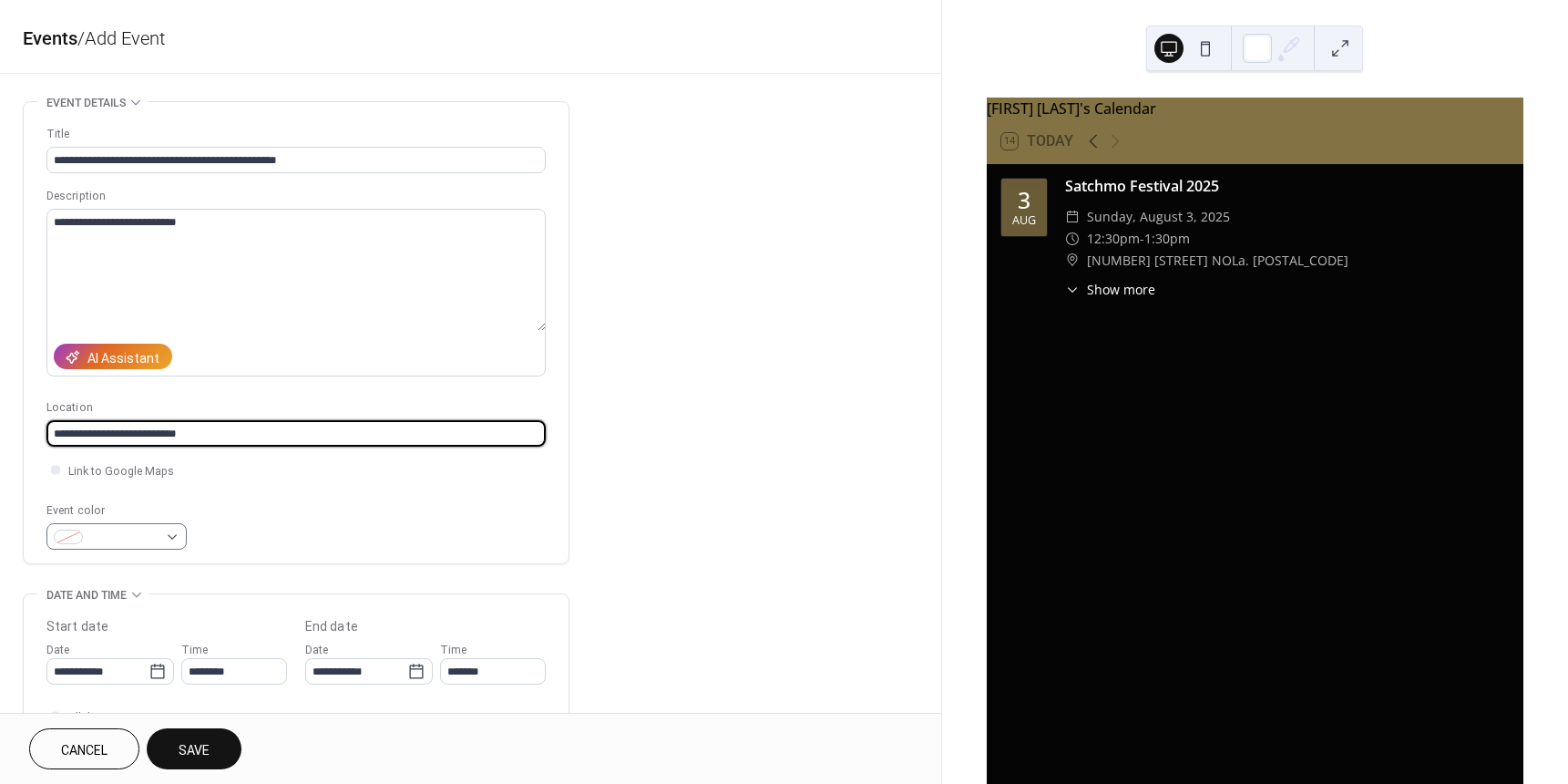 type on "**********" 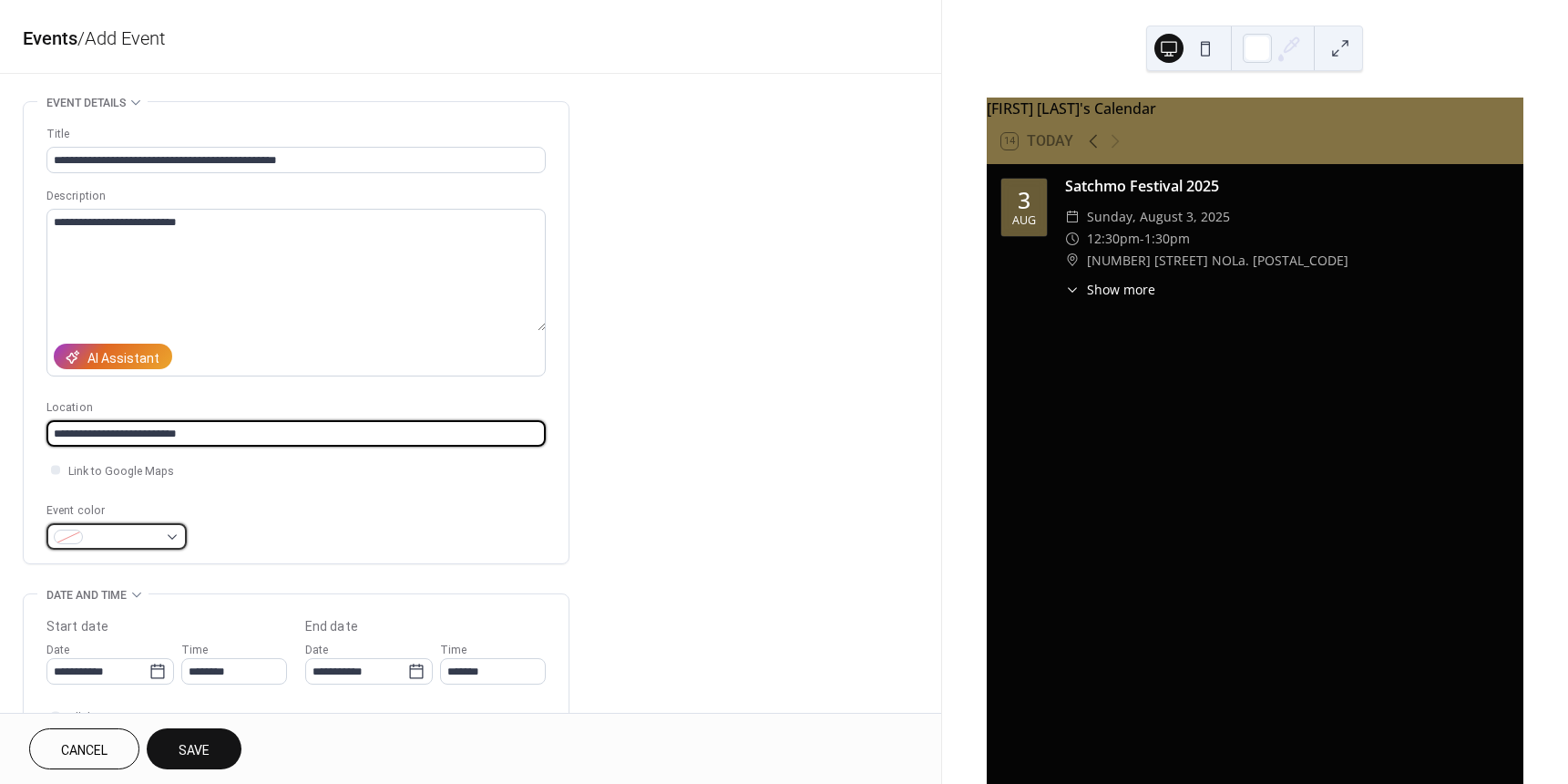 click at bounding box center (117, 536) 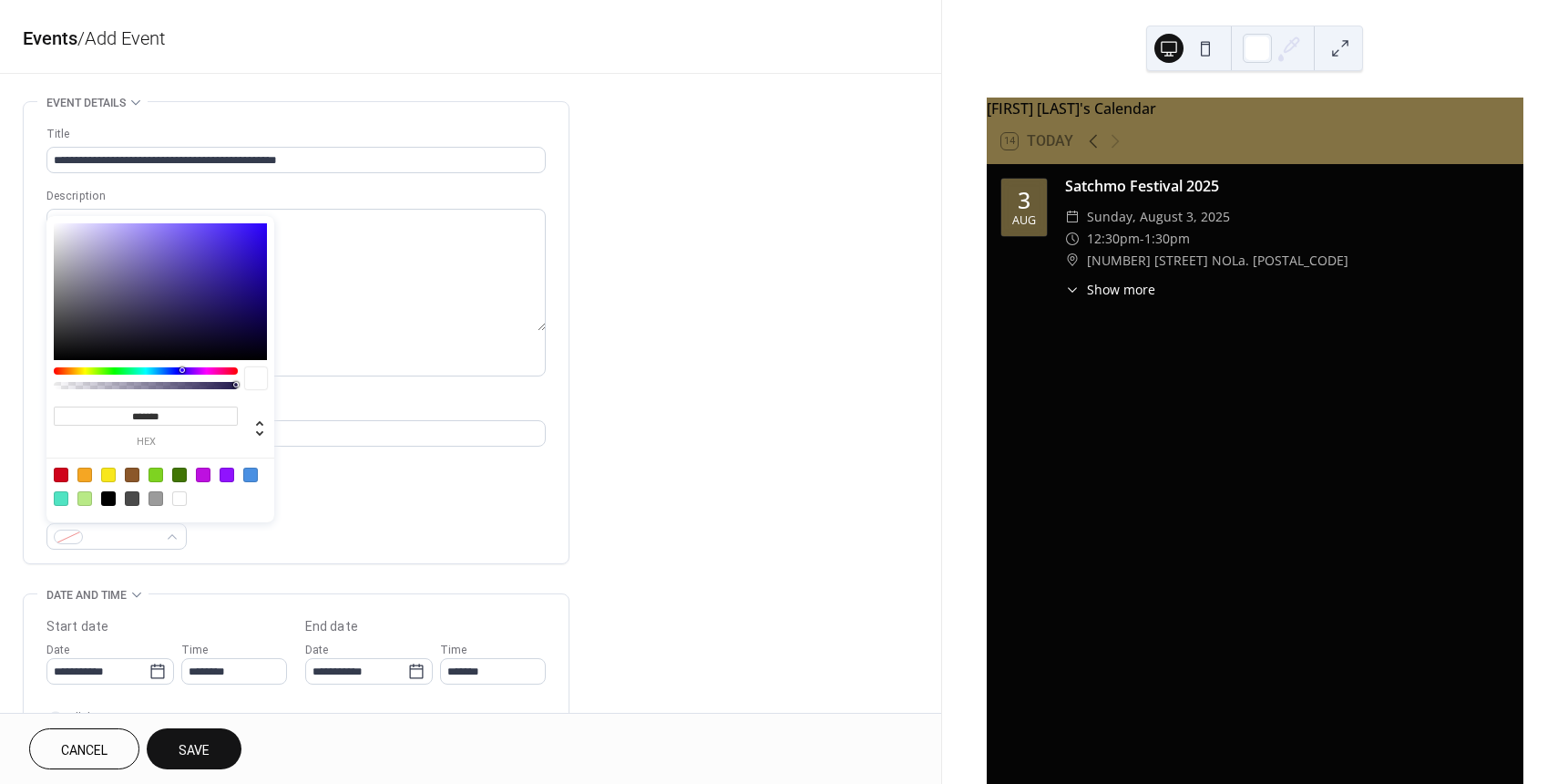 click at bounding box center [108, 475] 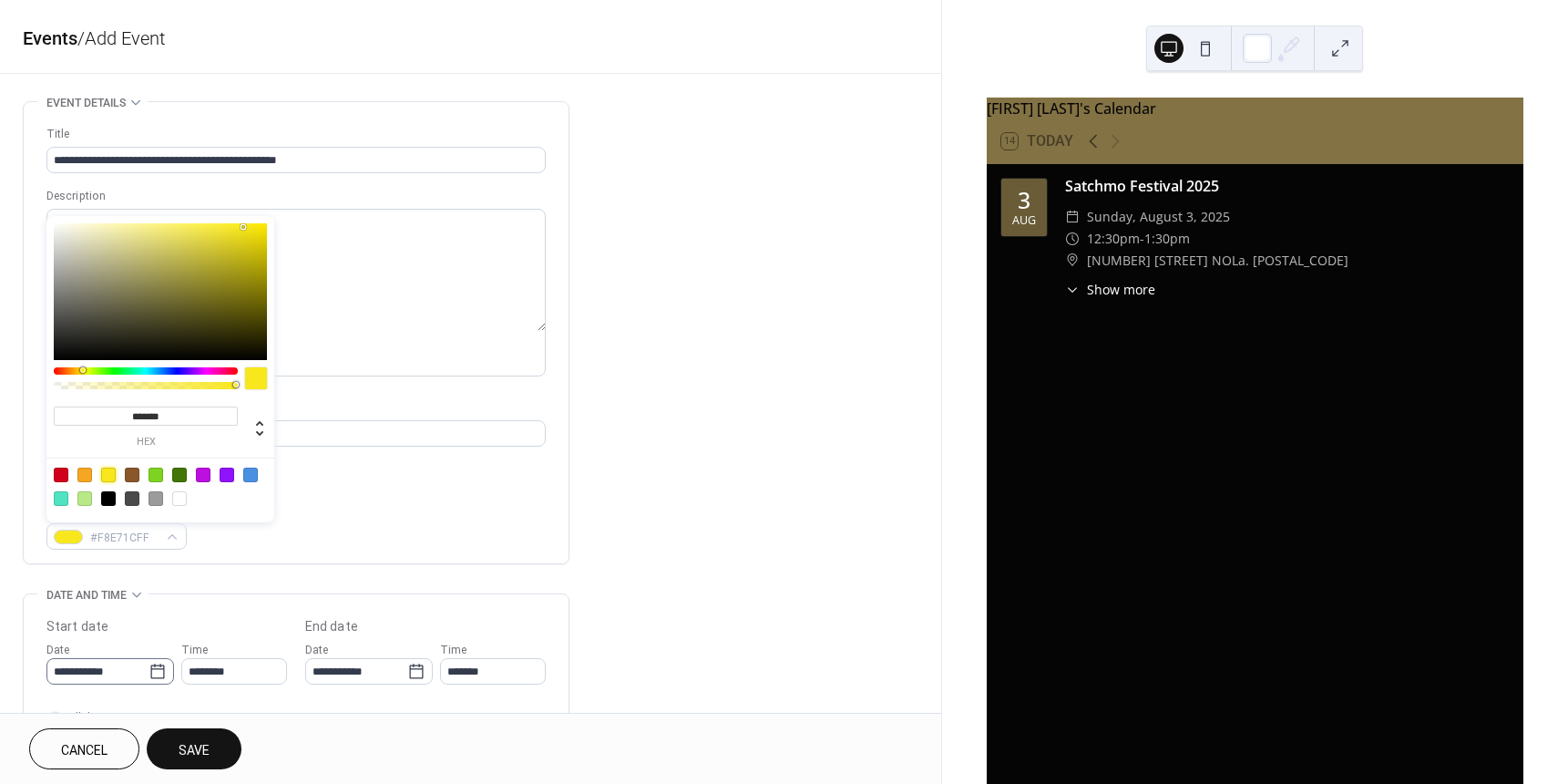 click 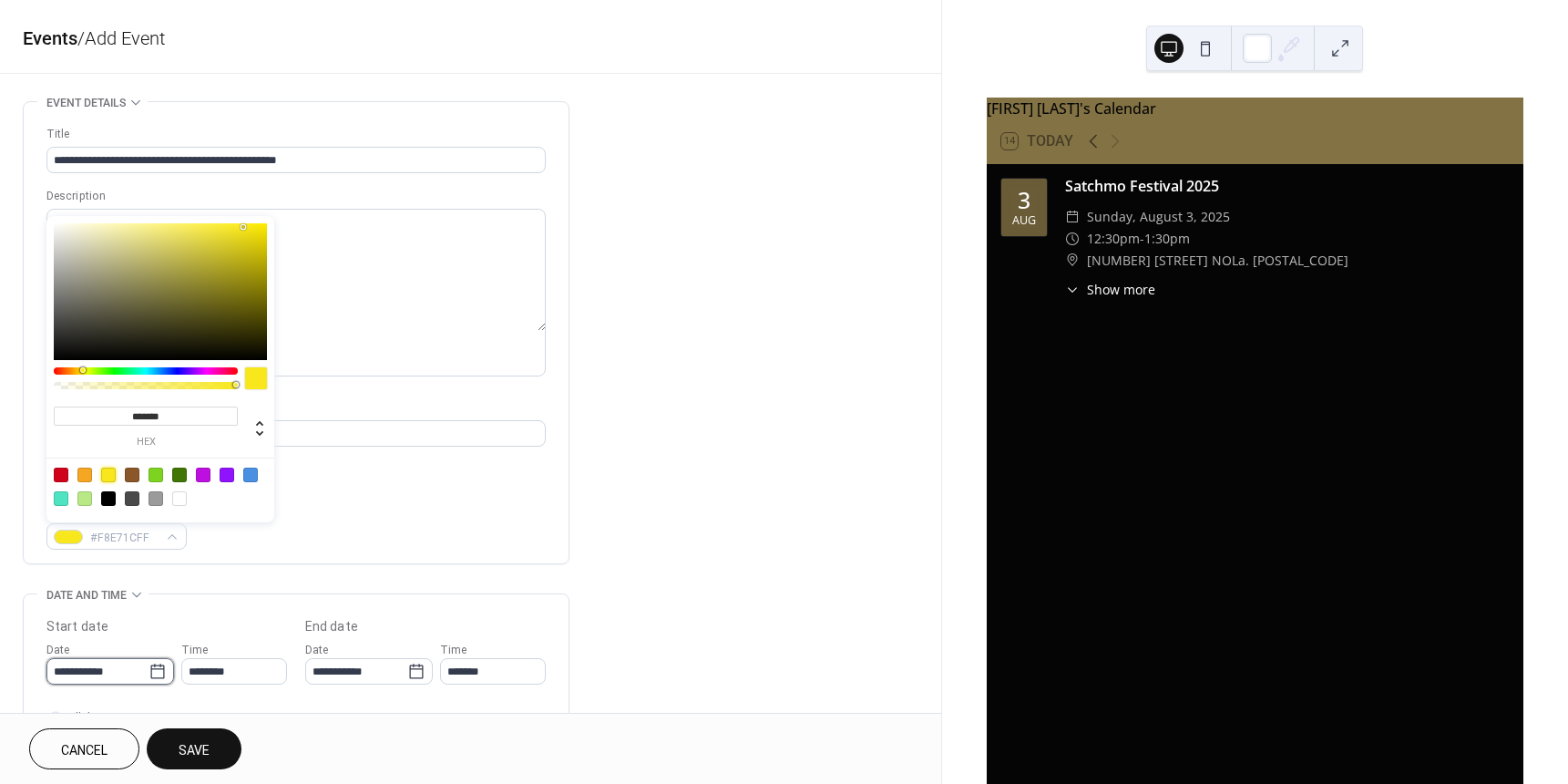 click on "**********" at bounding box center (97, 671) 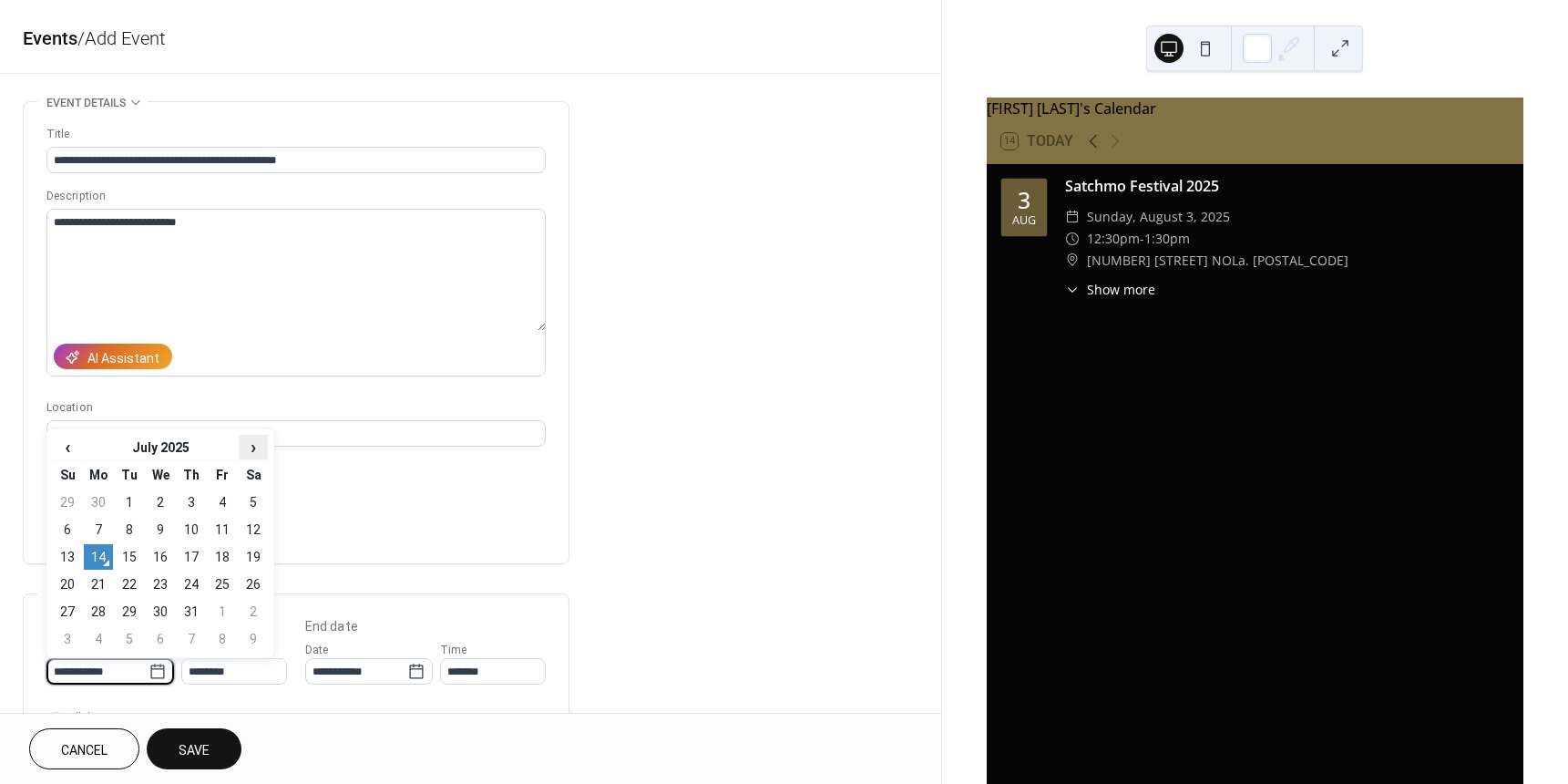 click on "›" at bounding box center [253, 447] 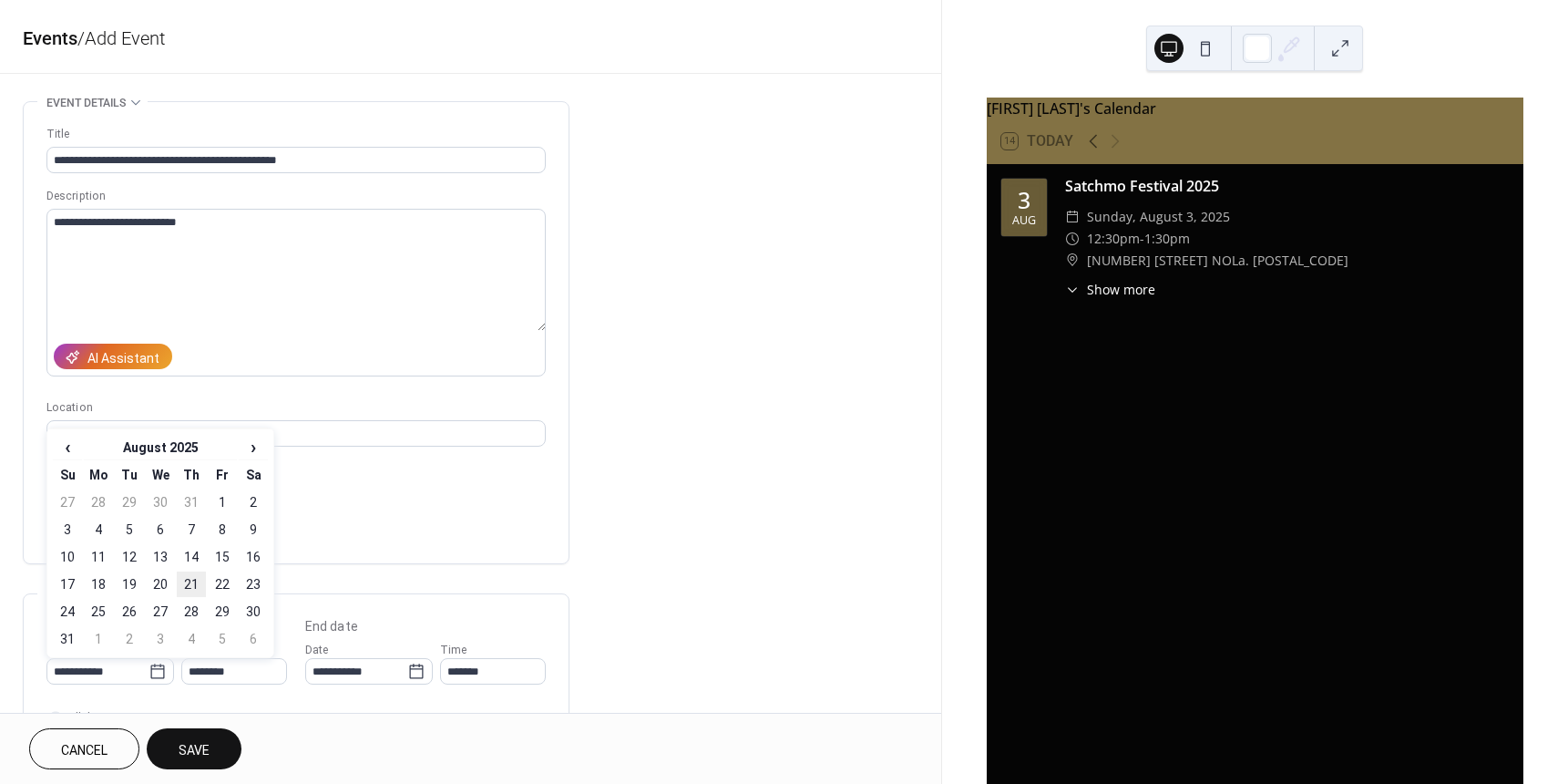 click on "21" at bounding box center [191, 584] 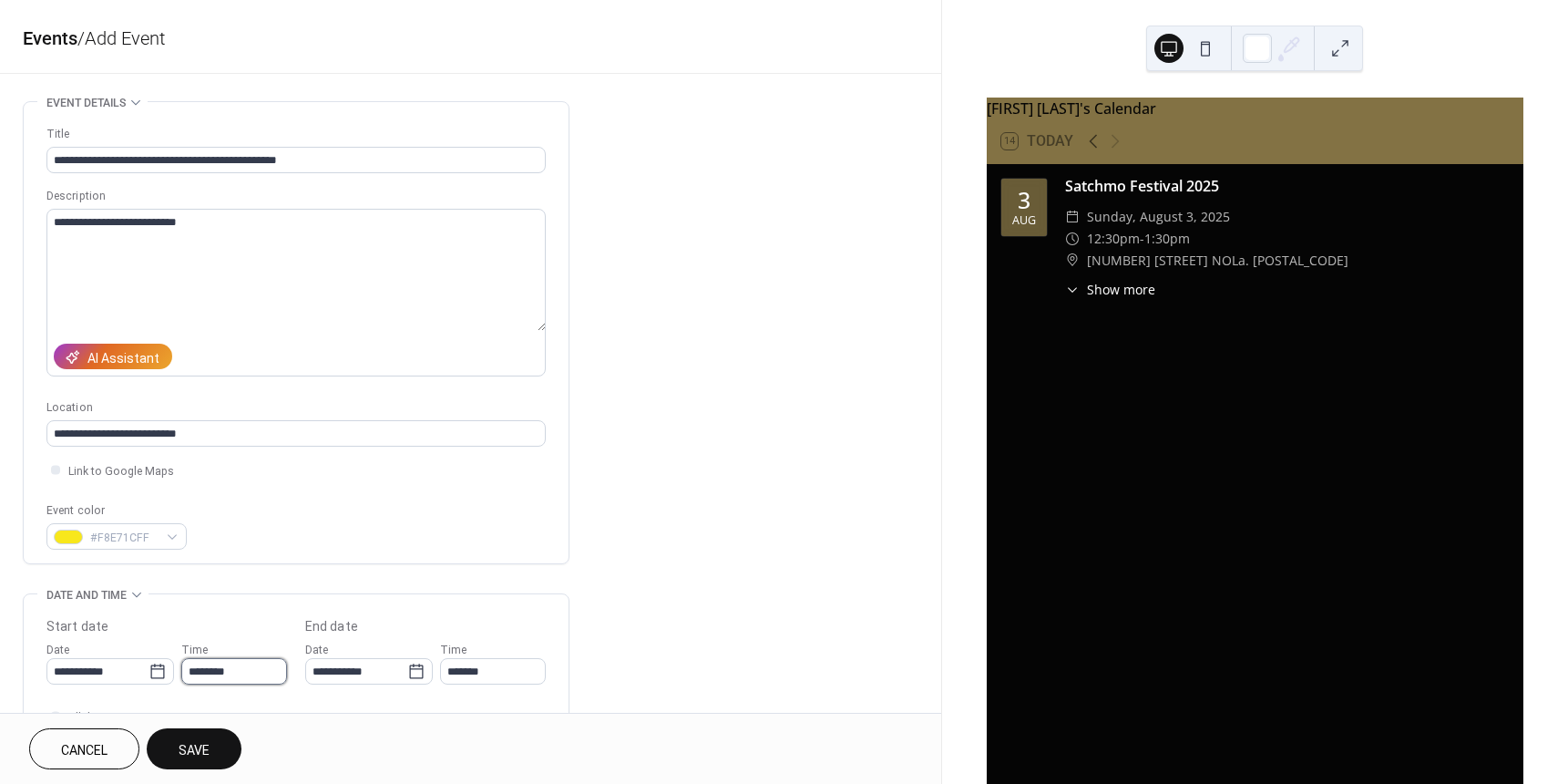 click on "********" at bounding box center (234, 671) 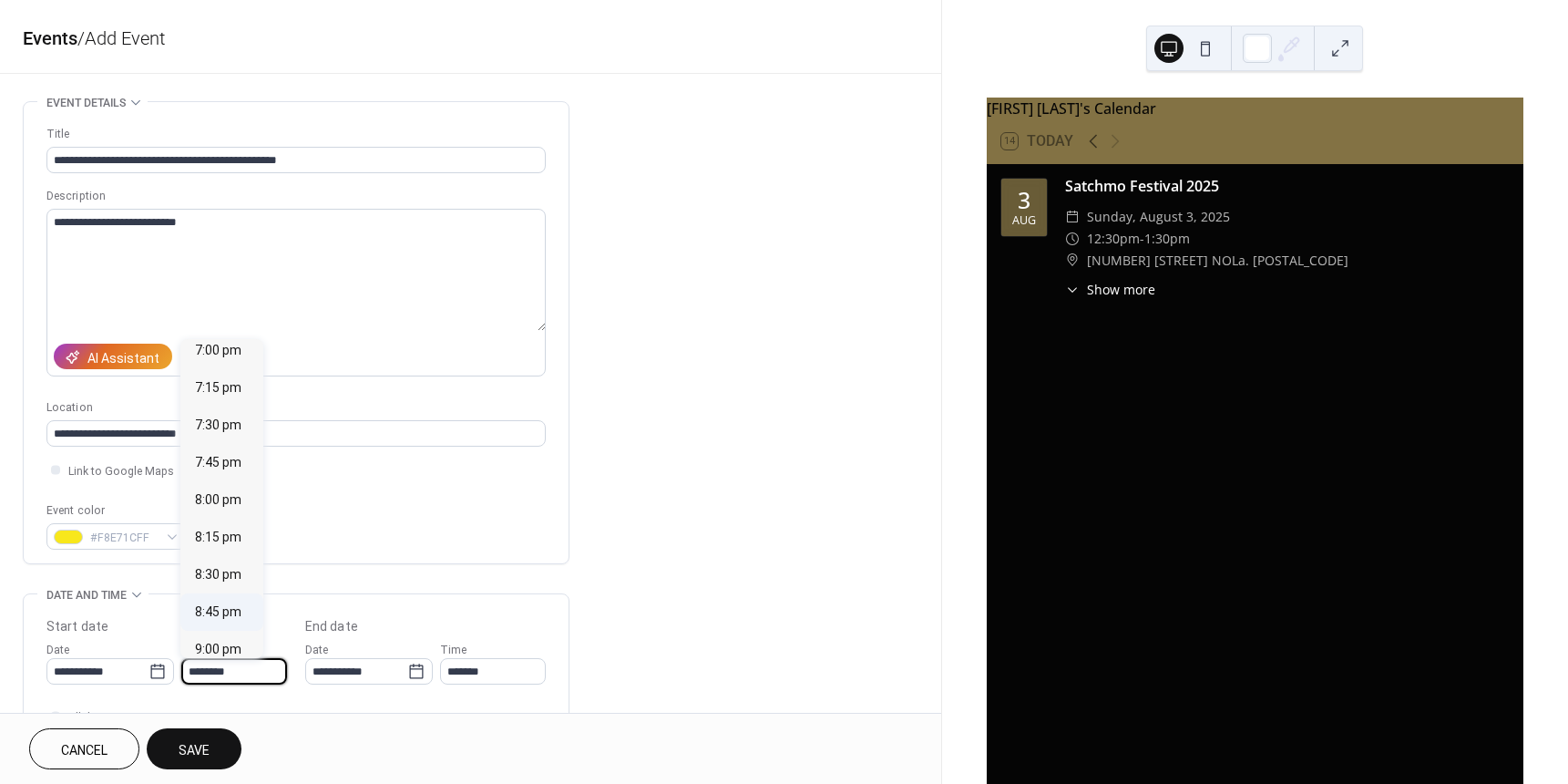 scroll, scrollTop: 2432, scrollLeft: 0, axis: vertical 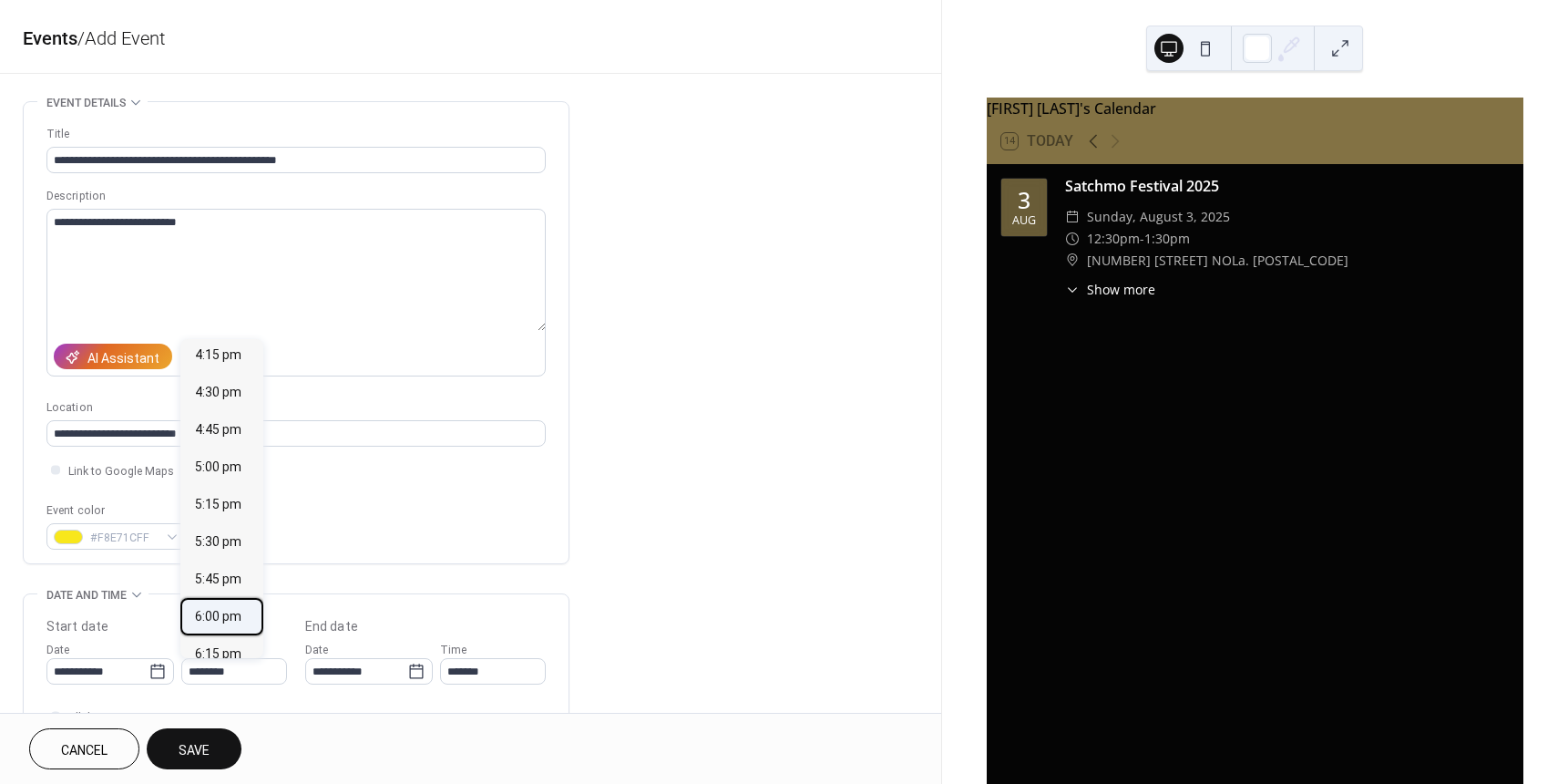 click on "6:00 pm" at bounding box center (218, 616) 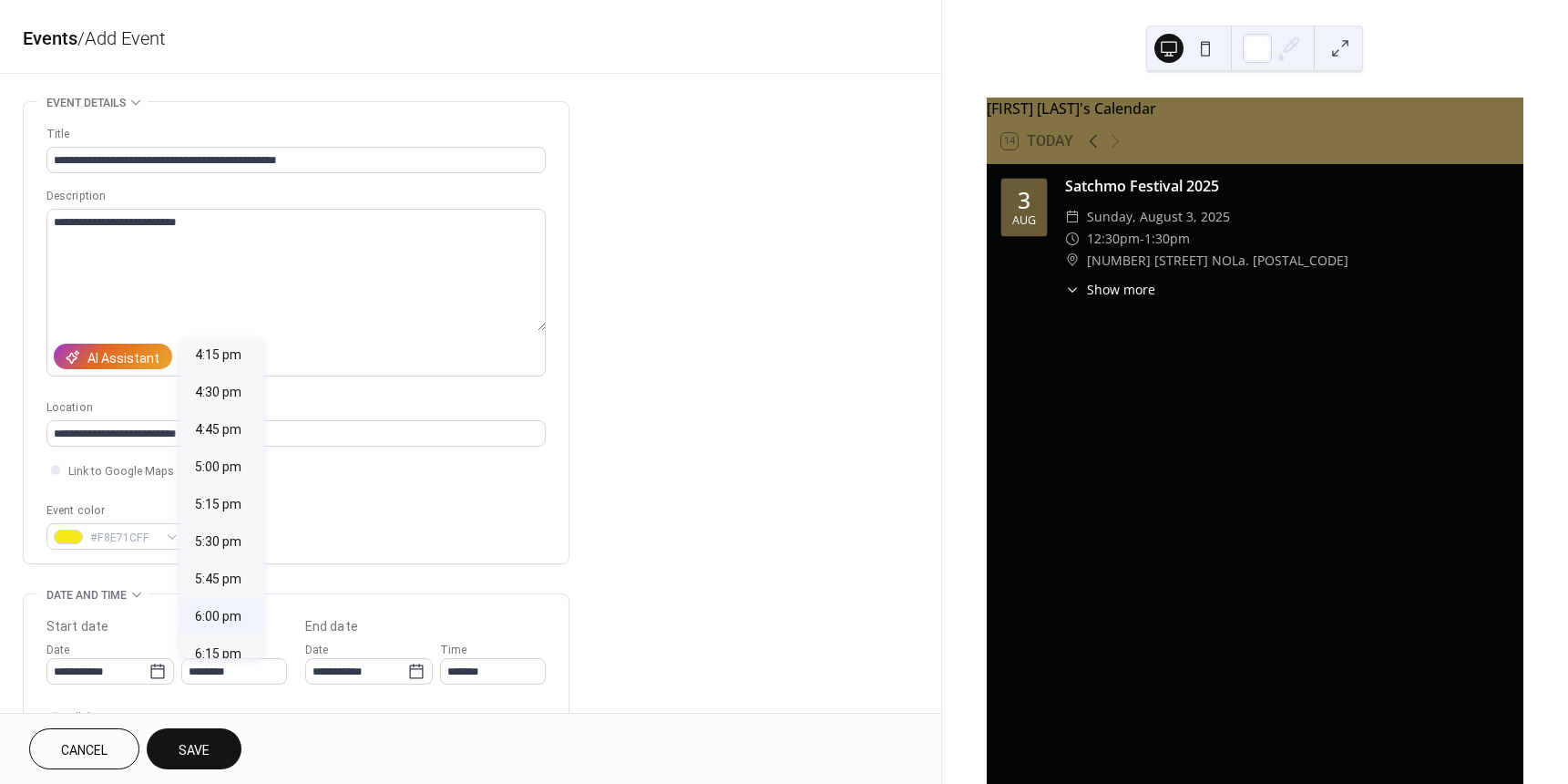 type on "*******" 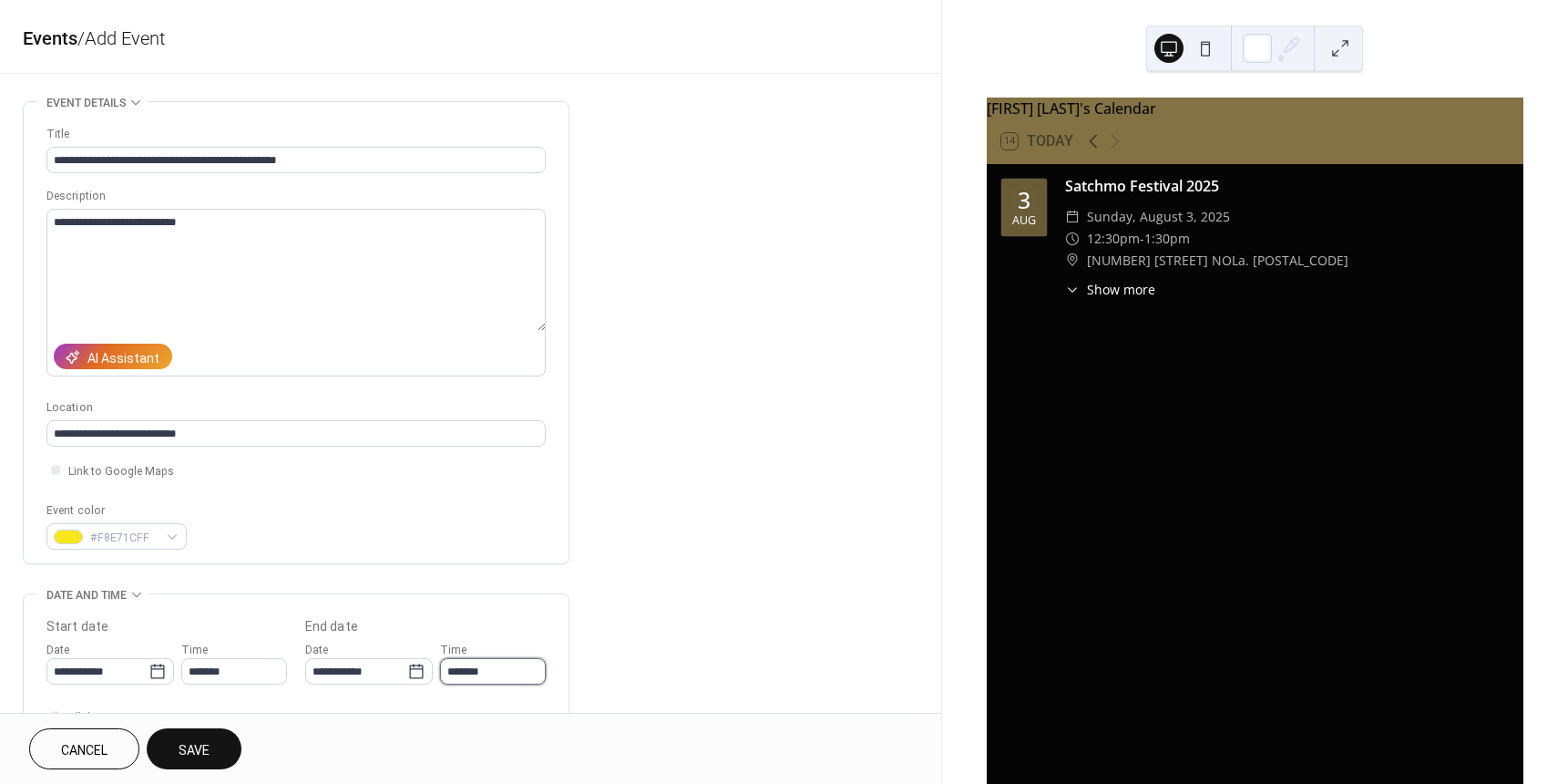 click on "*******" at bounding box center (493, 671) 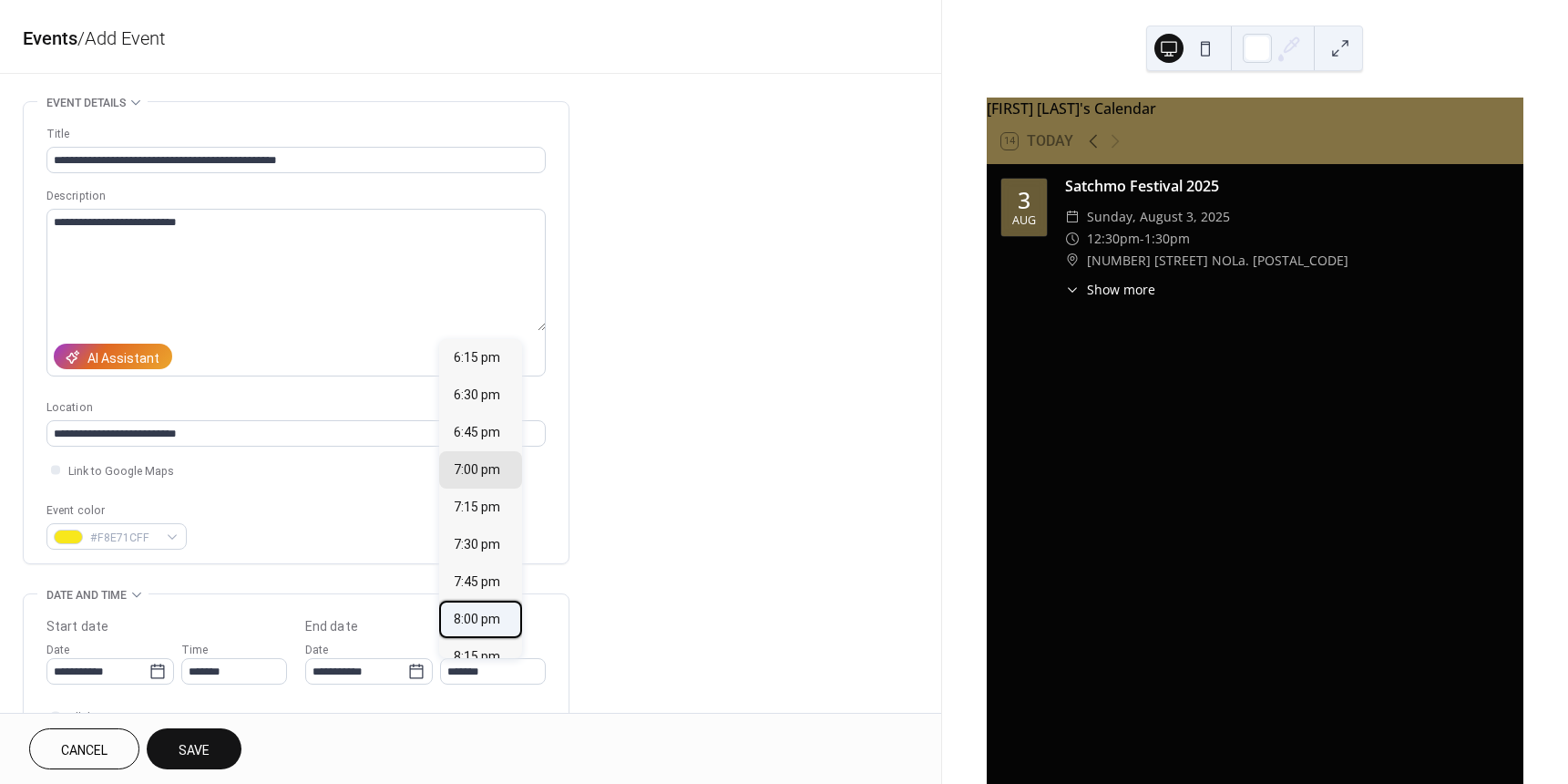 click on "8:00 pm" at bounding box center (477, 619) 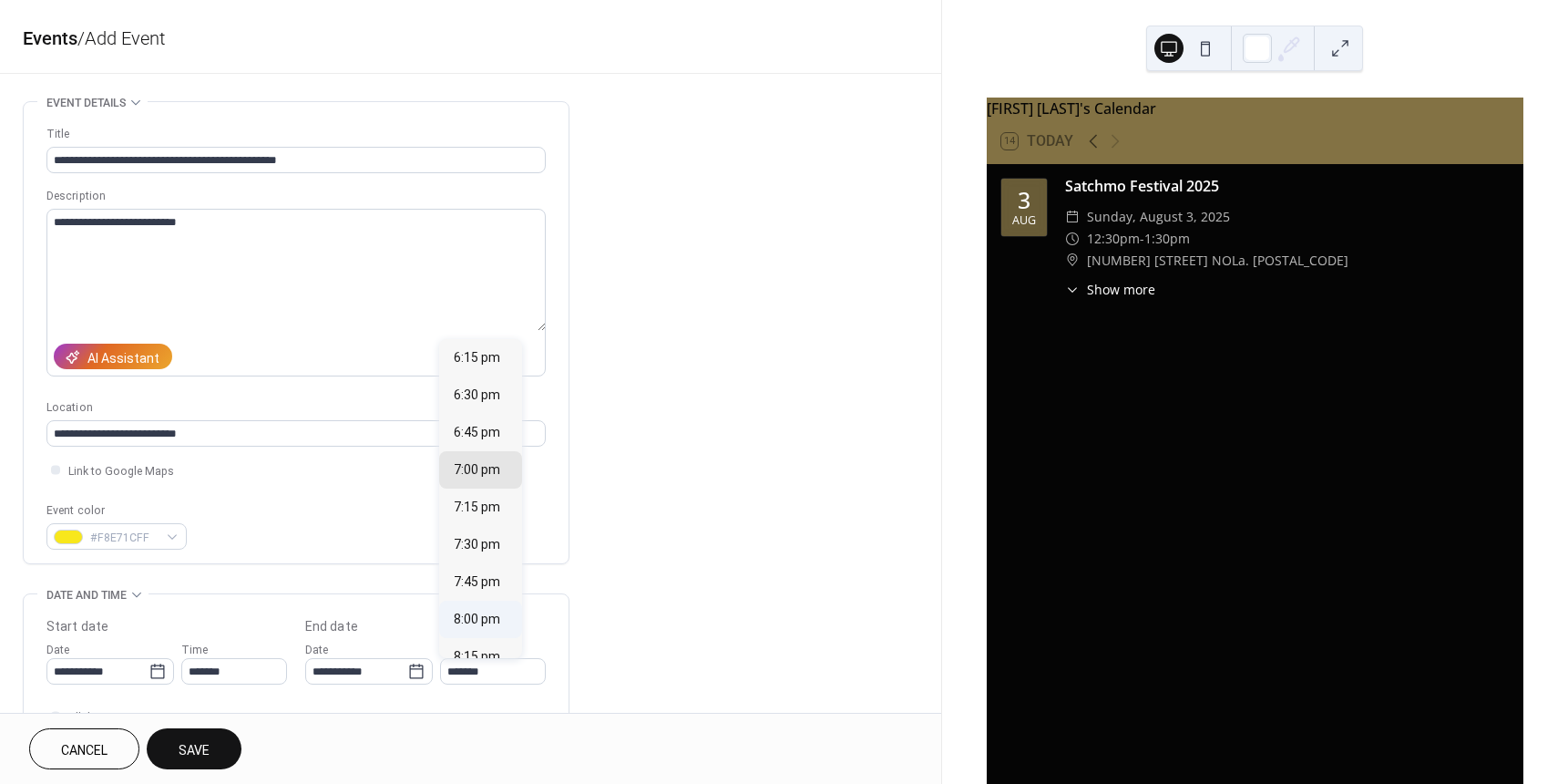 type on "*******" 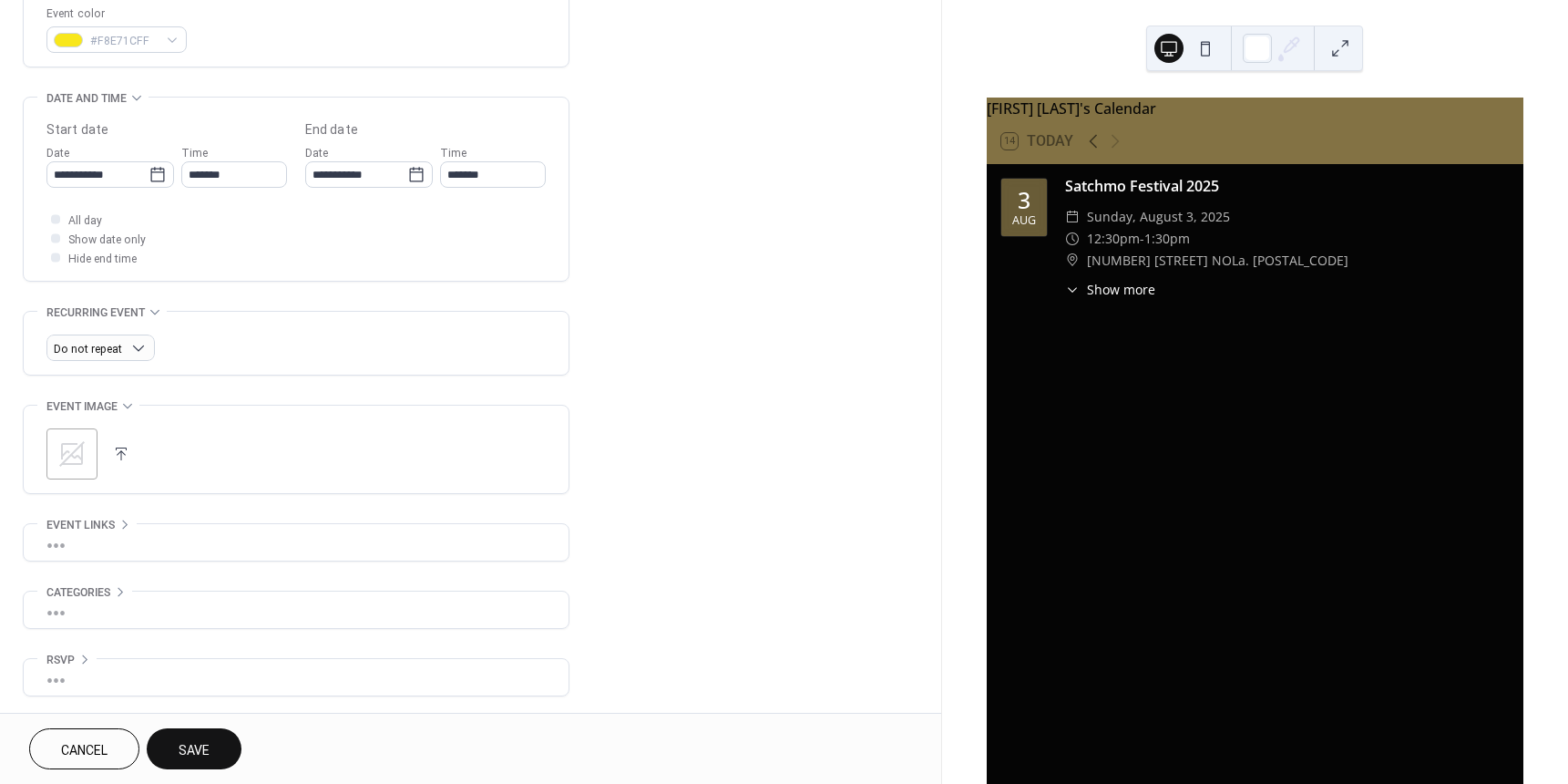 scroll, scrollTop: 499, scrollLeft: 0, axis: vertical 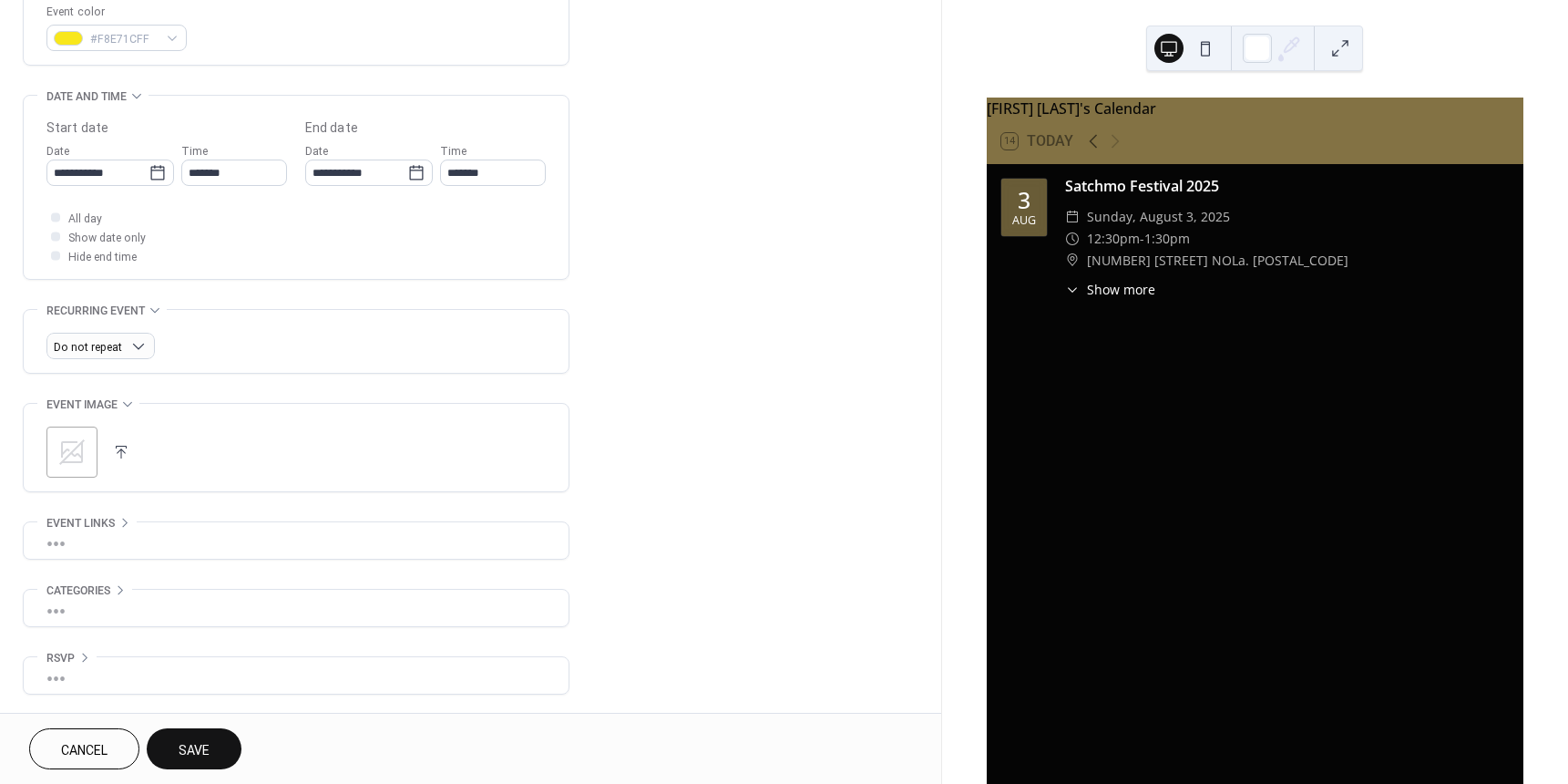 click 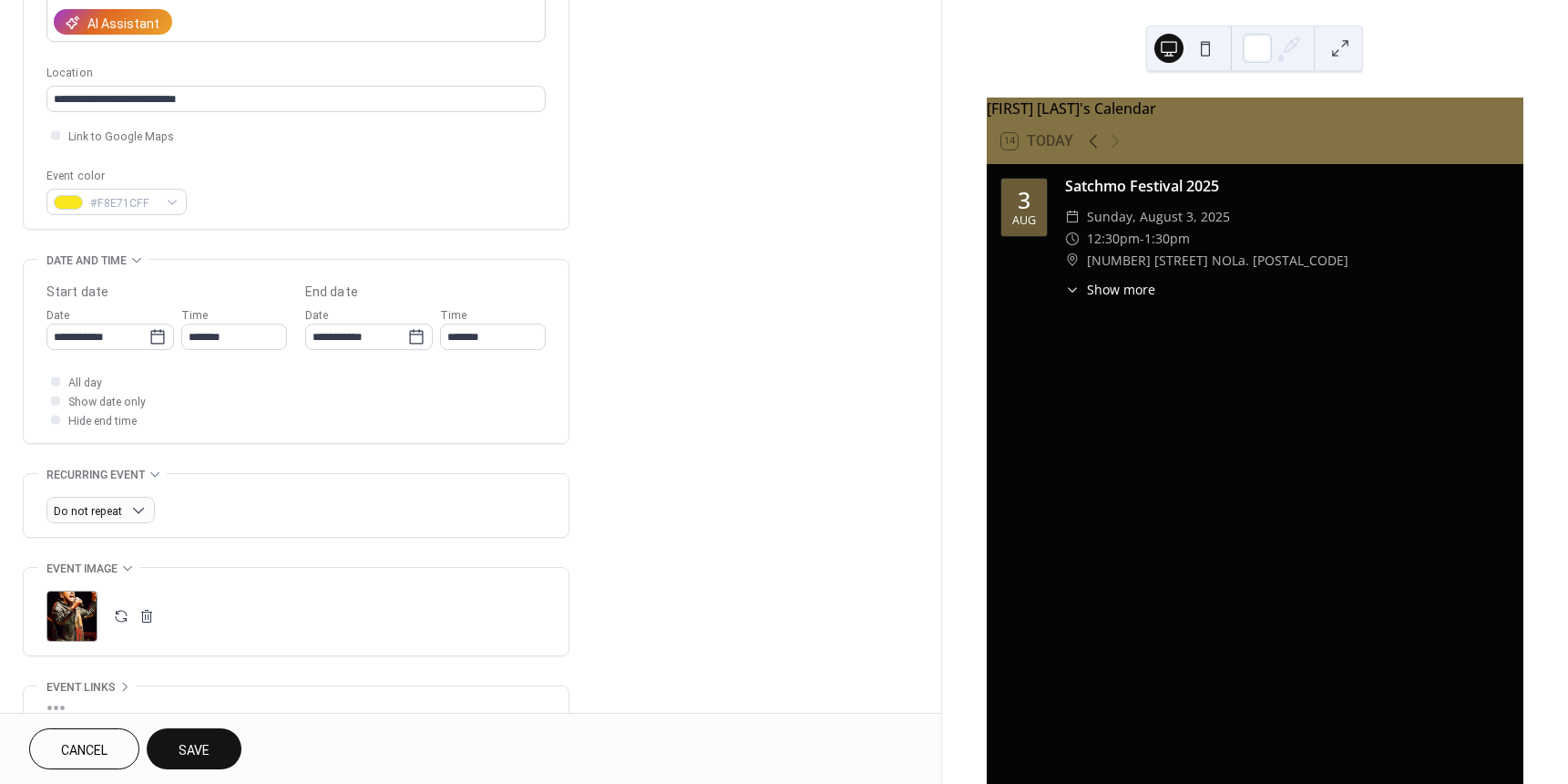 scroll, scrollTop: 499, scrollLeft: 0, axis: vertical 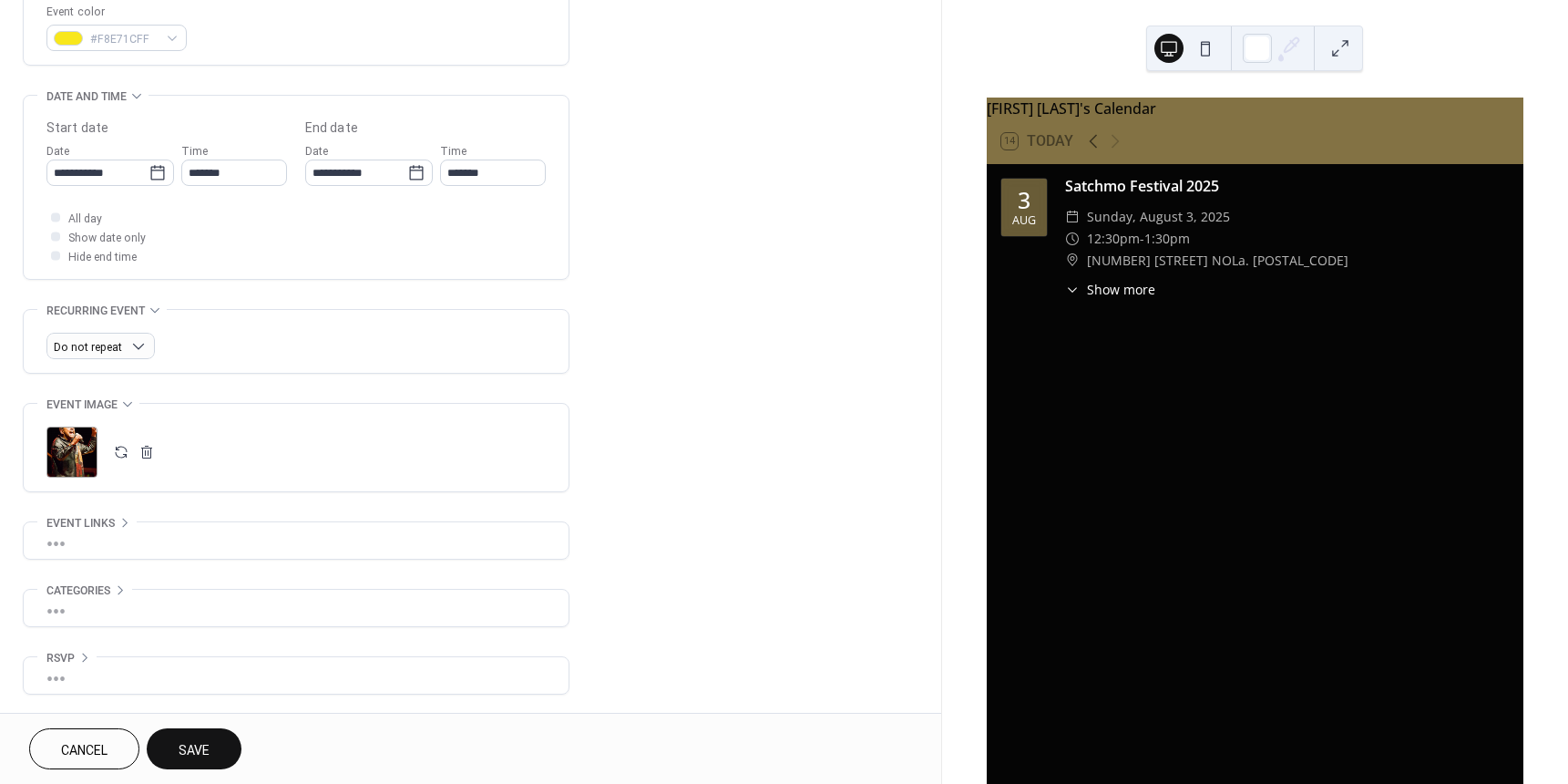 click on "Save" at bounding box center [194, 748] 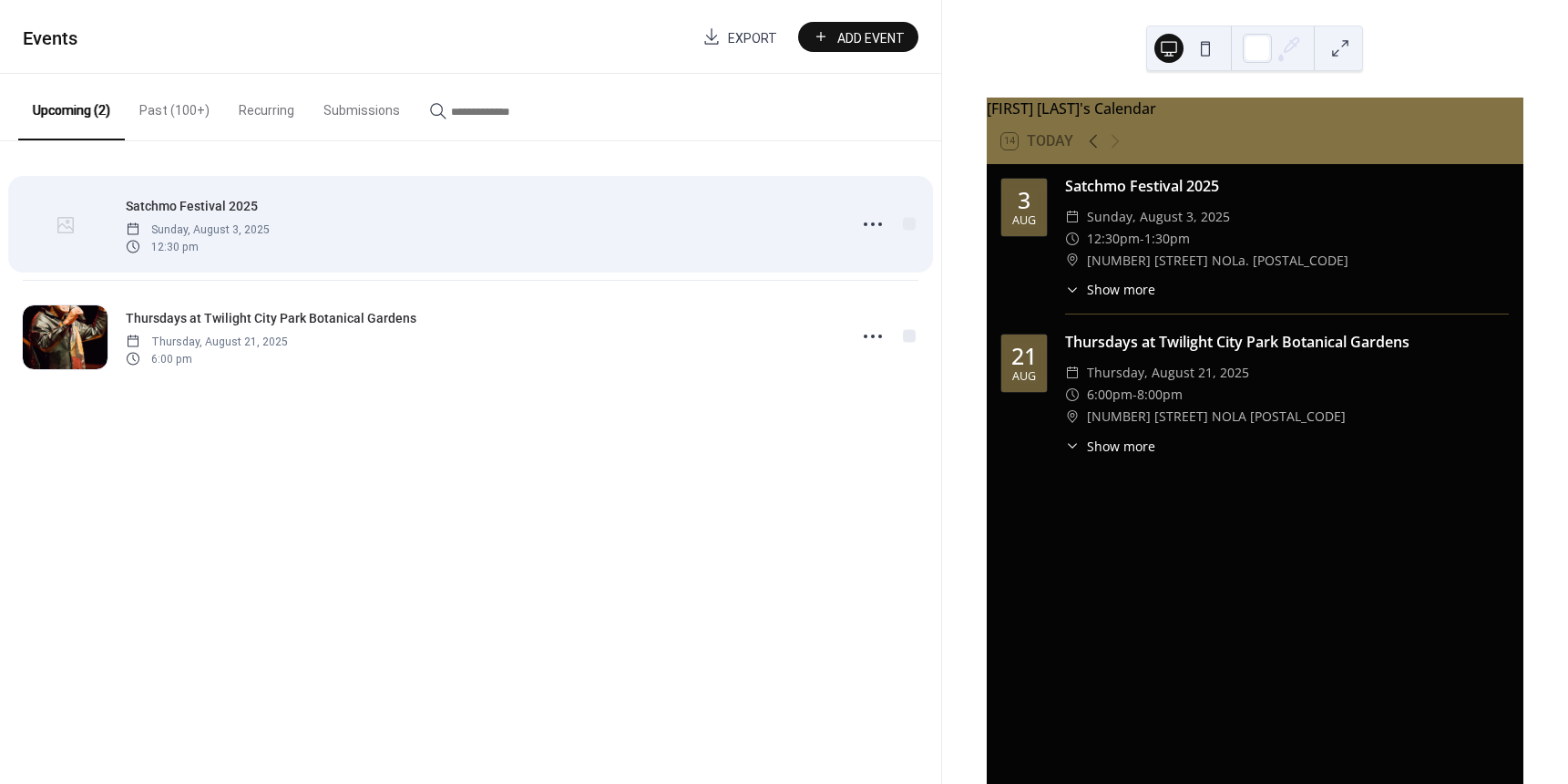 click 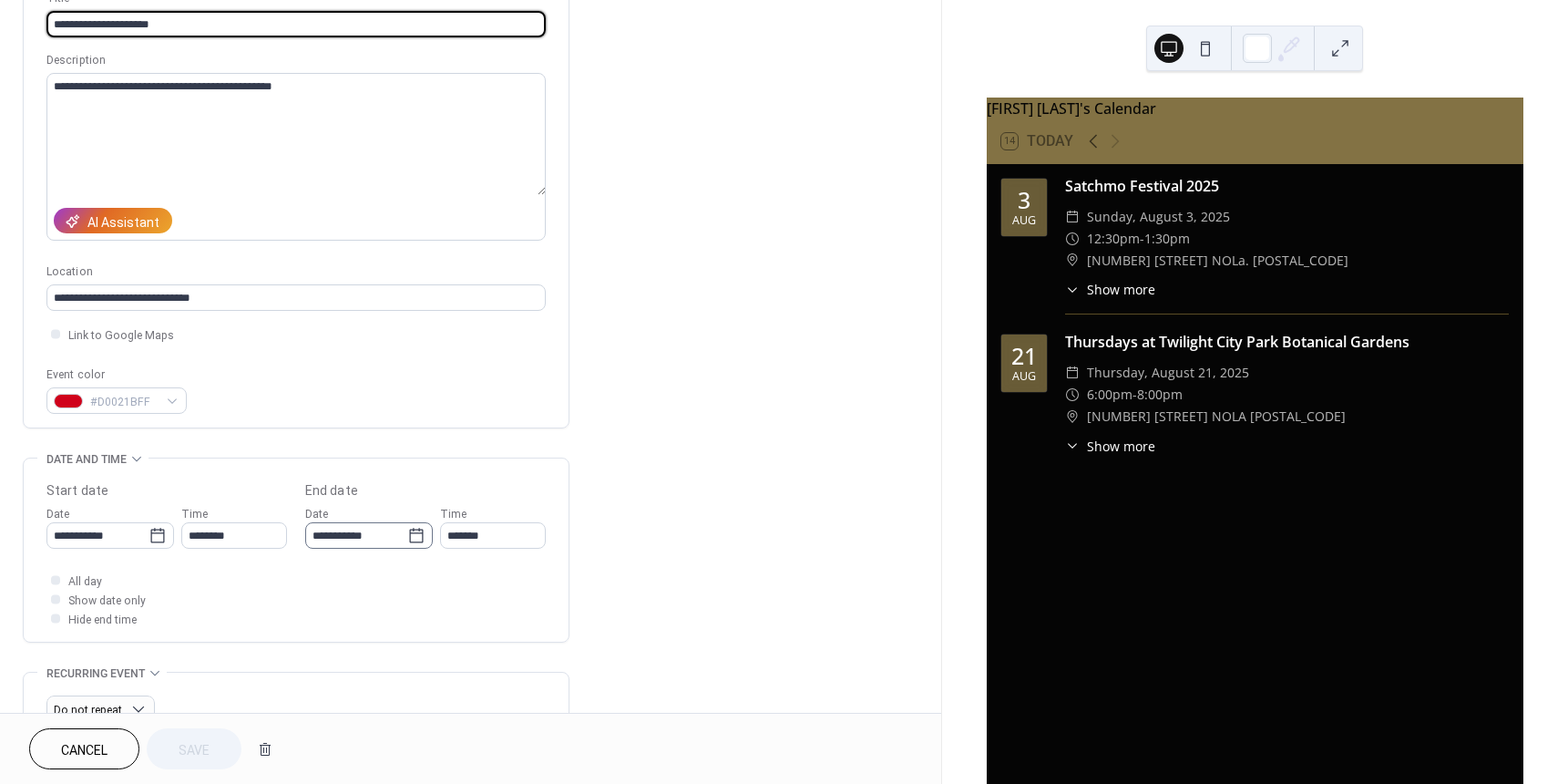 scroll, scrollTop: 456, scrollLeft: 0, axis: vertical 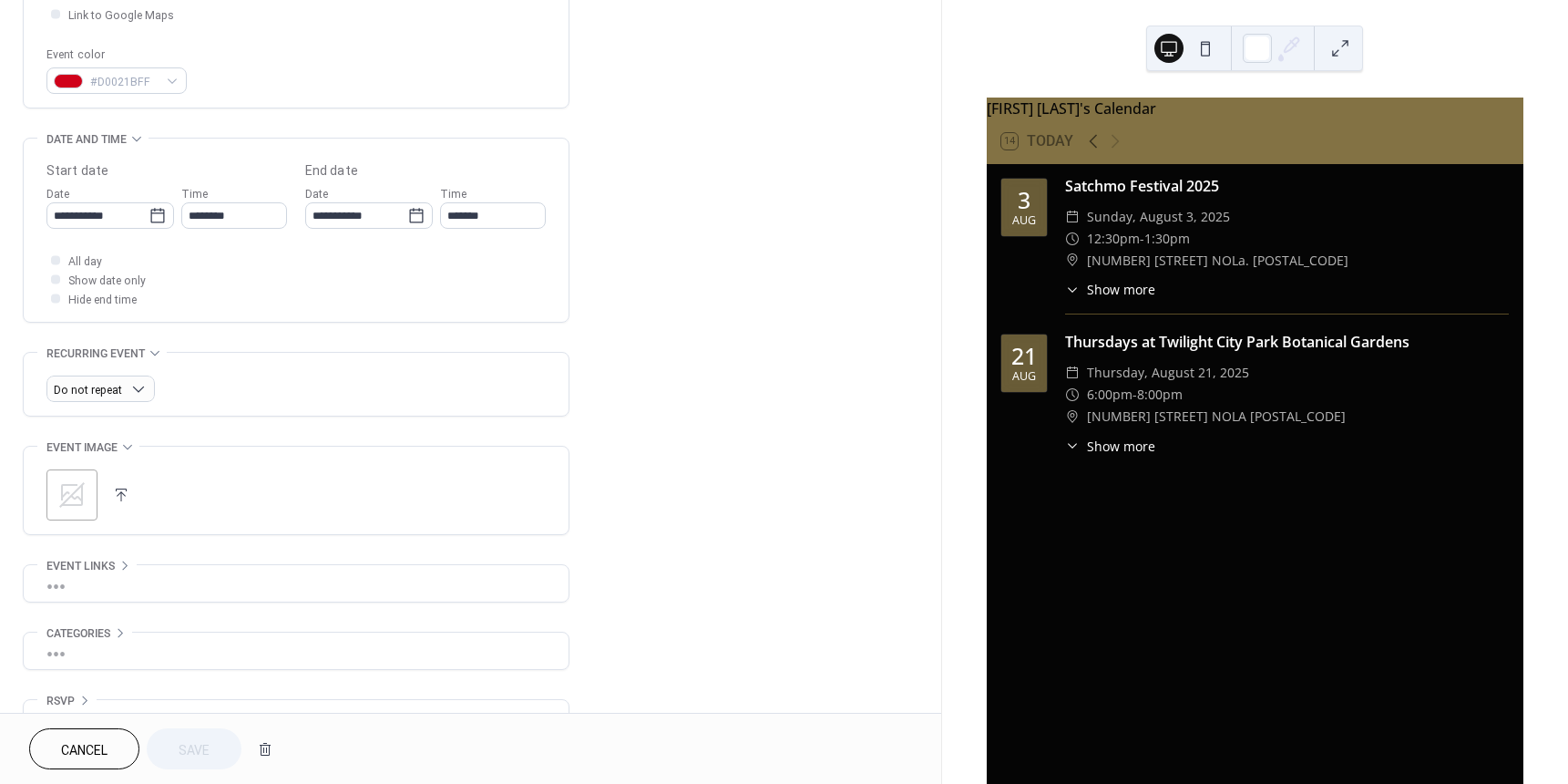 click 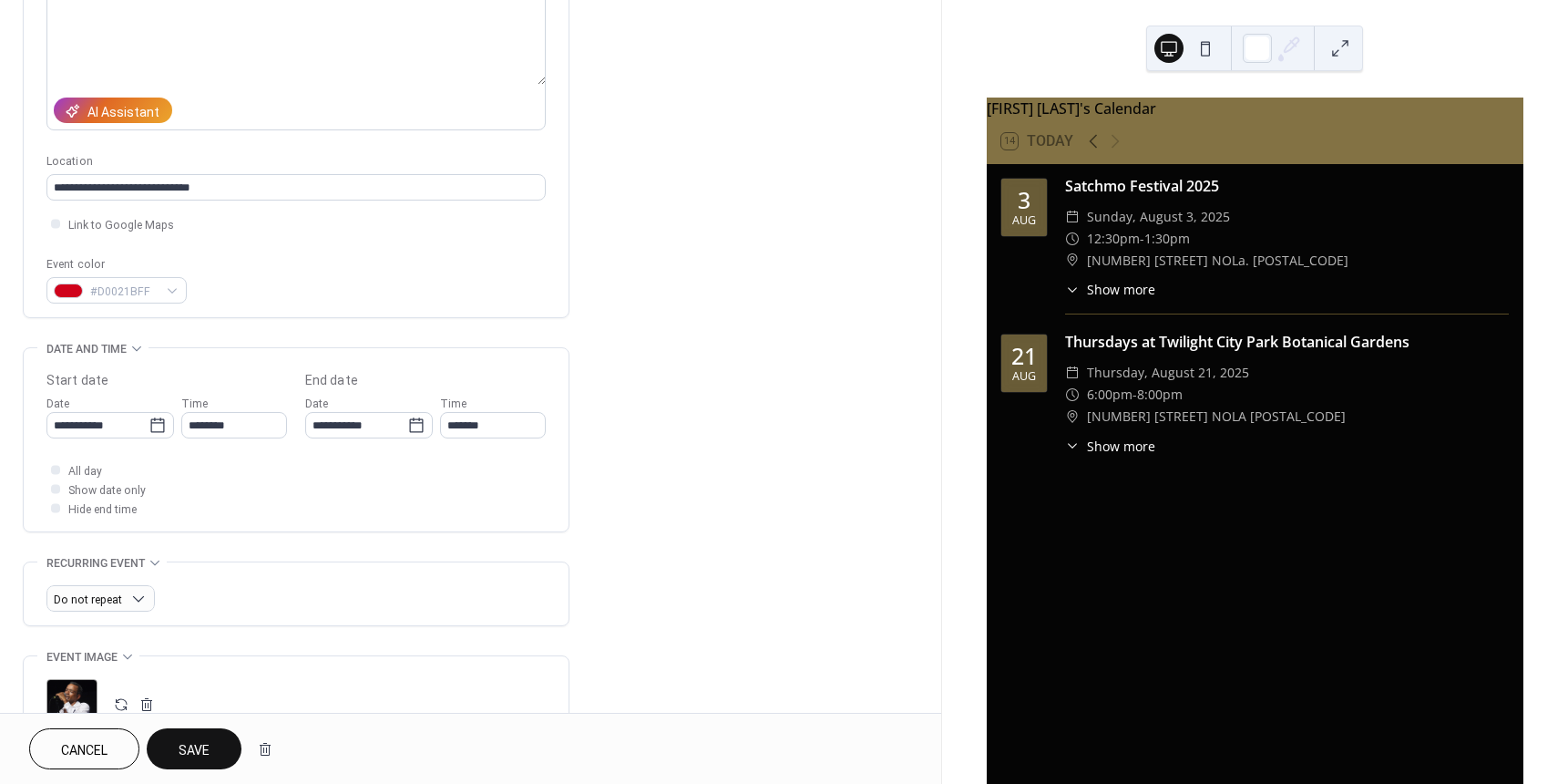 scroll, scrollTop: 499, scrollLeft: 0, axis: vertical 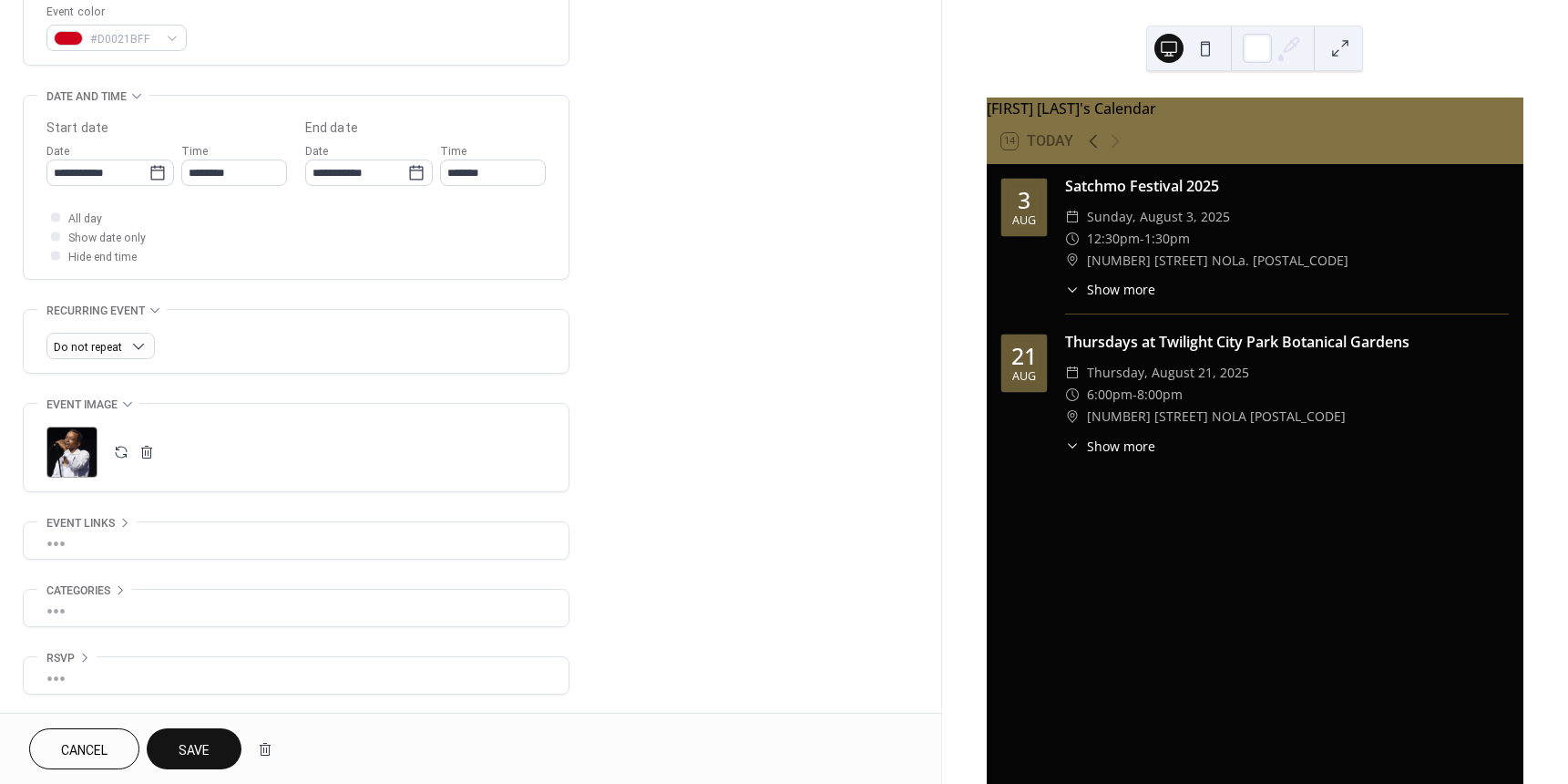 click on "Save" at bounding box center (194, 750) 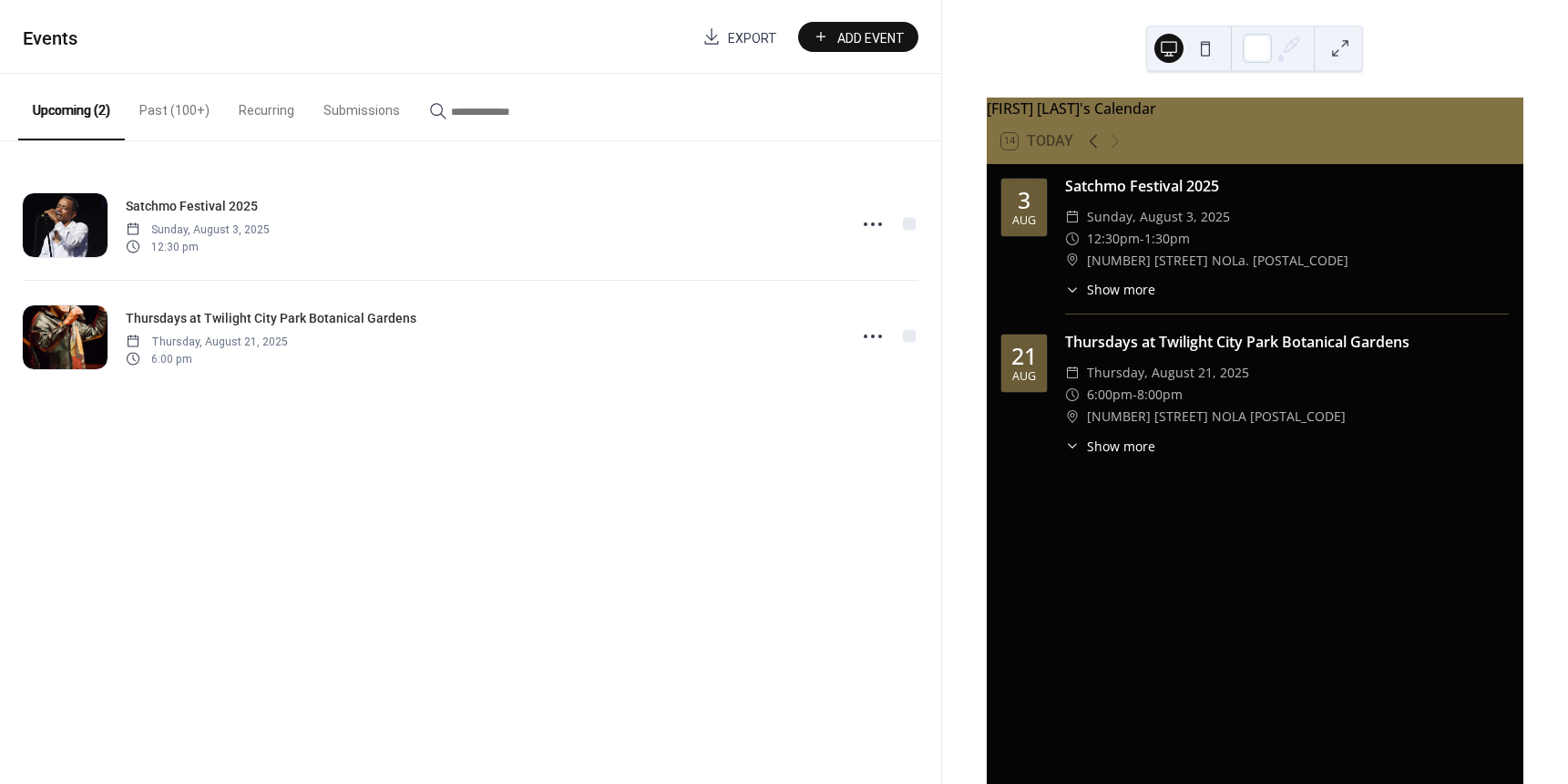 click on "Add Event" at bounding box center (871, 37) 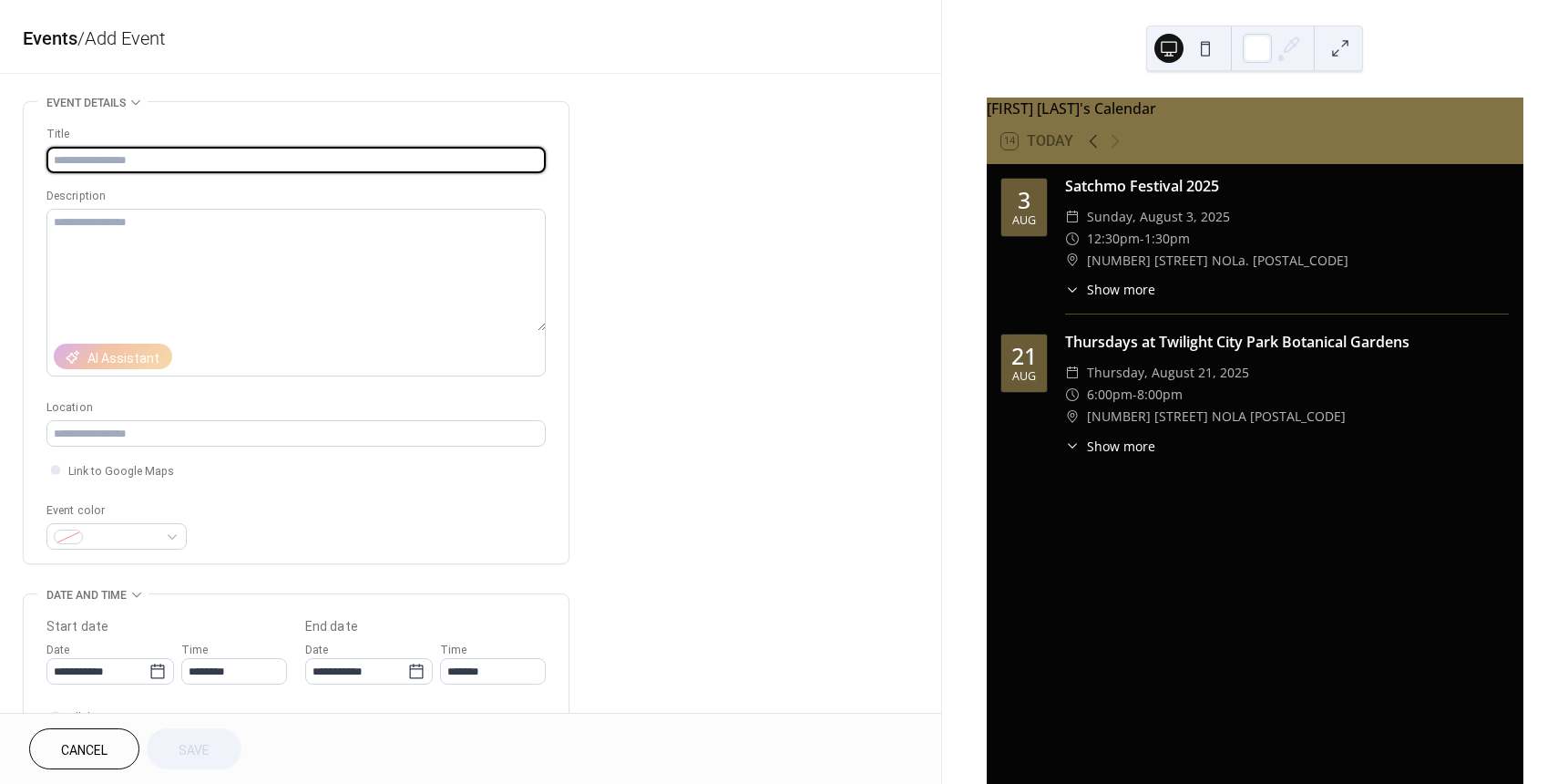 click at bounding box center (296, 160) 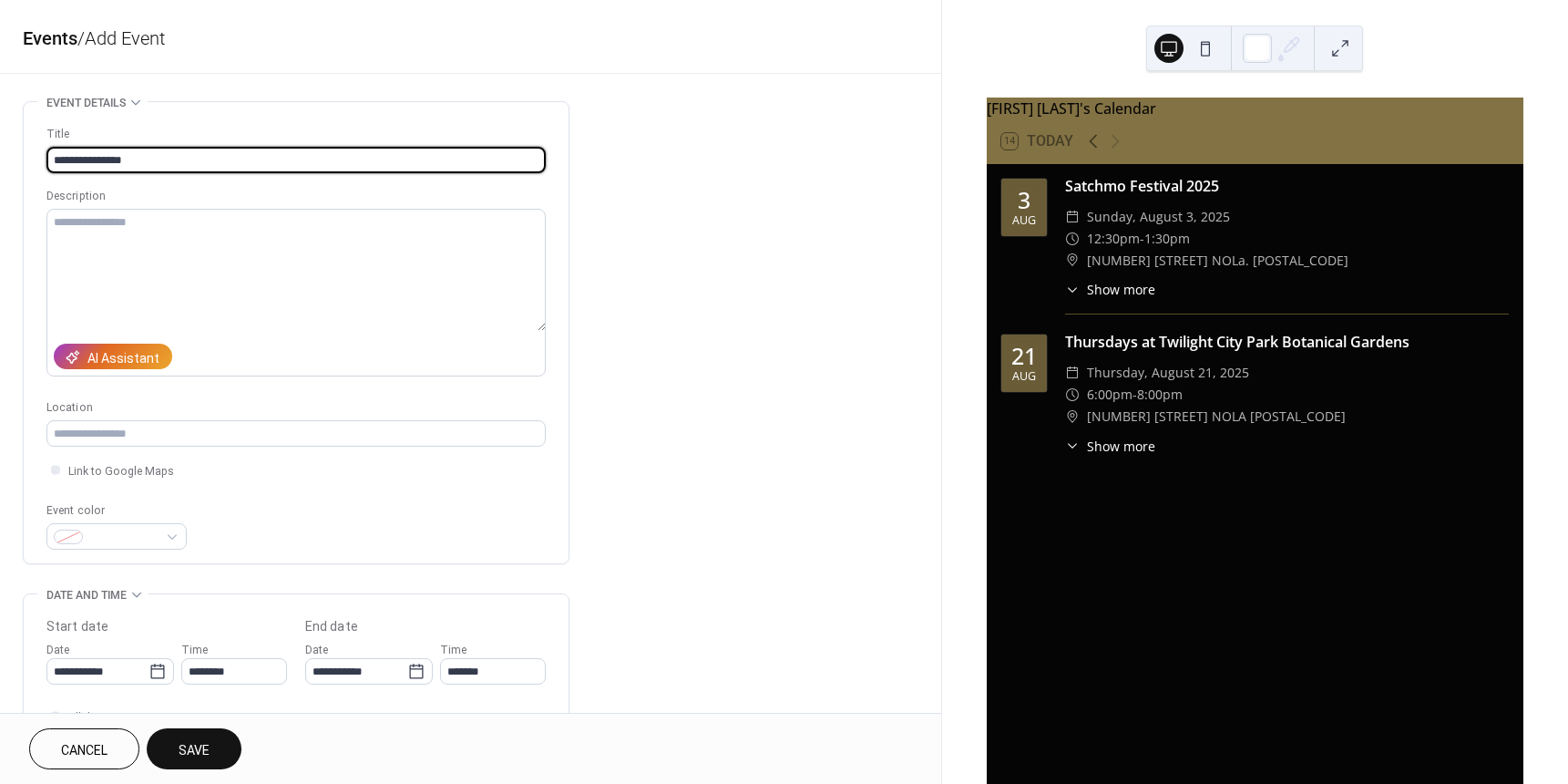 click on "**********" at bounding box center [296, 160] 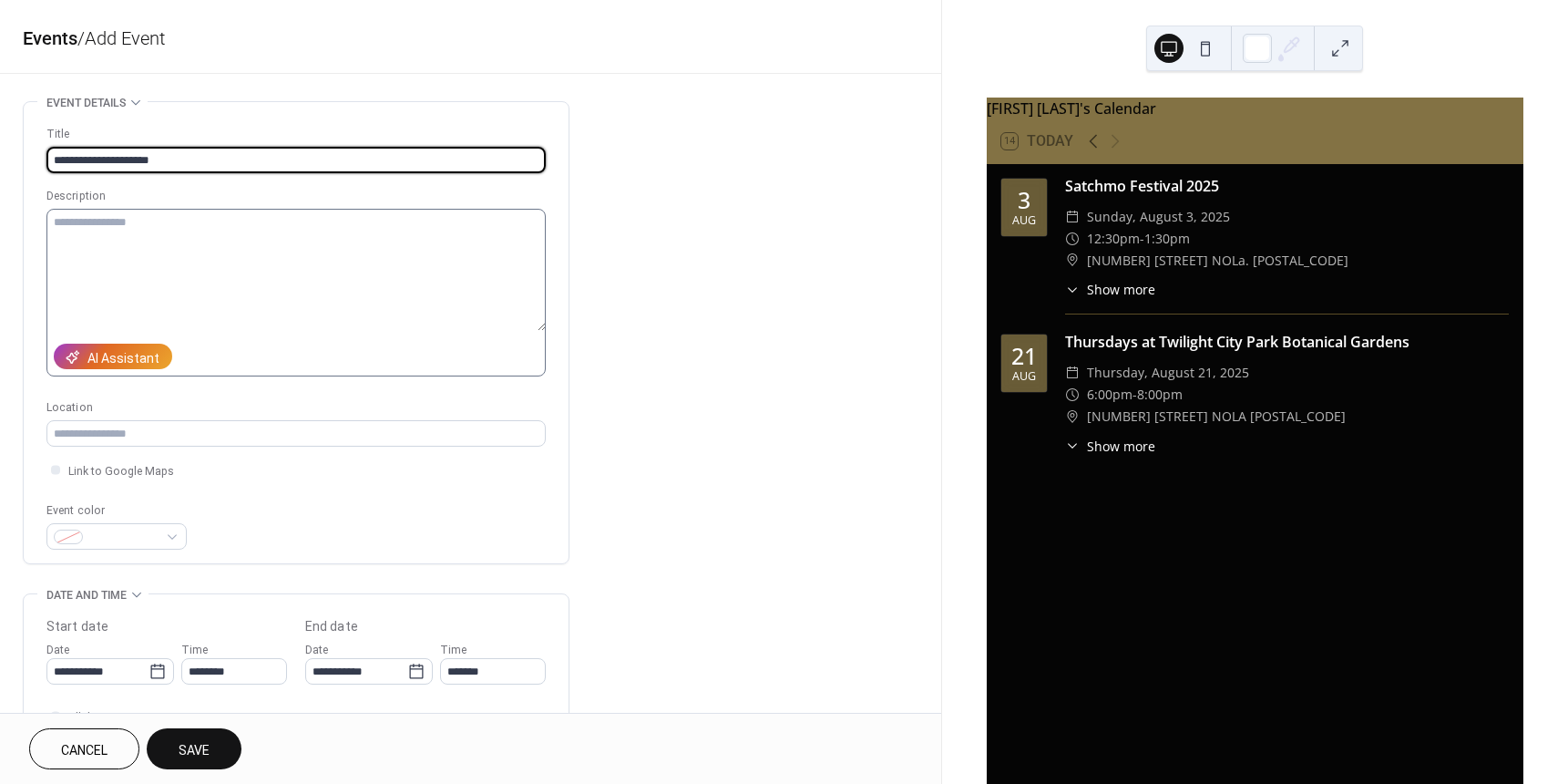 type on "**********" 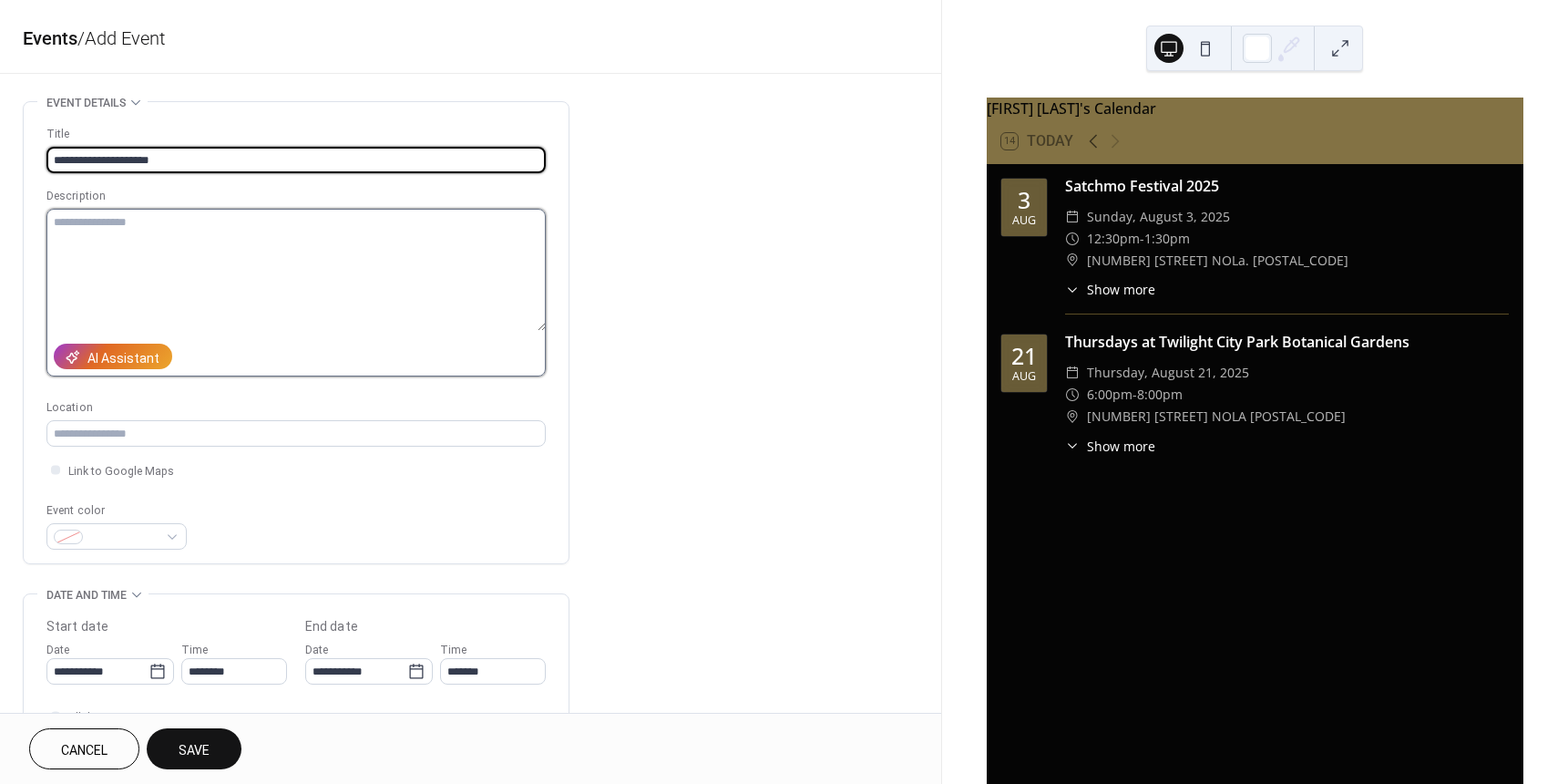 click at bounding box center [296, 270] 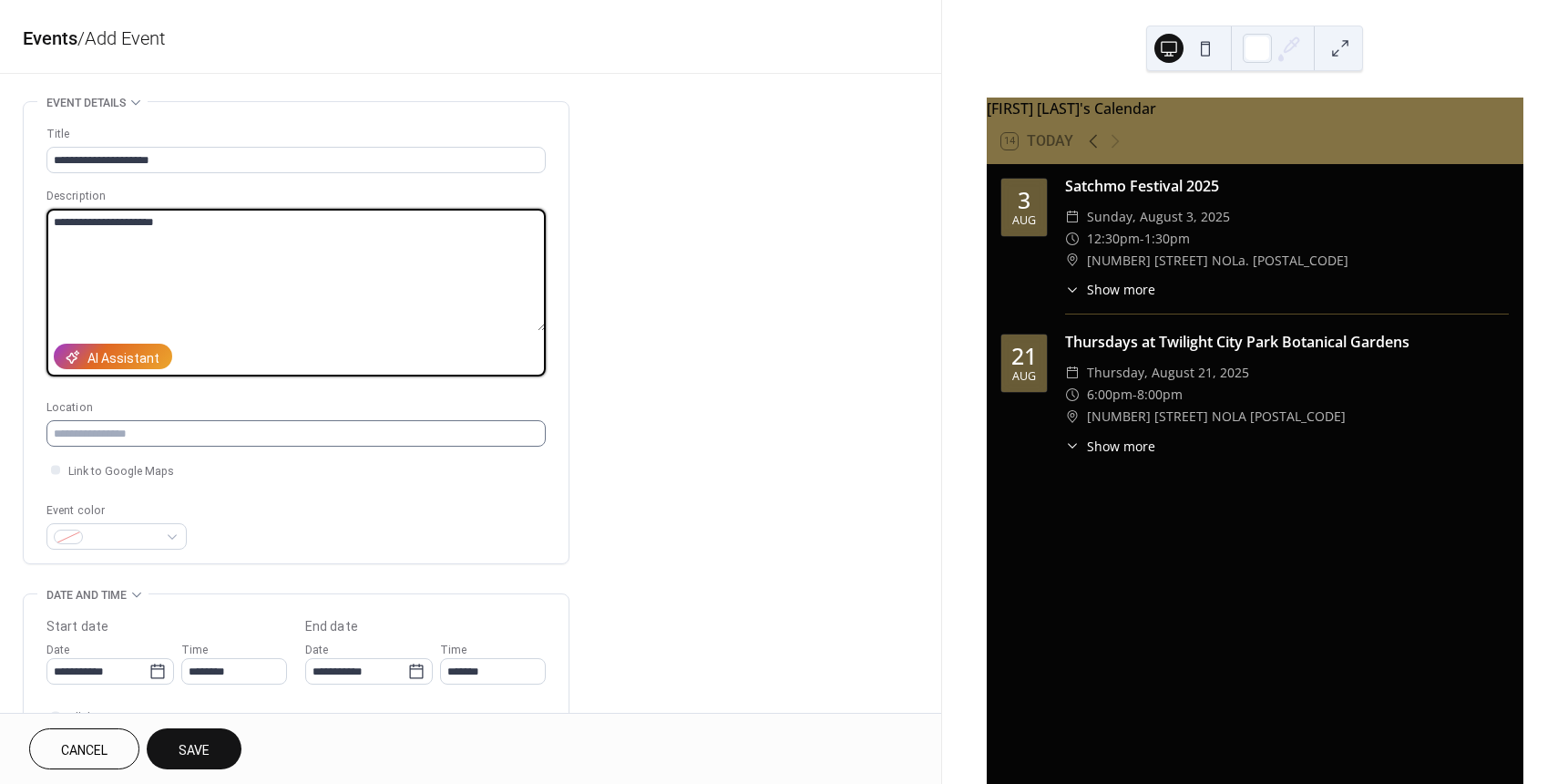 type on "**********" 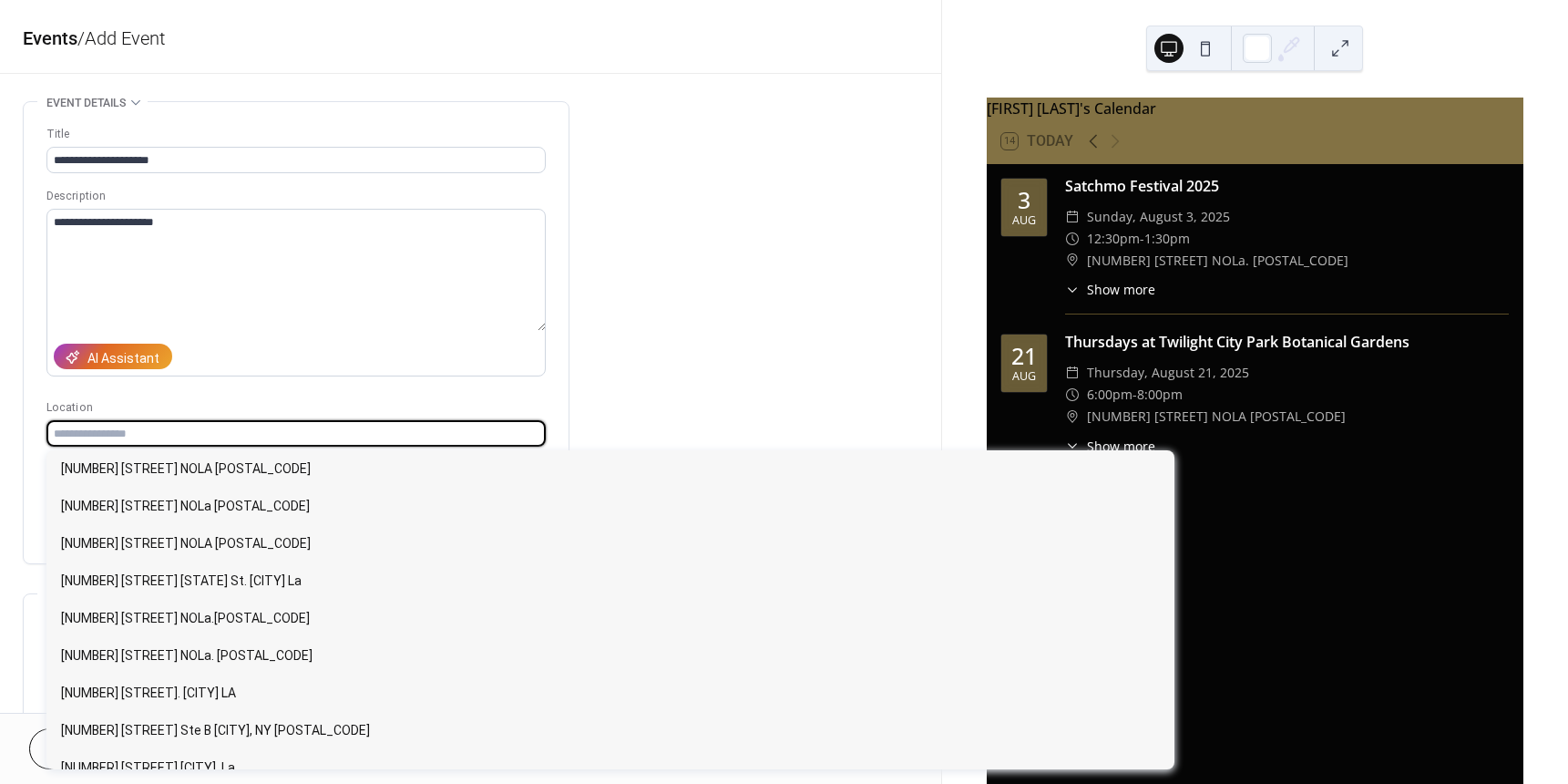 click at bounding box center [296, 433] 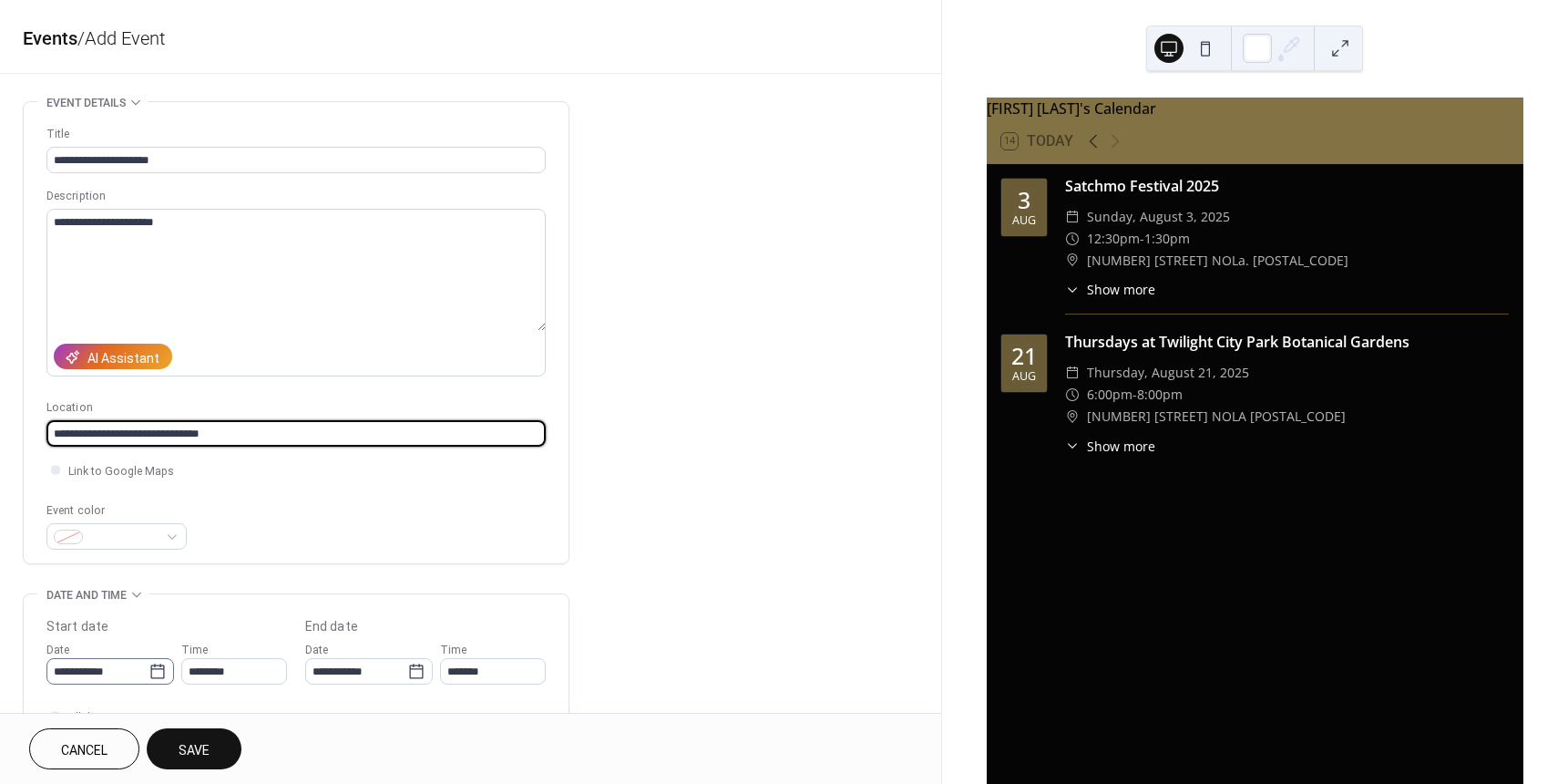 type on "**********" 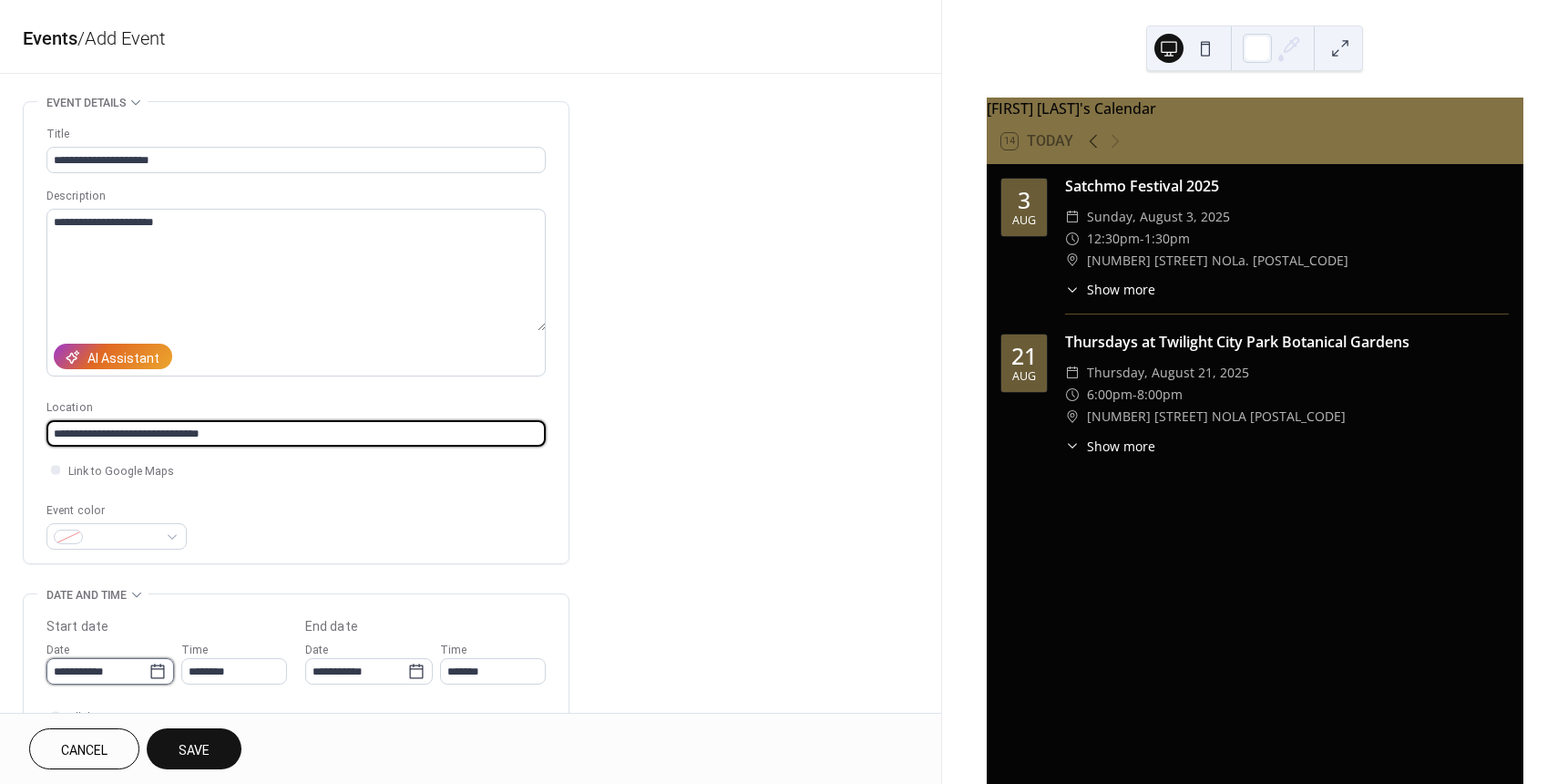 click on "**********" at bounding box center (97, 671) 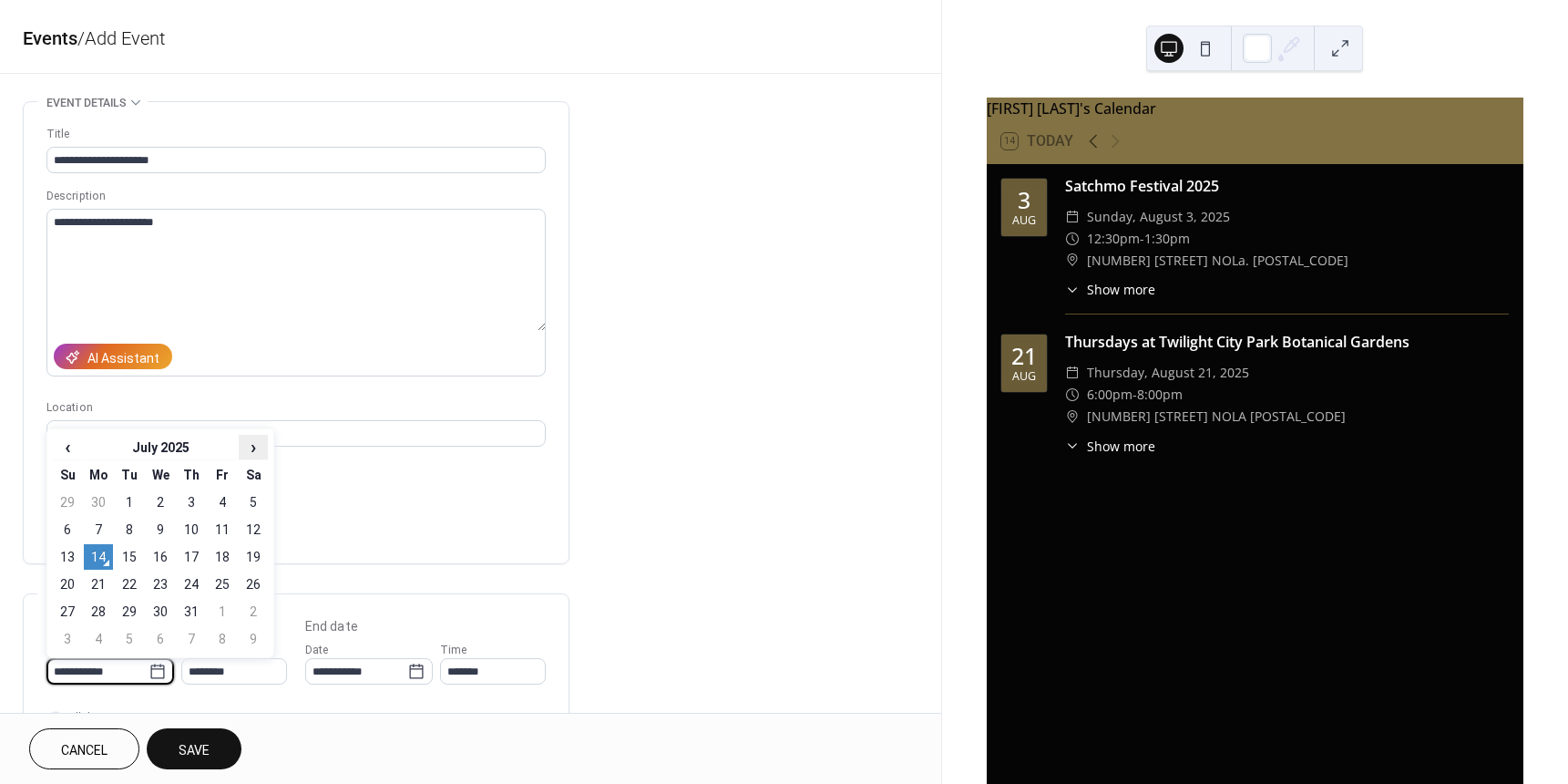 click on "›" at bounding box center [253, 447] 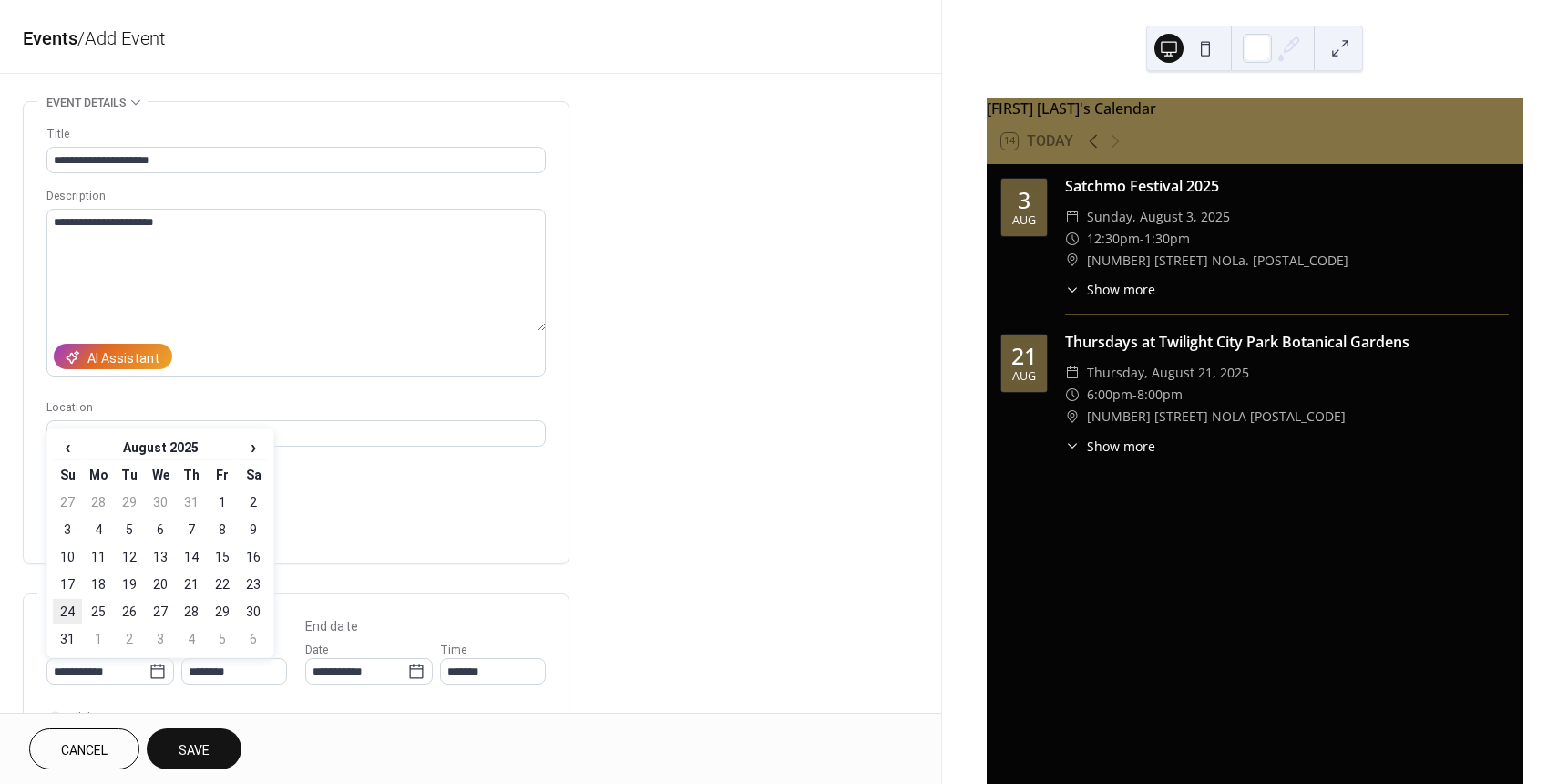click on "24" at bounding box center (67, 612) 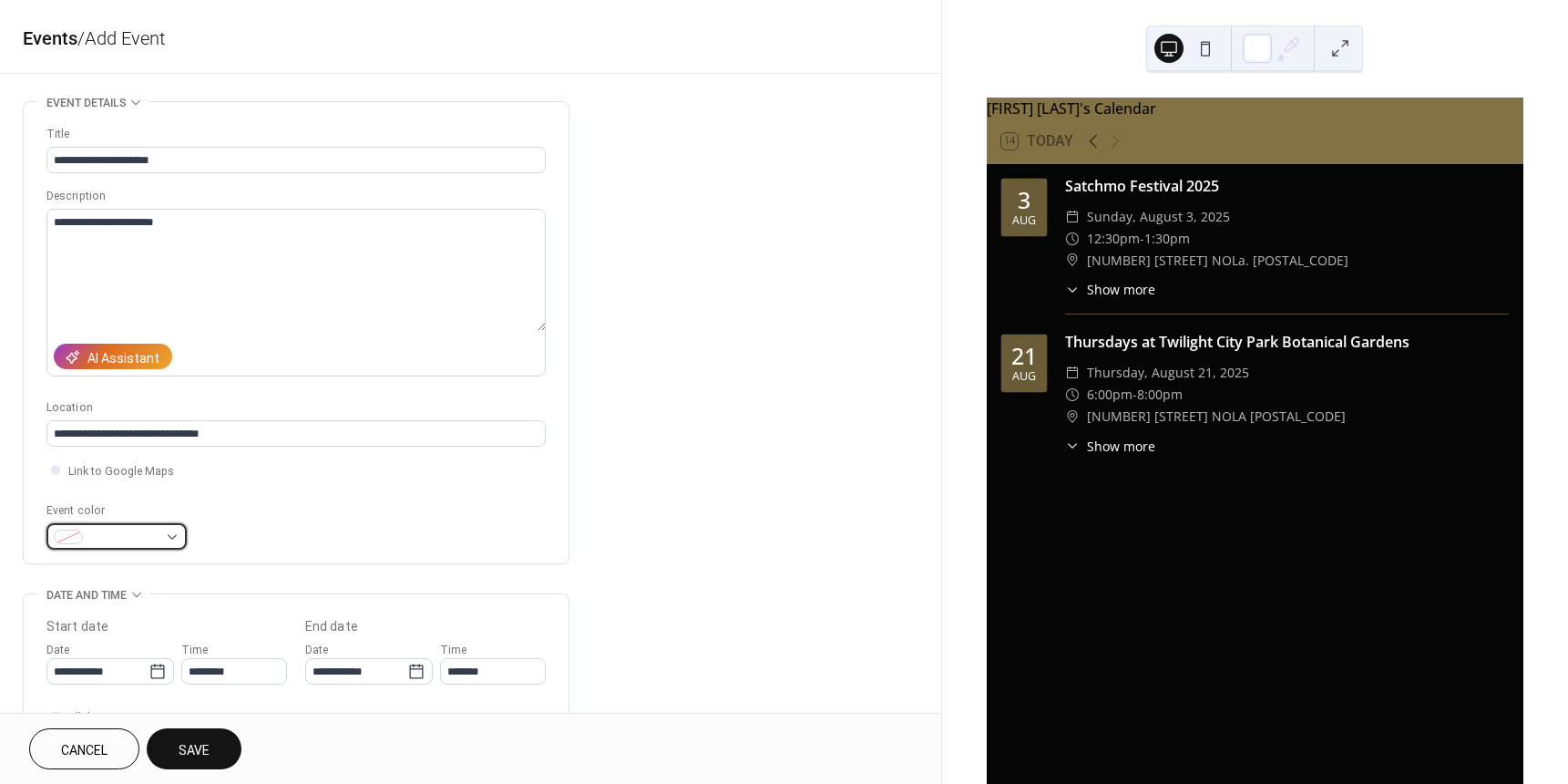 click at bounding box center (117, 536) 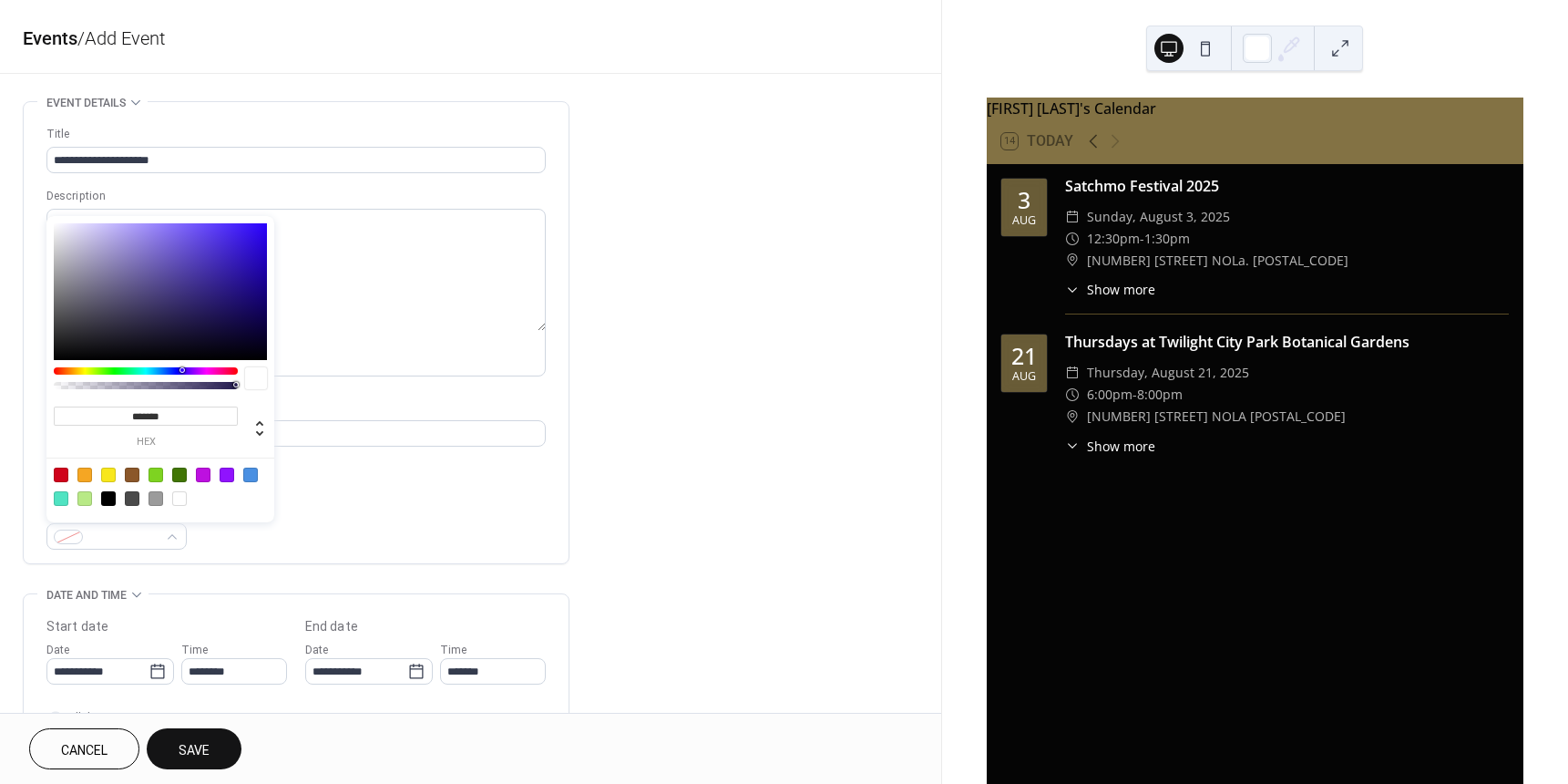 click at bounding box center [203, 475] 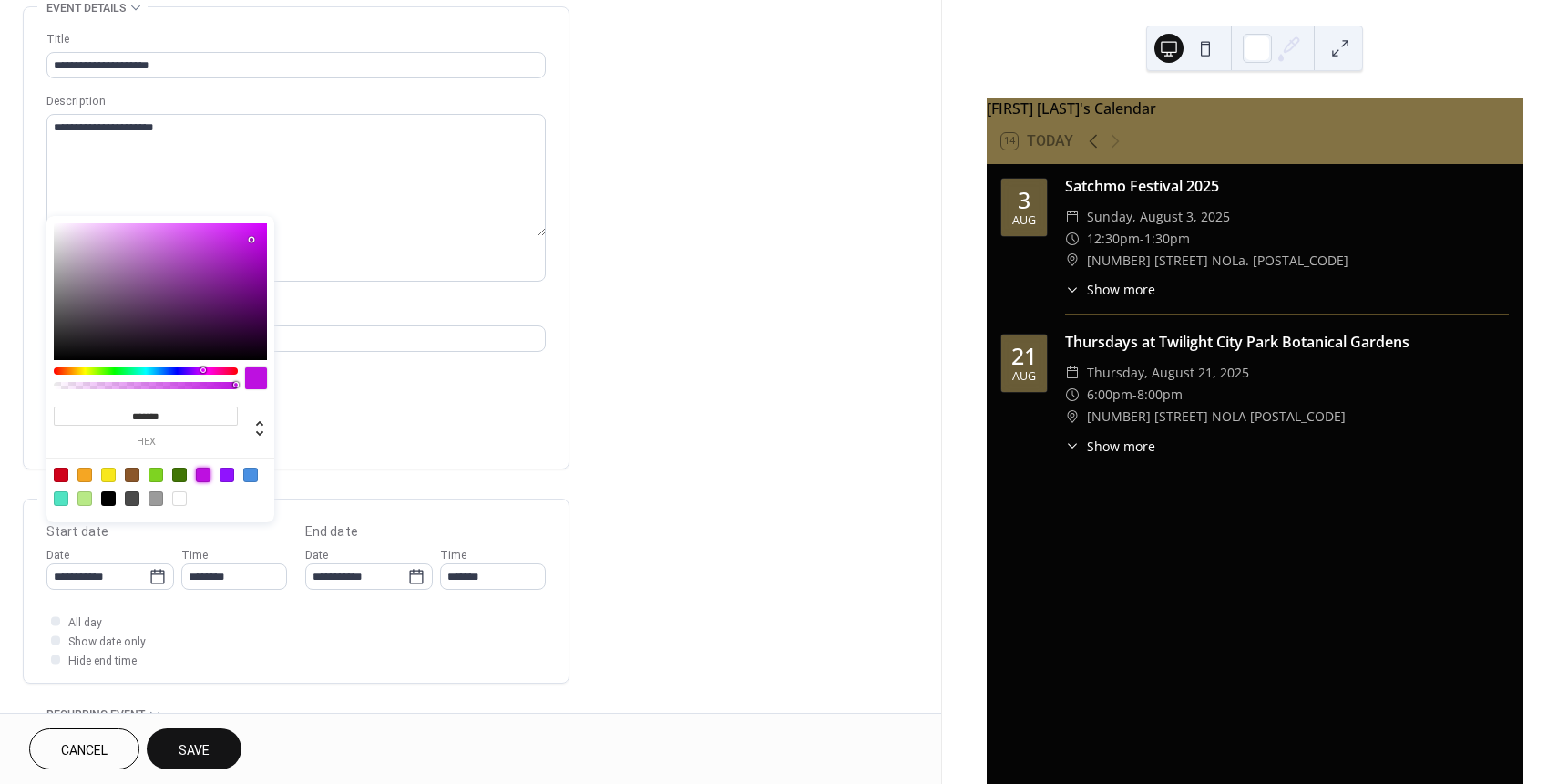 scroll, scrollTop: 365, scrollLeft: 0, axis: vertical 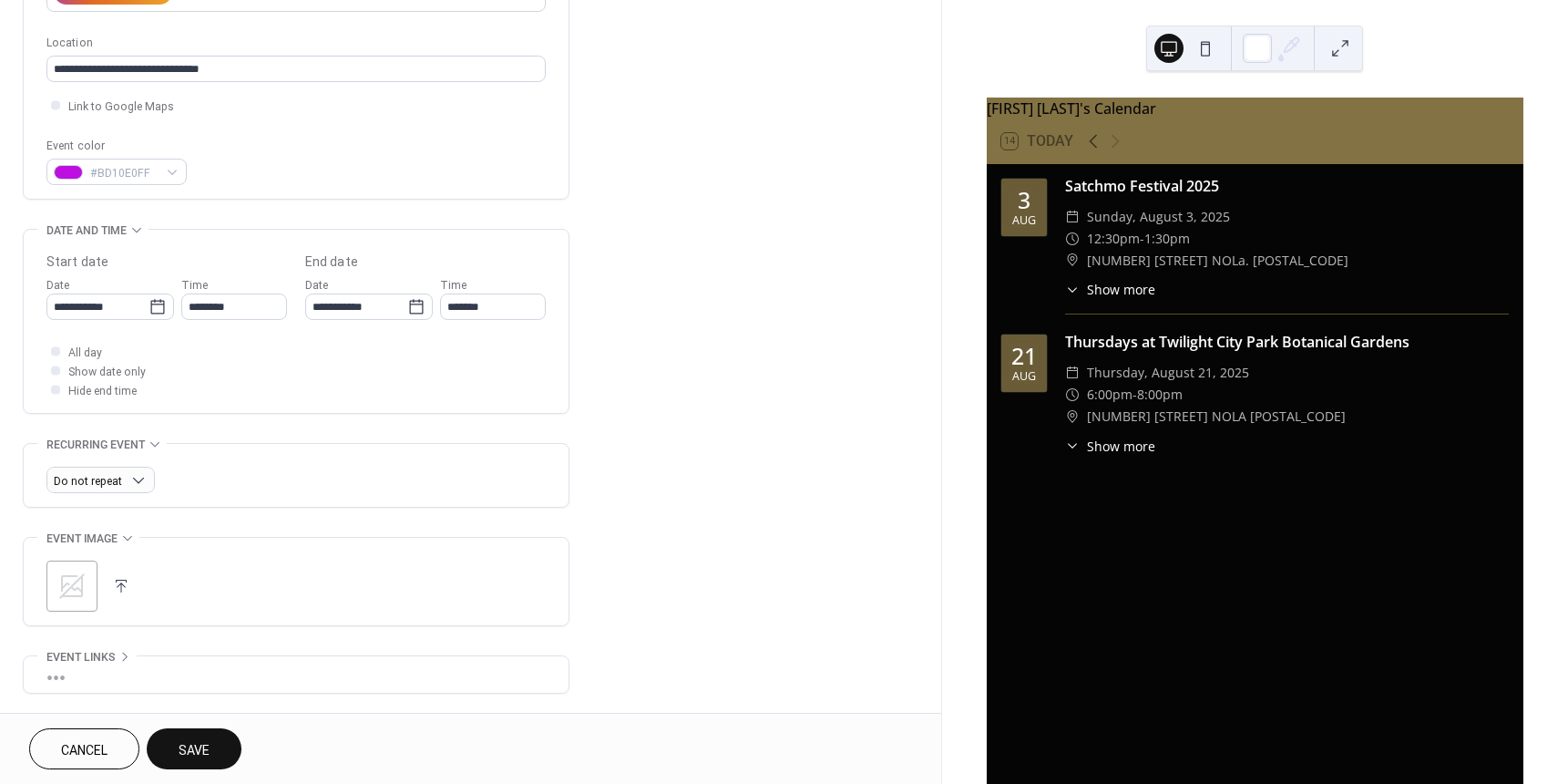 click 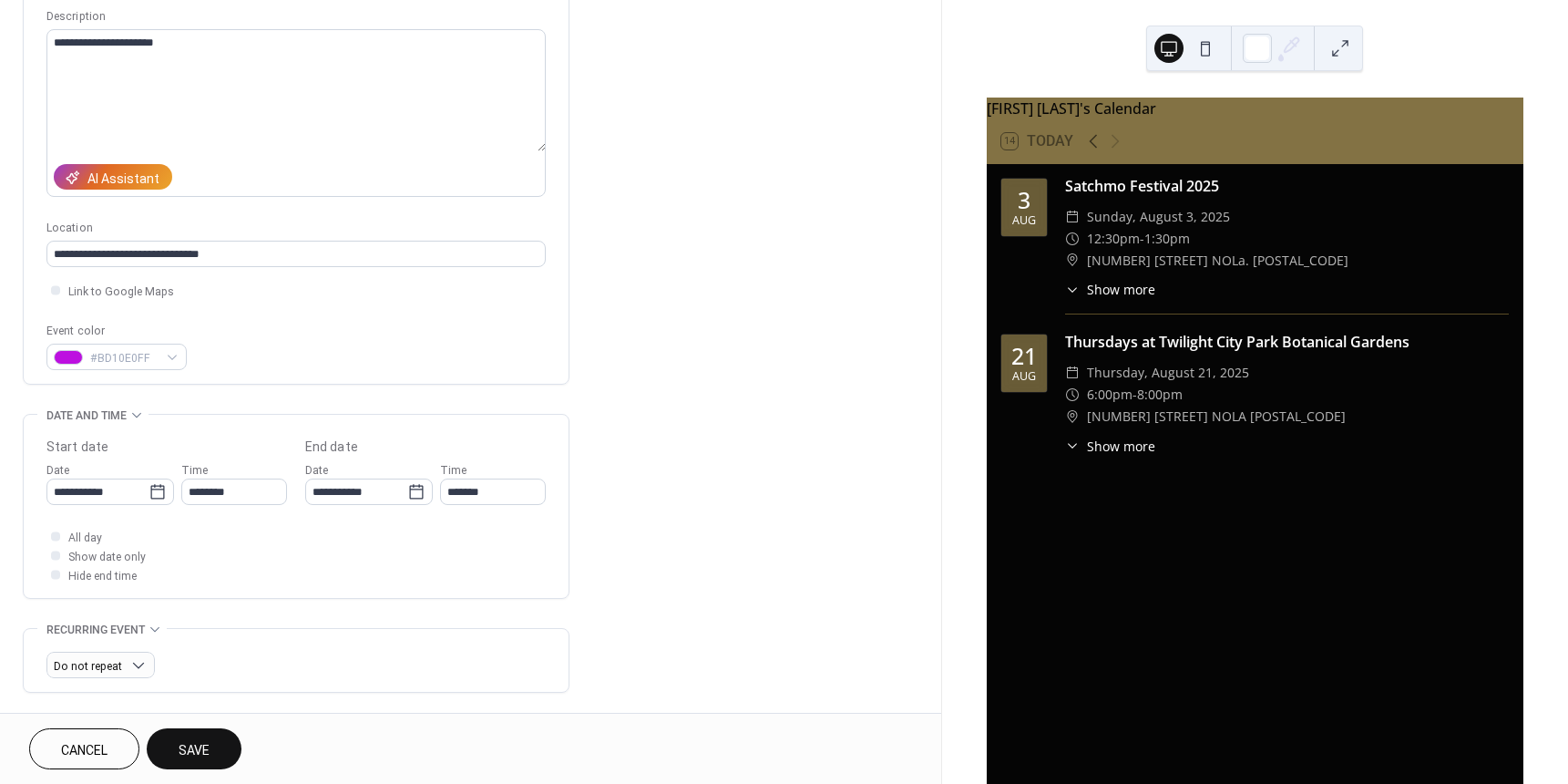 scroll, scrollTop: 134, scrollLeft: 0, axis: vertical 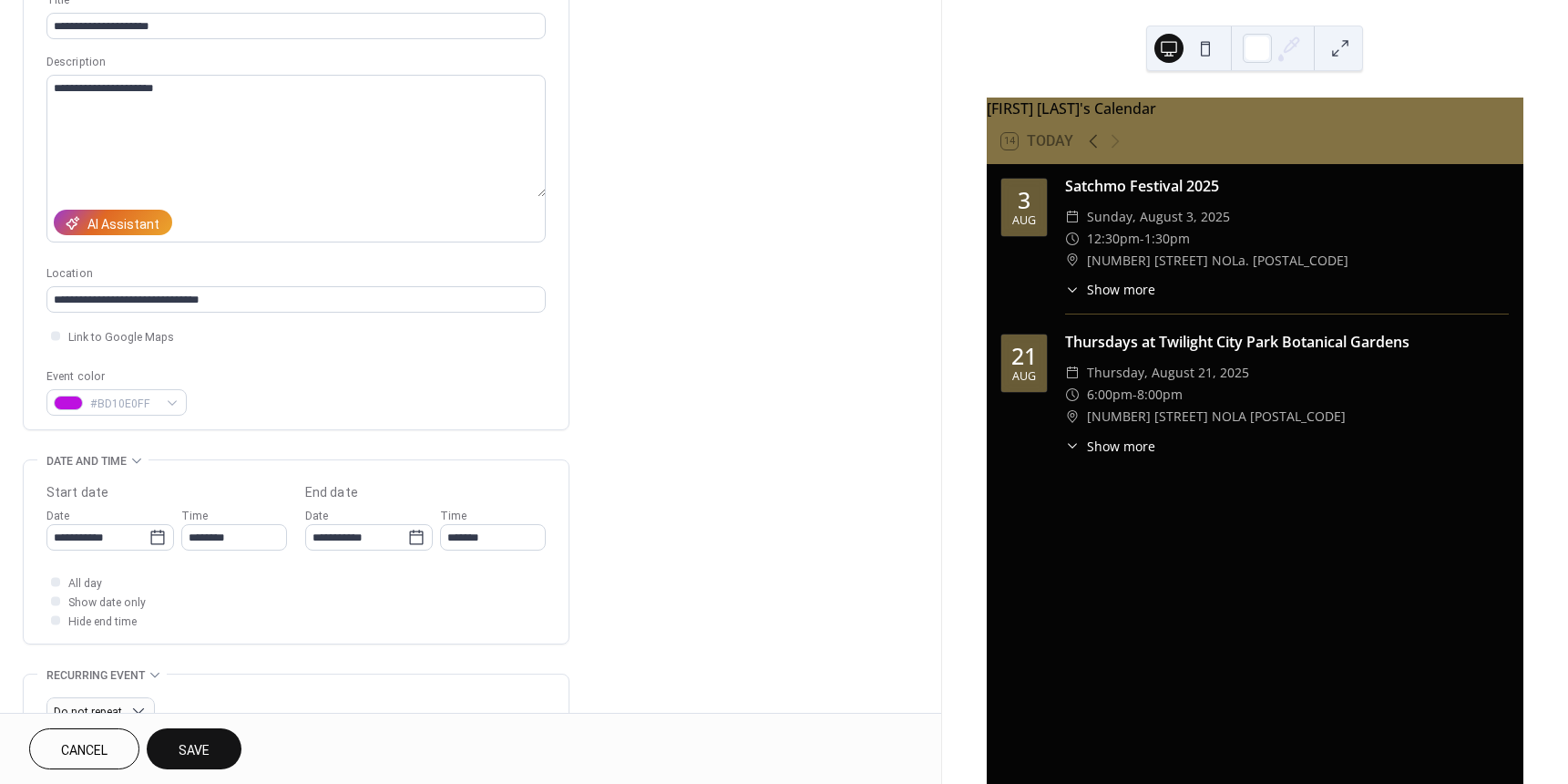 click on "Save" at bounding box center (194, 748) 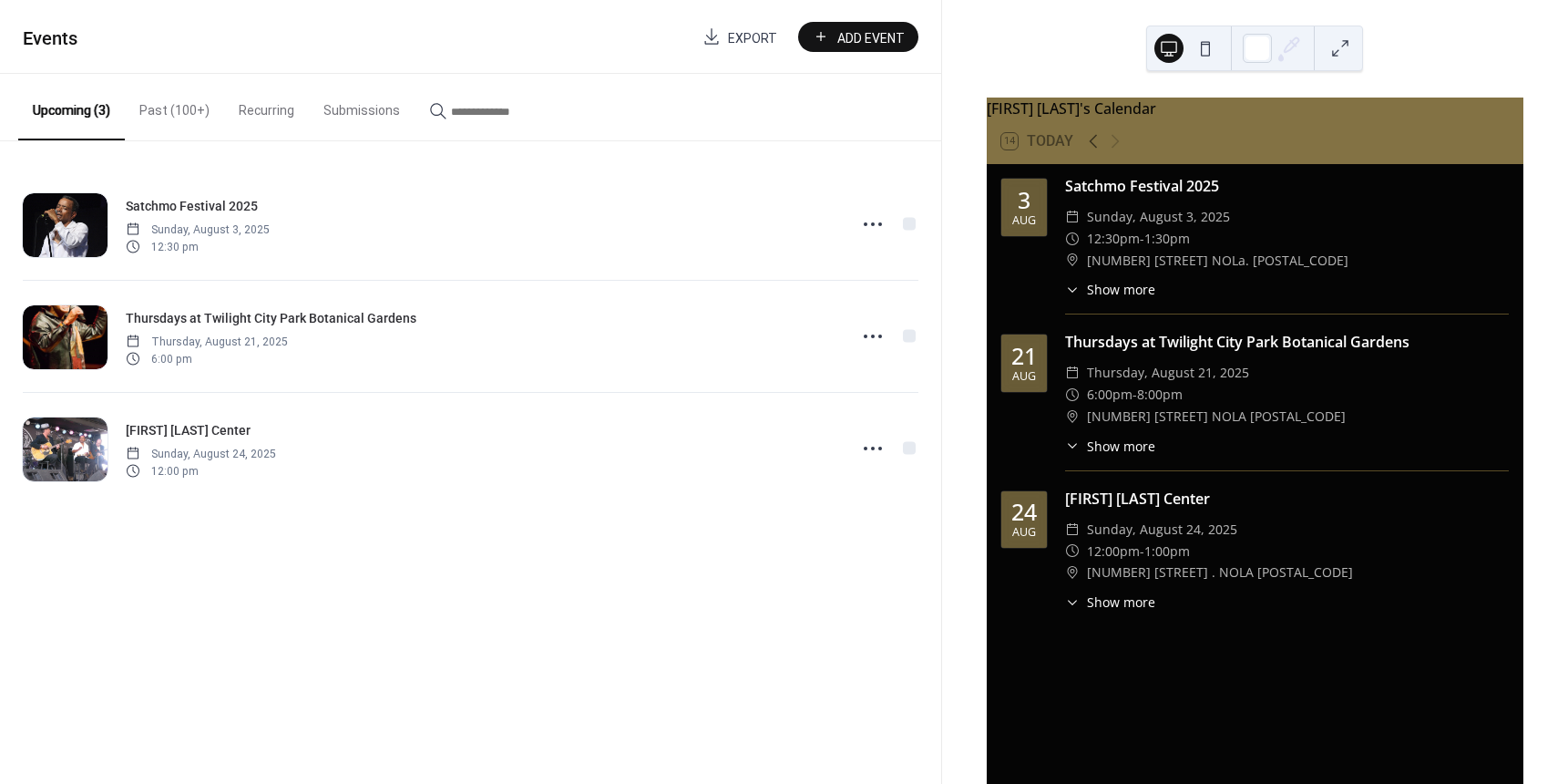 click on "Add Event" at bounding box center (871, 37) 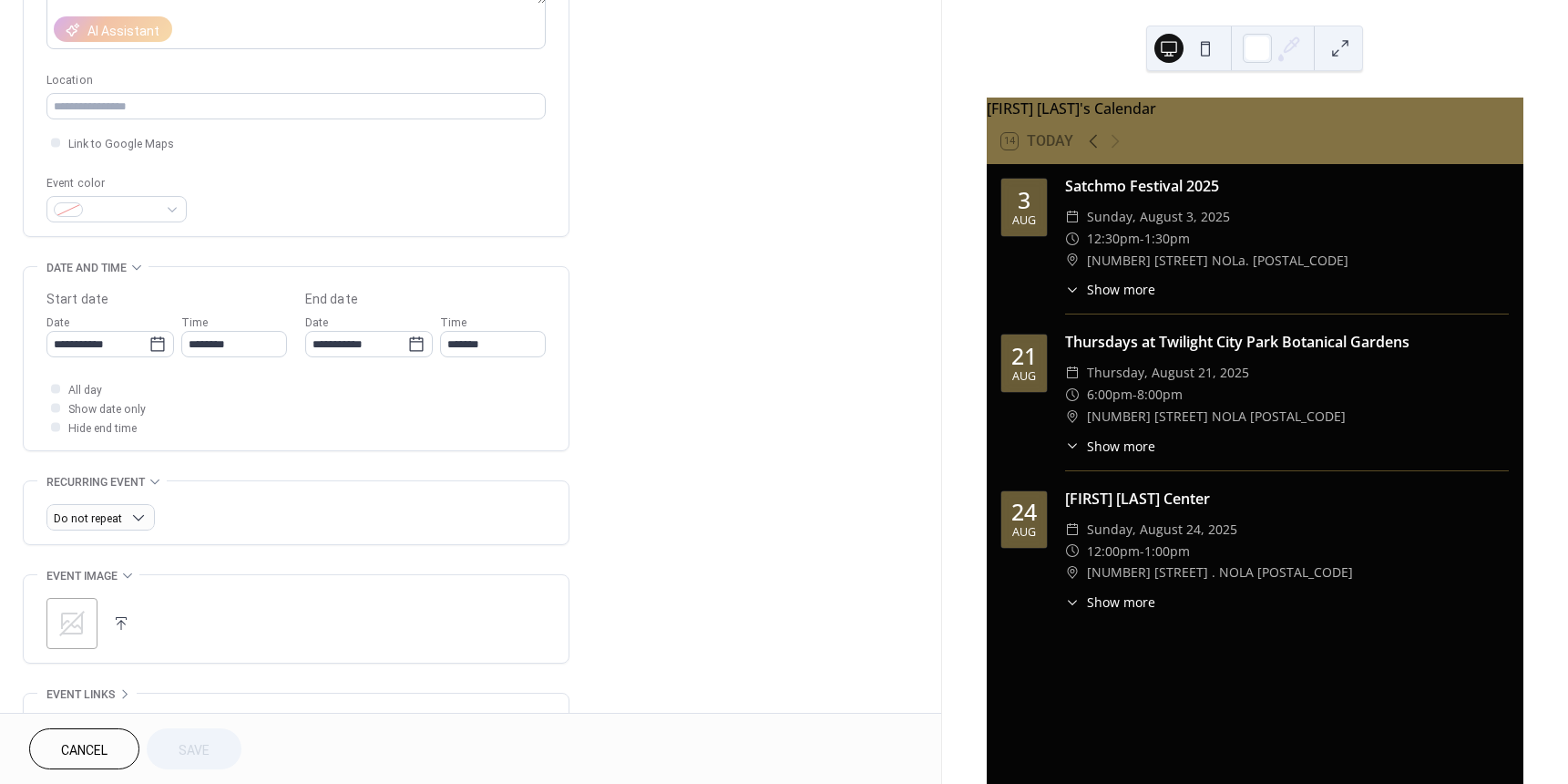 scroll, scrollTop: 91, scrollLeft: 0, axis: vertical 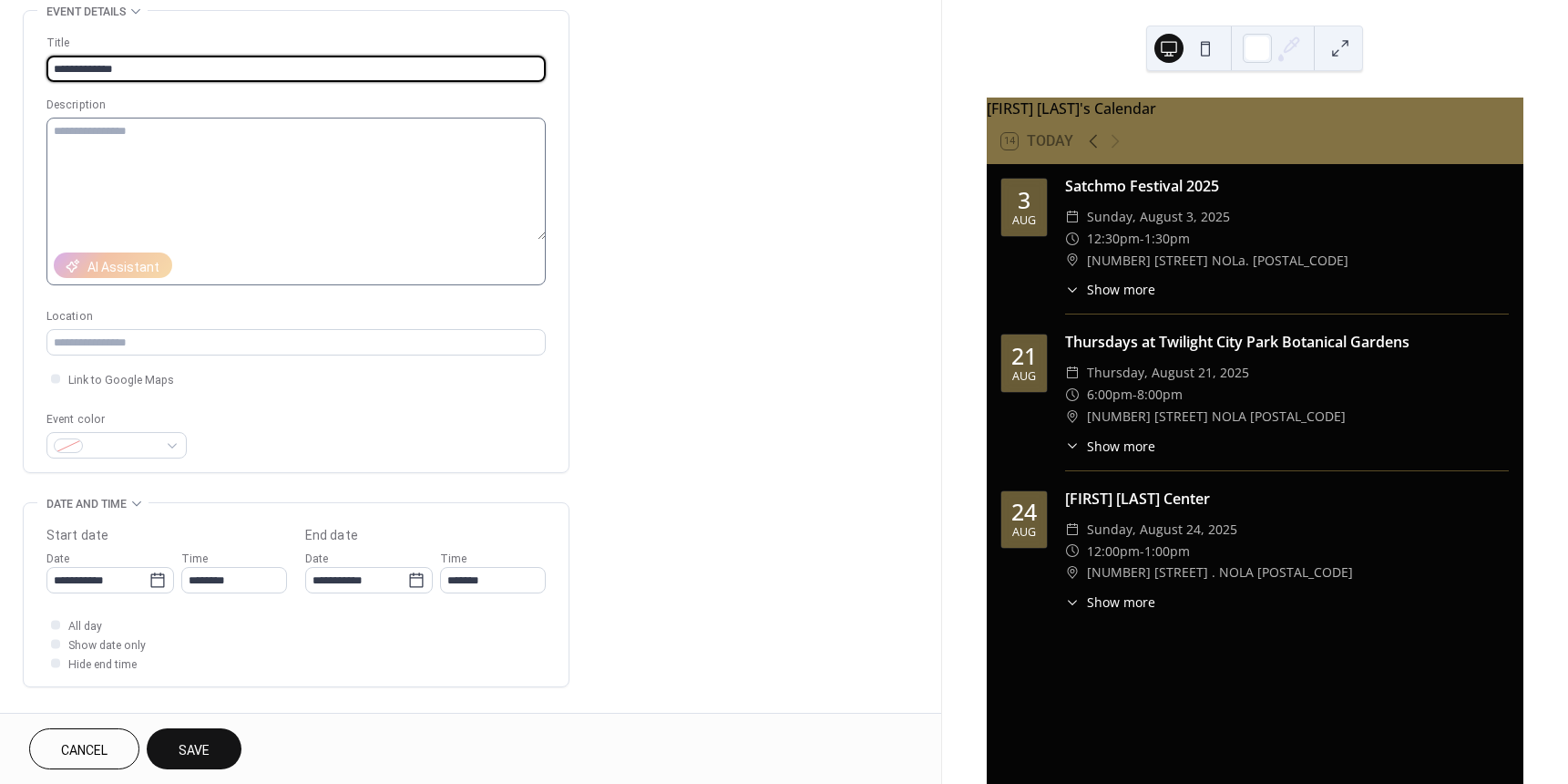 type on "**********" 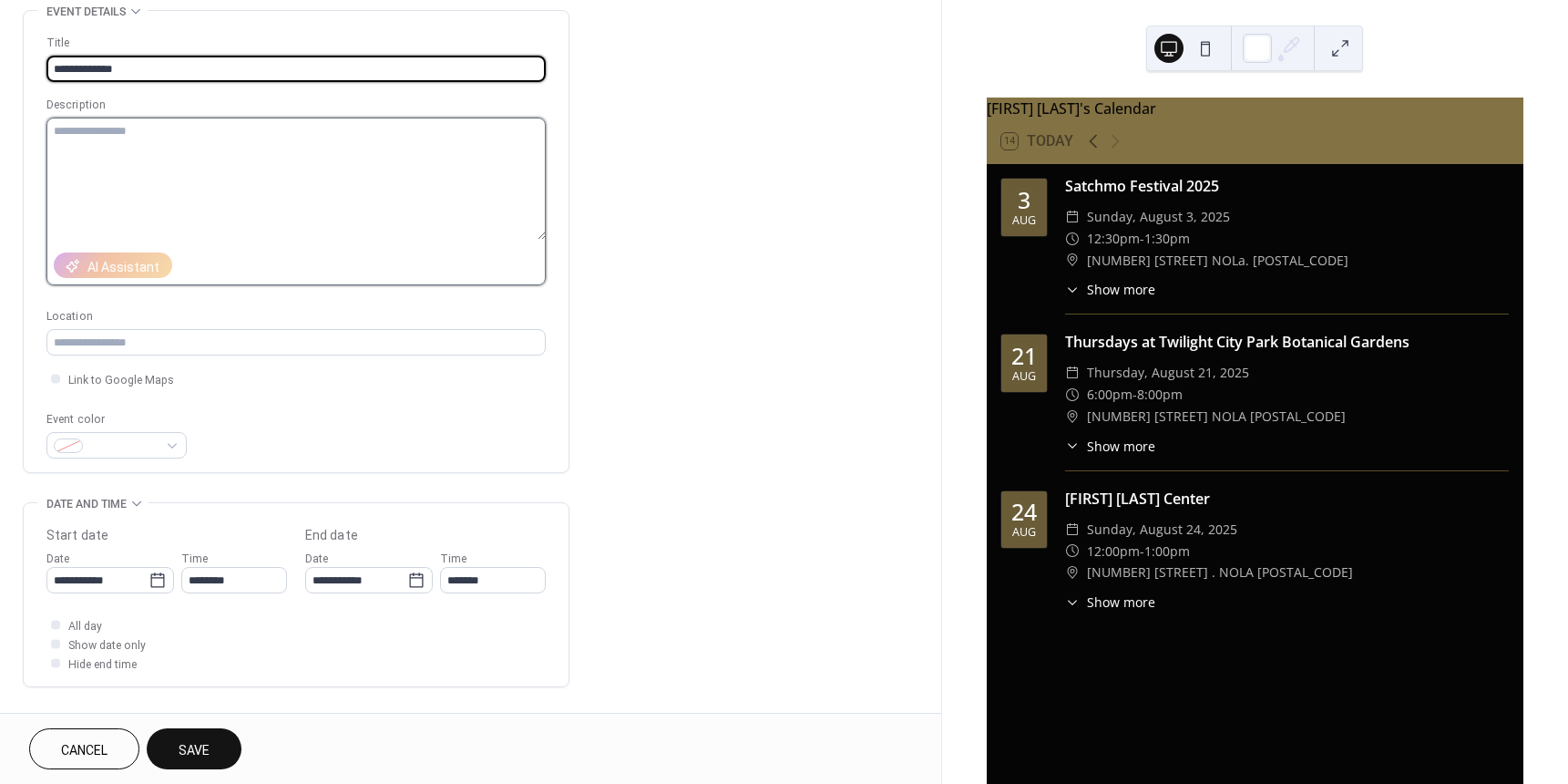 click at bounding box center (296, 179) 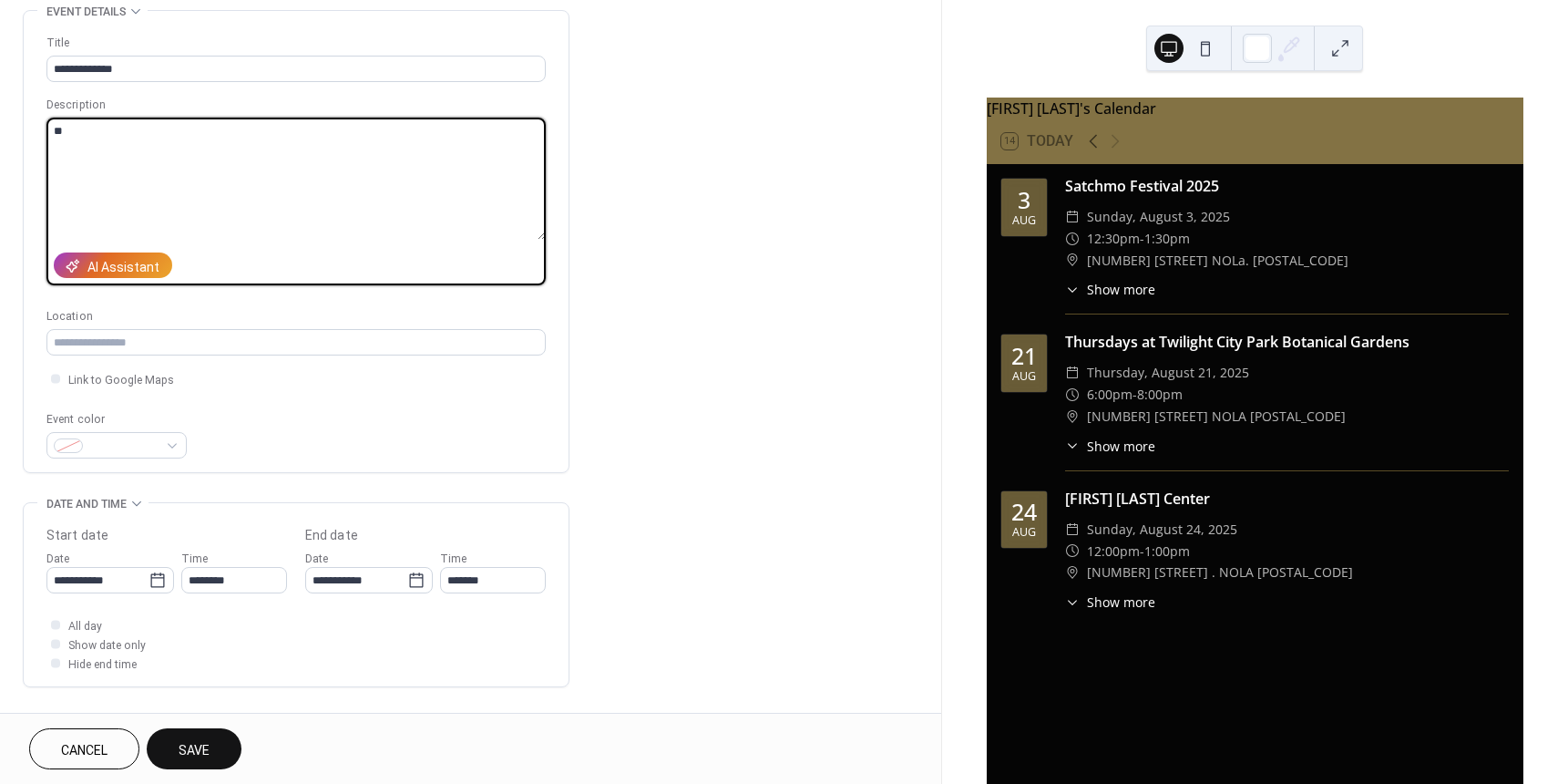 type on "*" 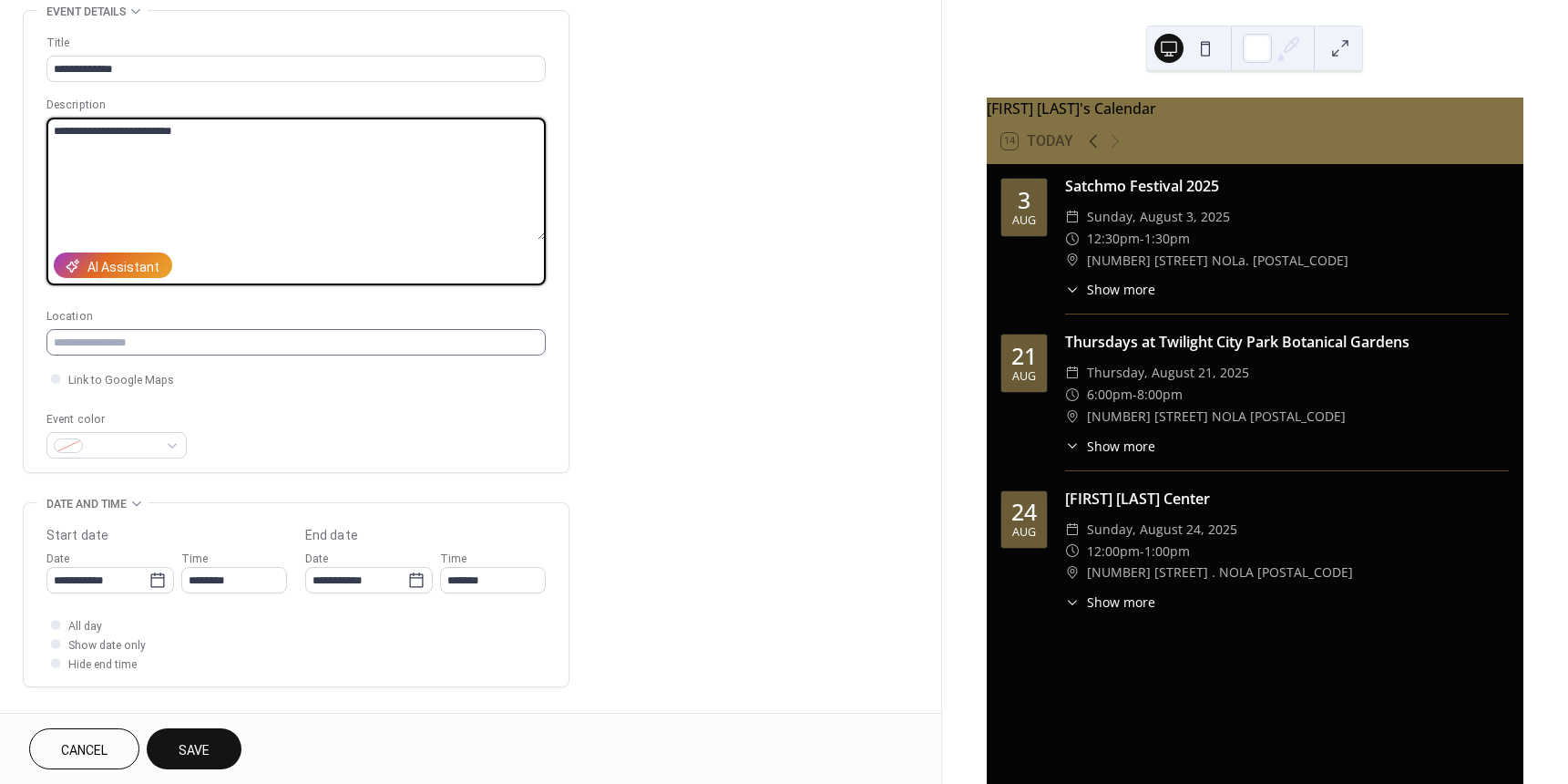 type on "**********" 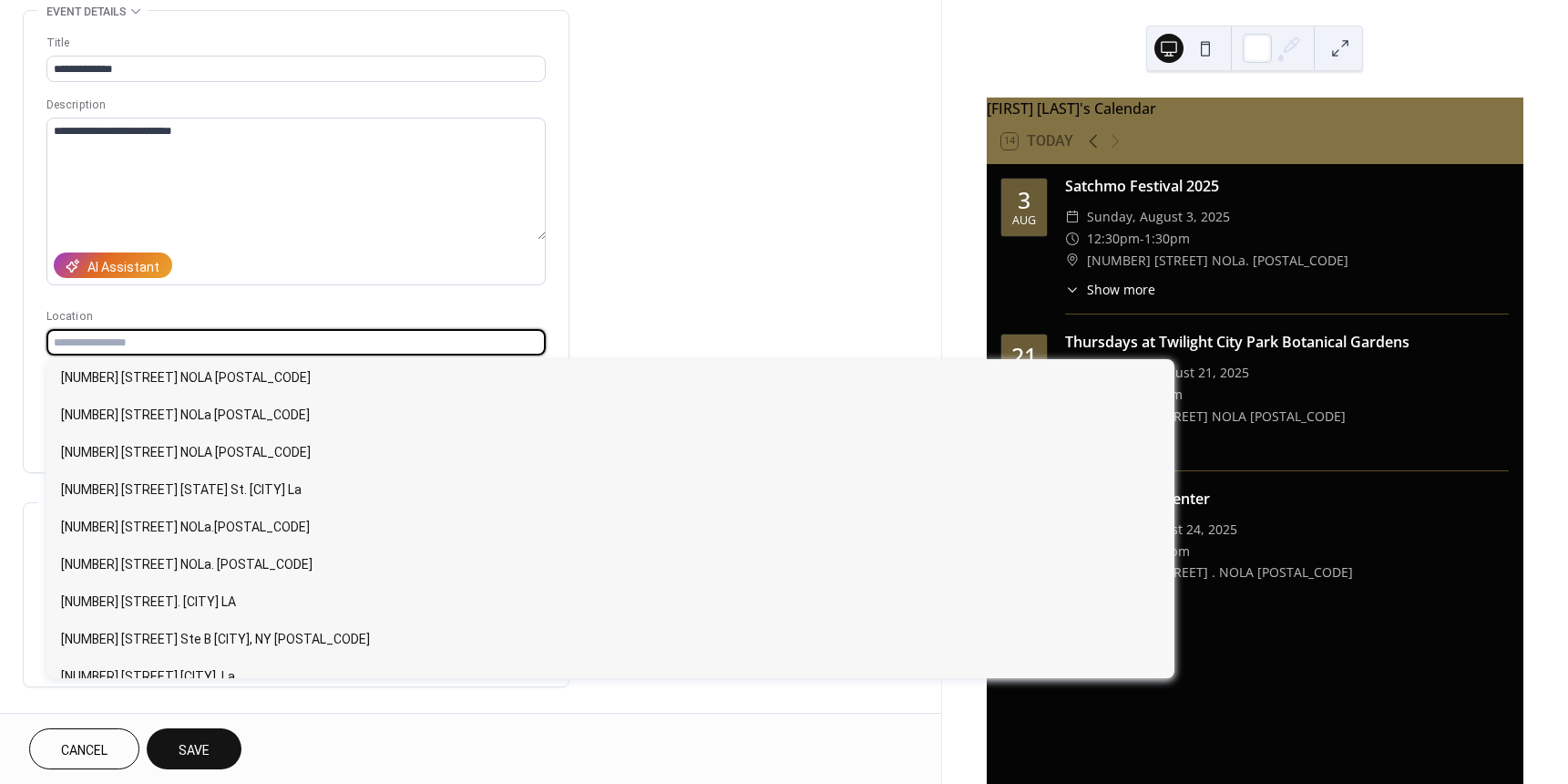 click at bounding box center [296, 342] 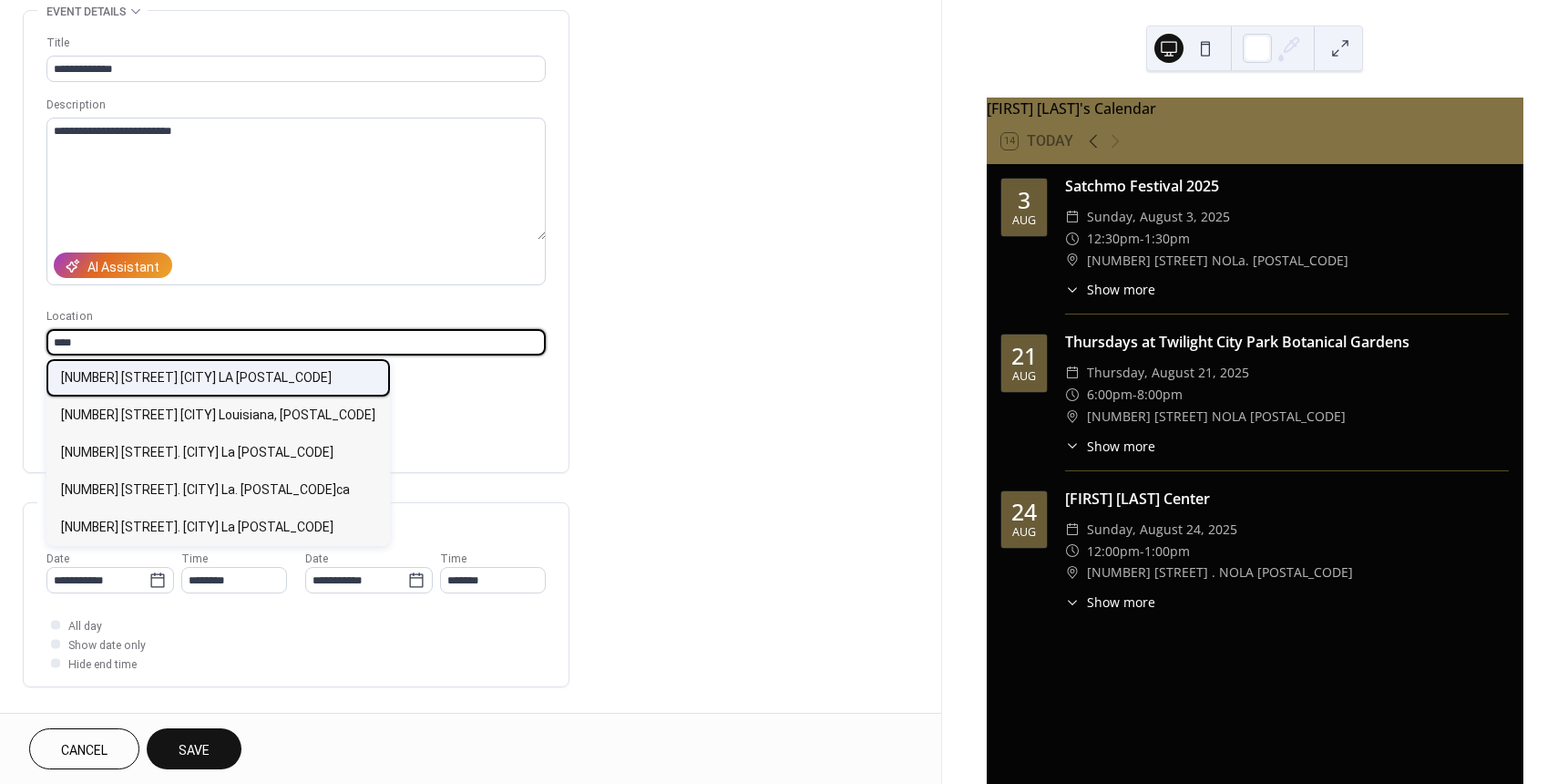 click on "[NUMBER] [STREET] [CITY] LA [POSTAL_CODE]" at bounding box center (196, 377) 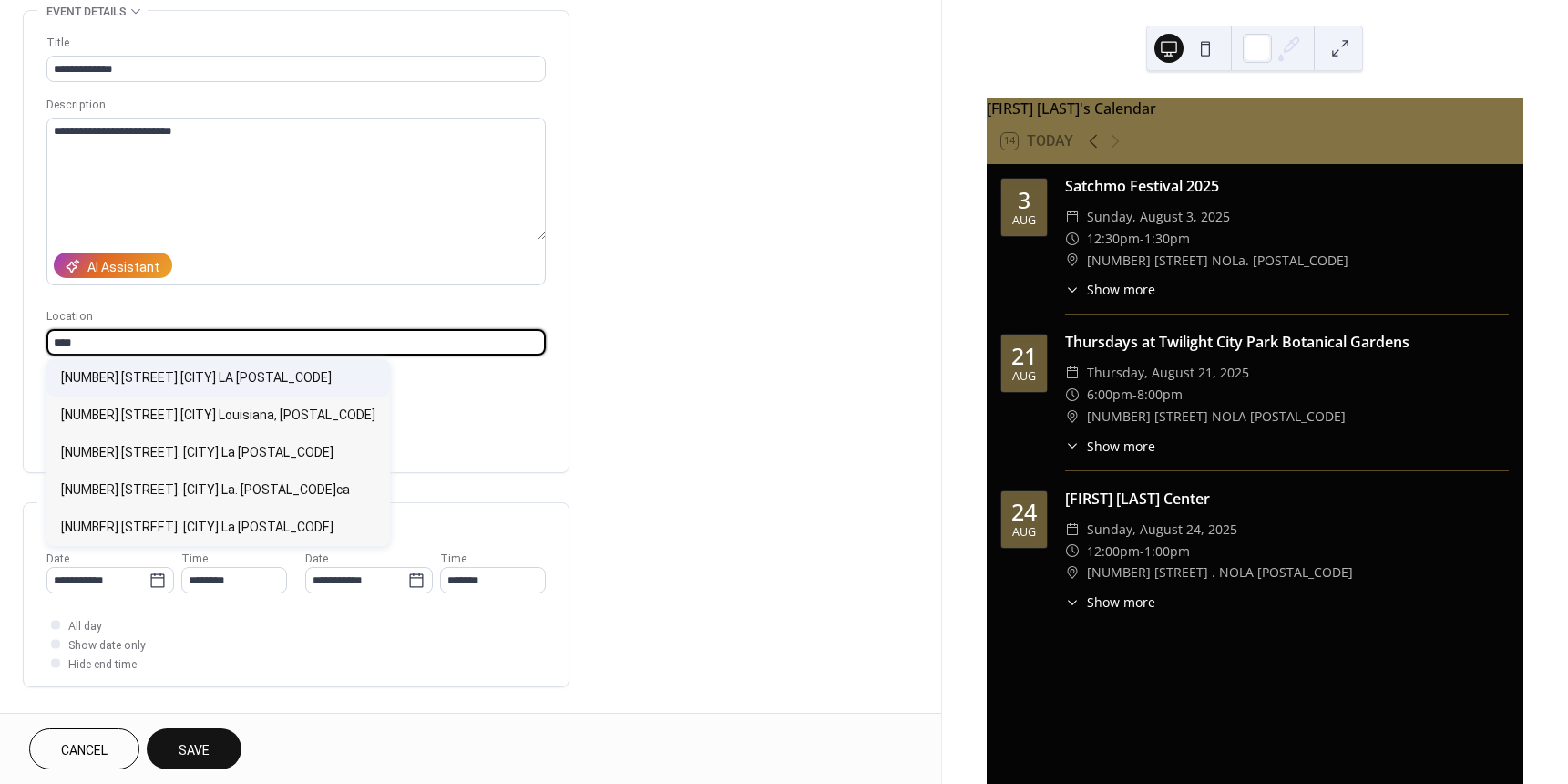 type on "**********" 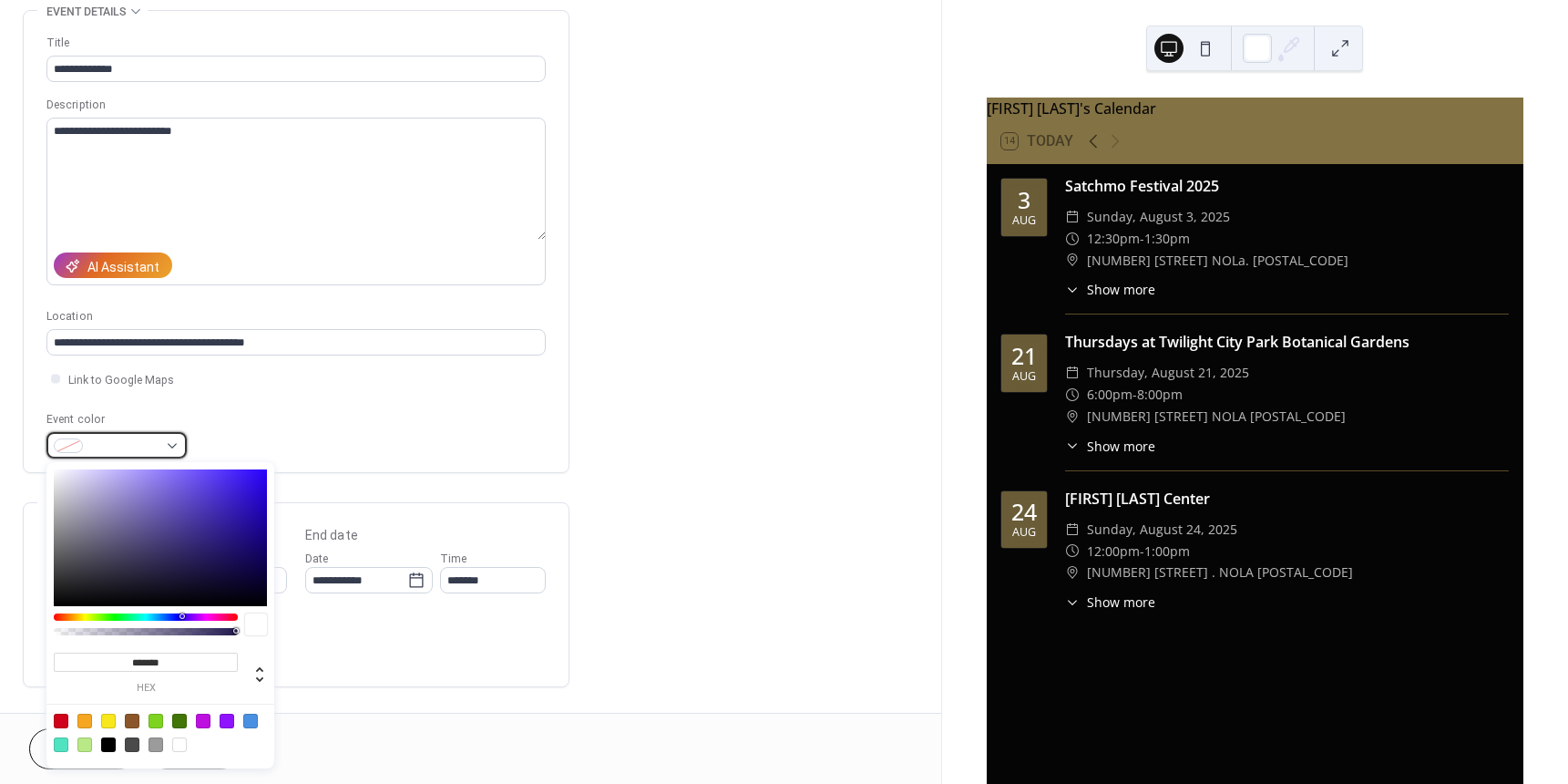 click at bounding box center (117, 445) 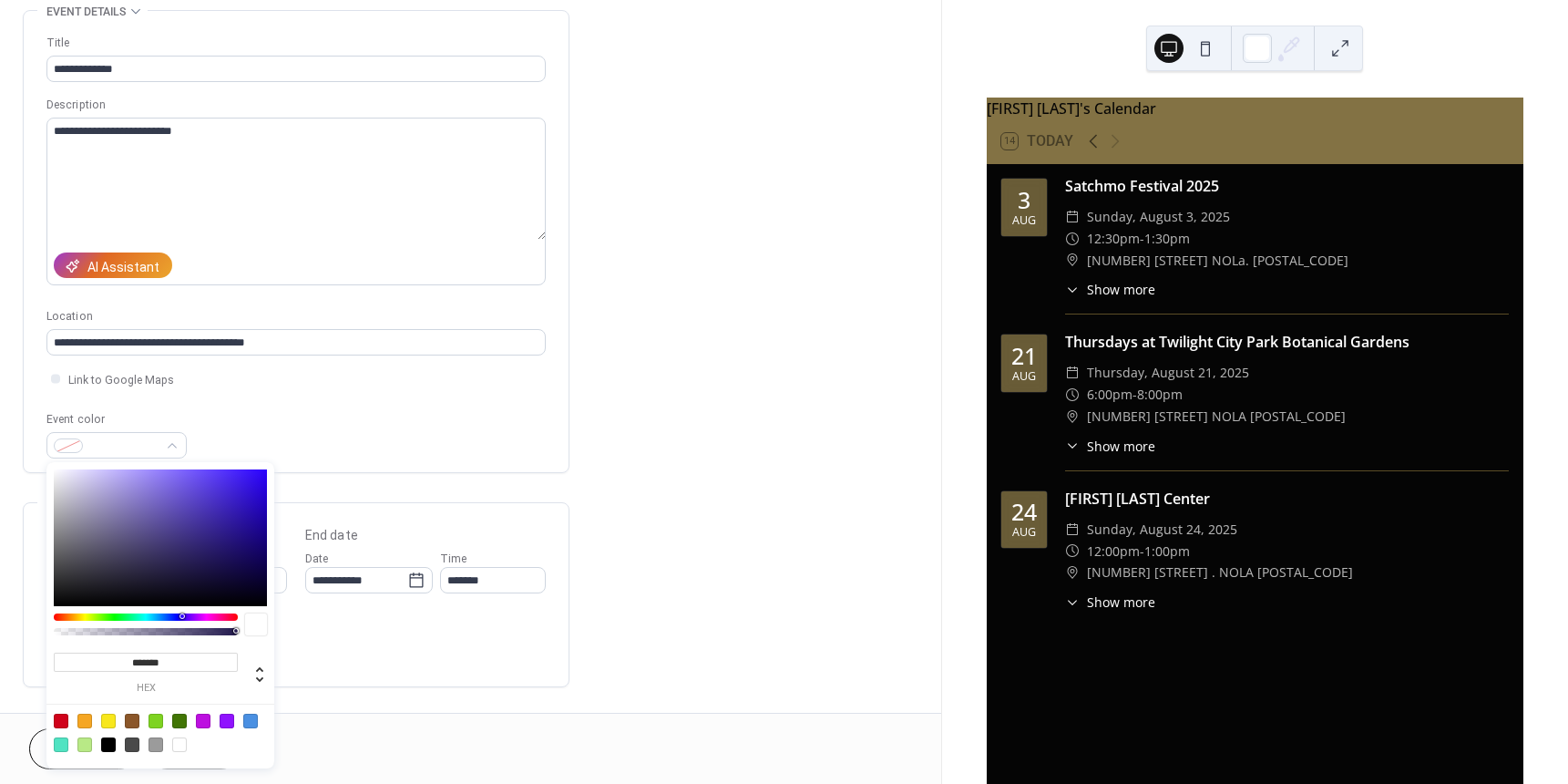 click at bounding box center (108, 745) 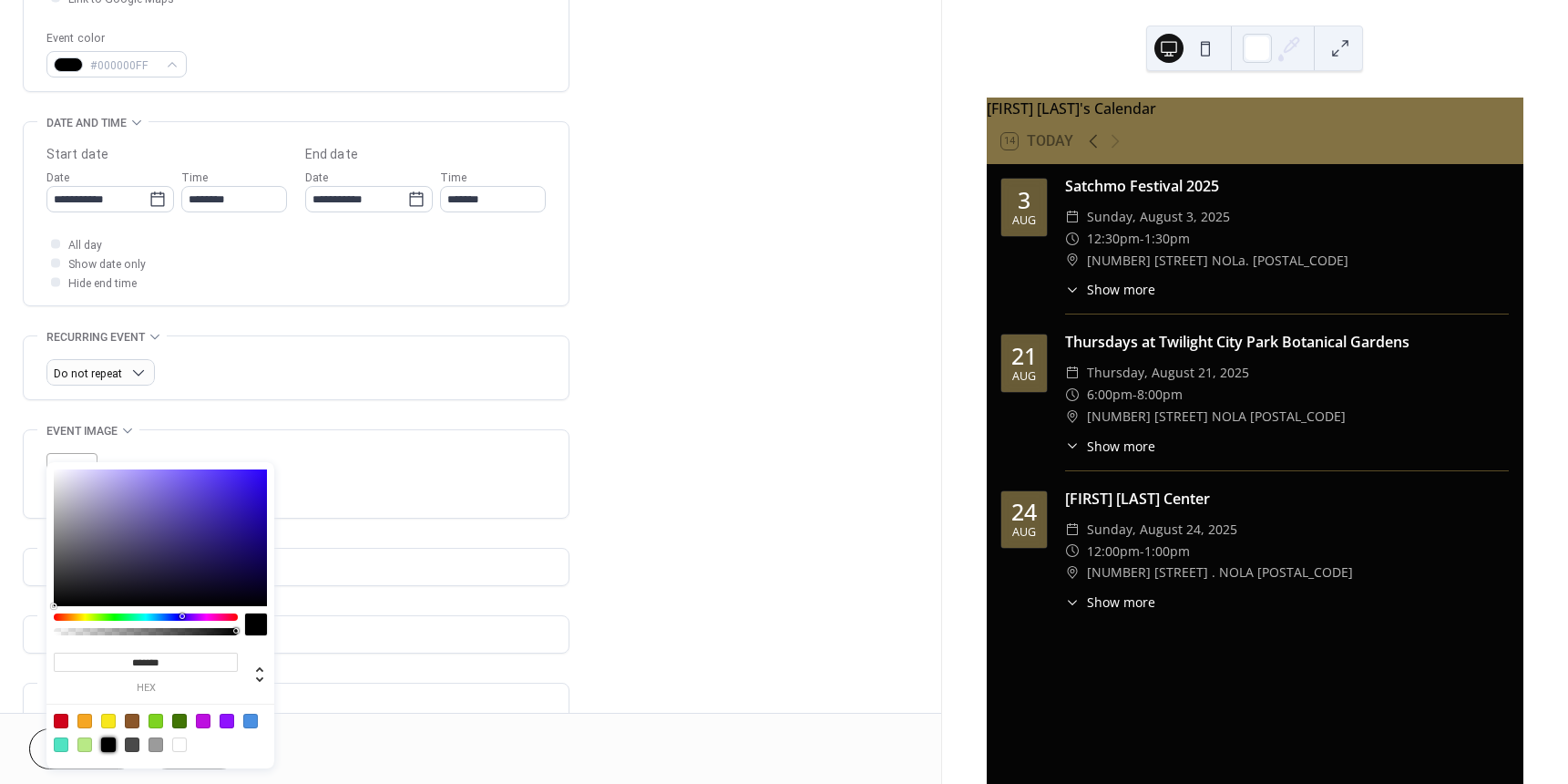 scroll, scrollTop: 499, scrollLeft: 0, axis: vertical 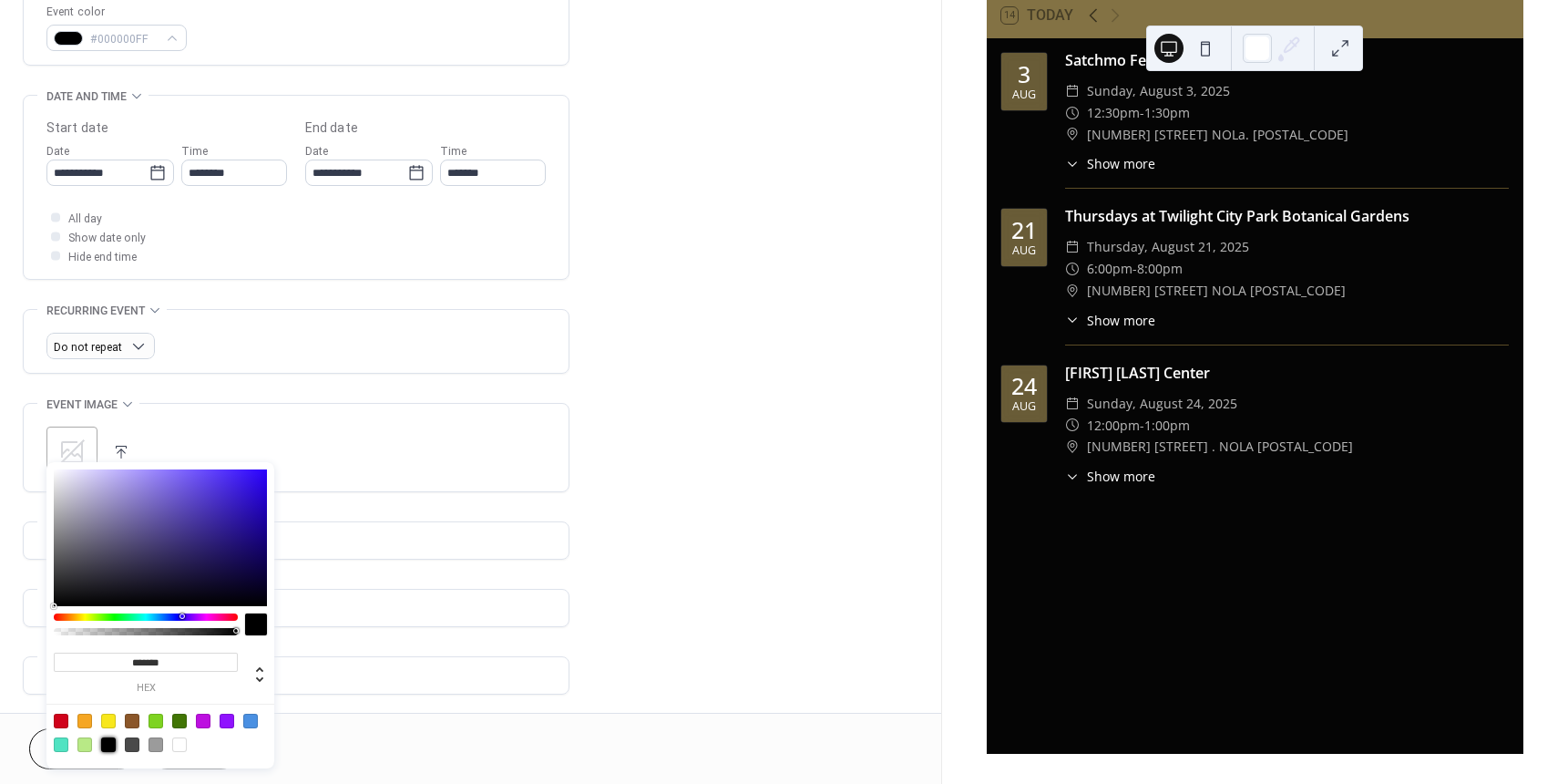 click on ";" at bounding box center (72, 452) 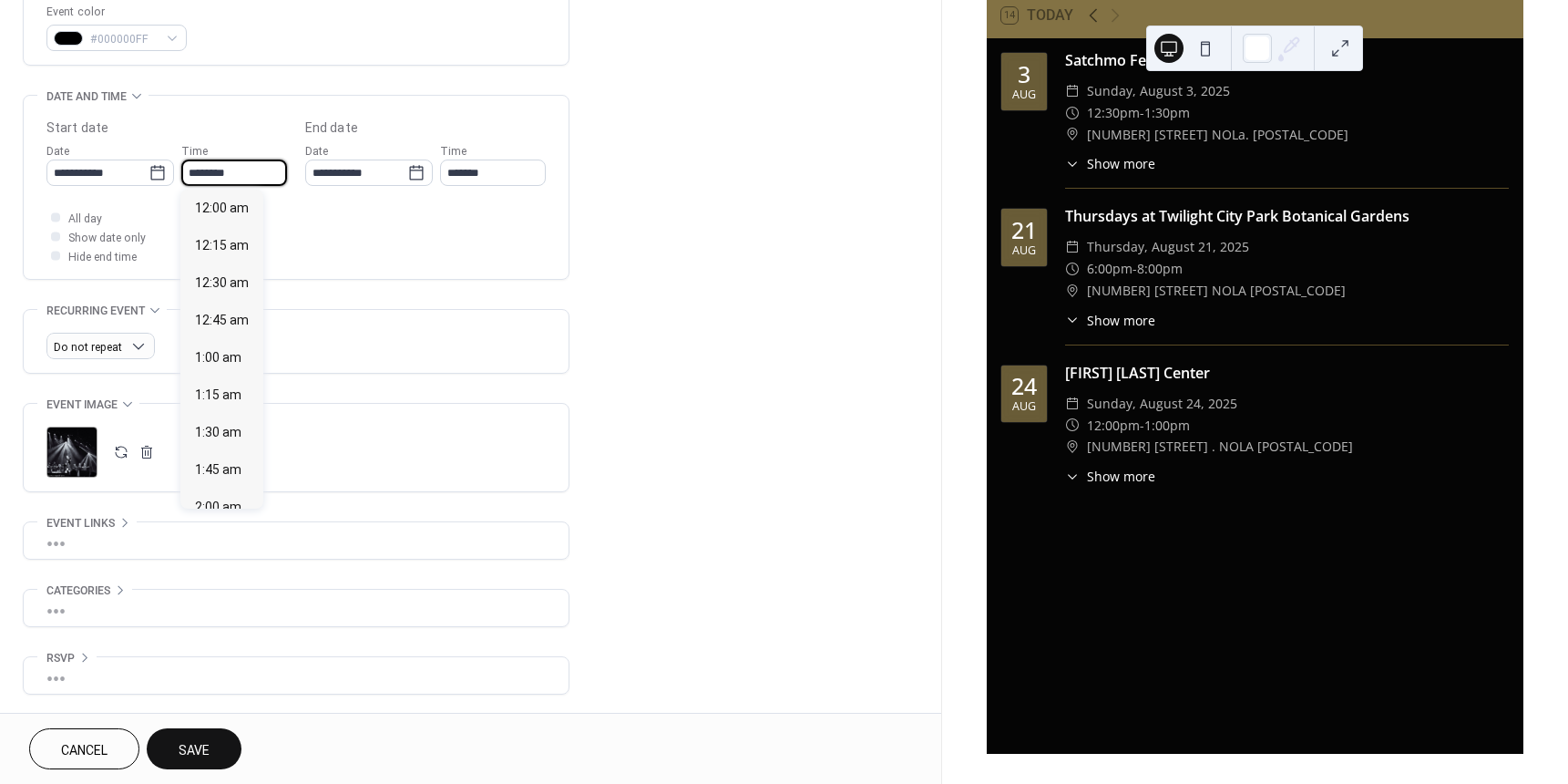 click on "********" at bounding box center (234, 172) 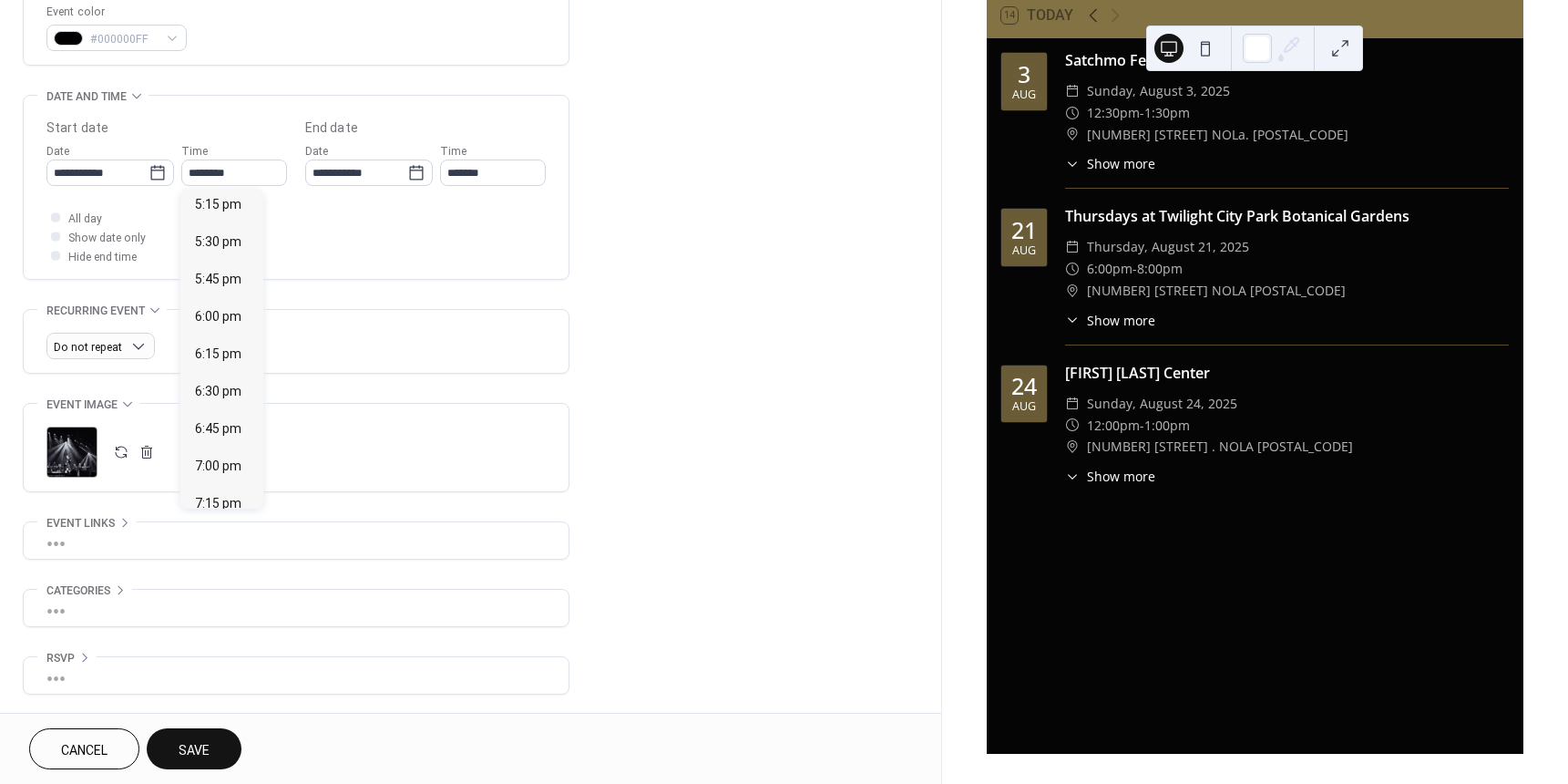 scroll, scrollTop: 2911, scrollLeft: 0, axis: vertical 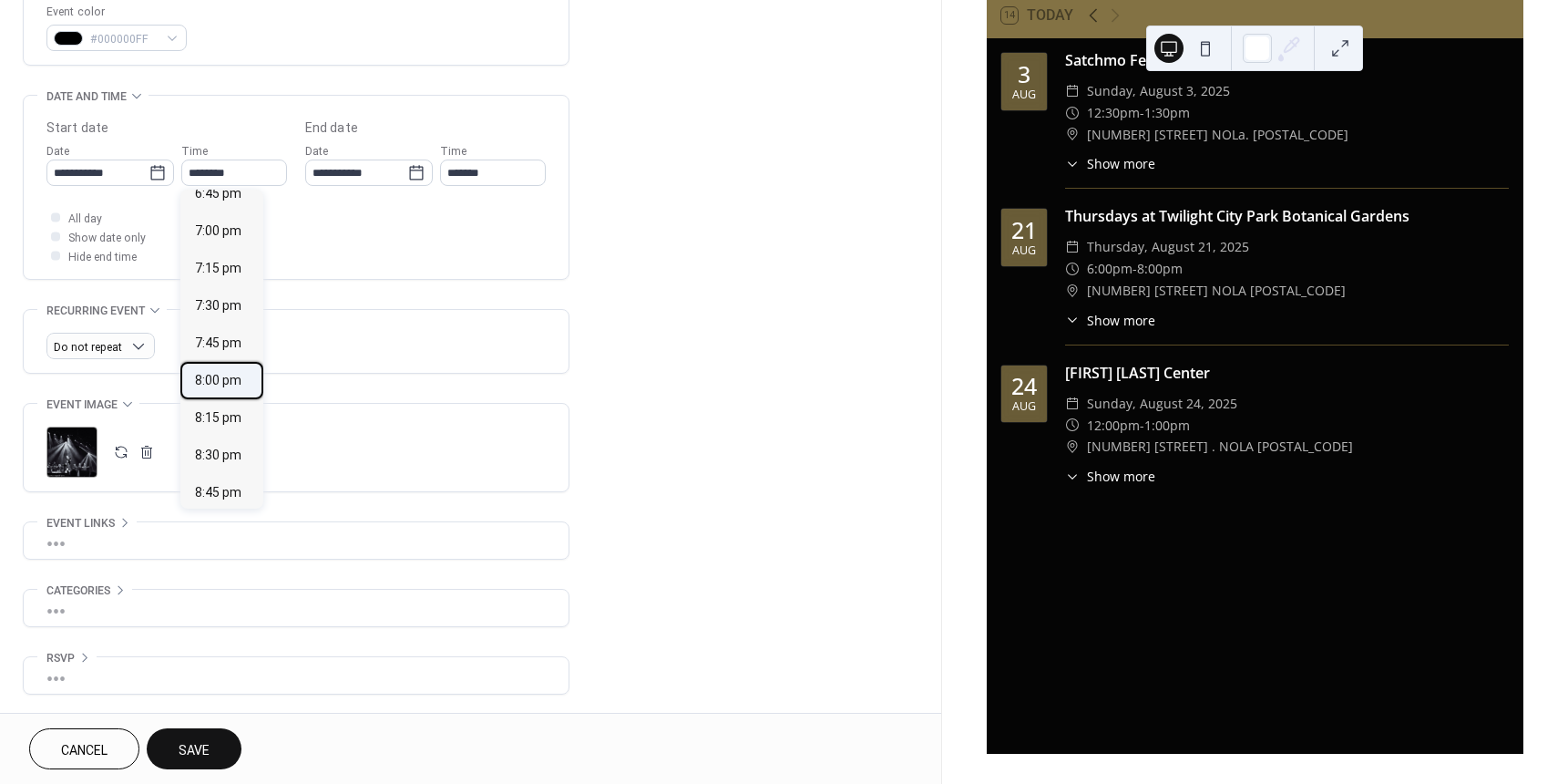 click on "8:00 pm" at bounding box center (218, 380) 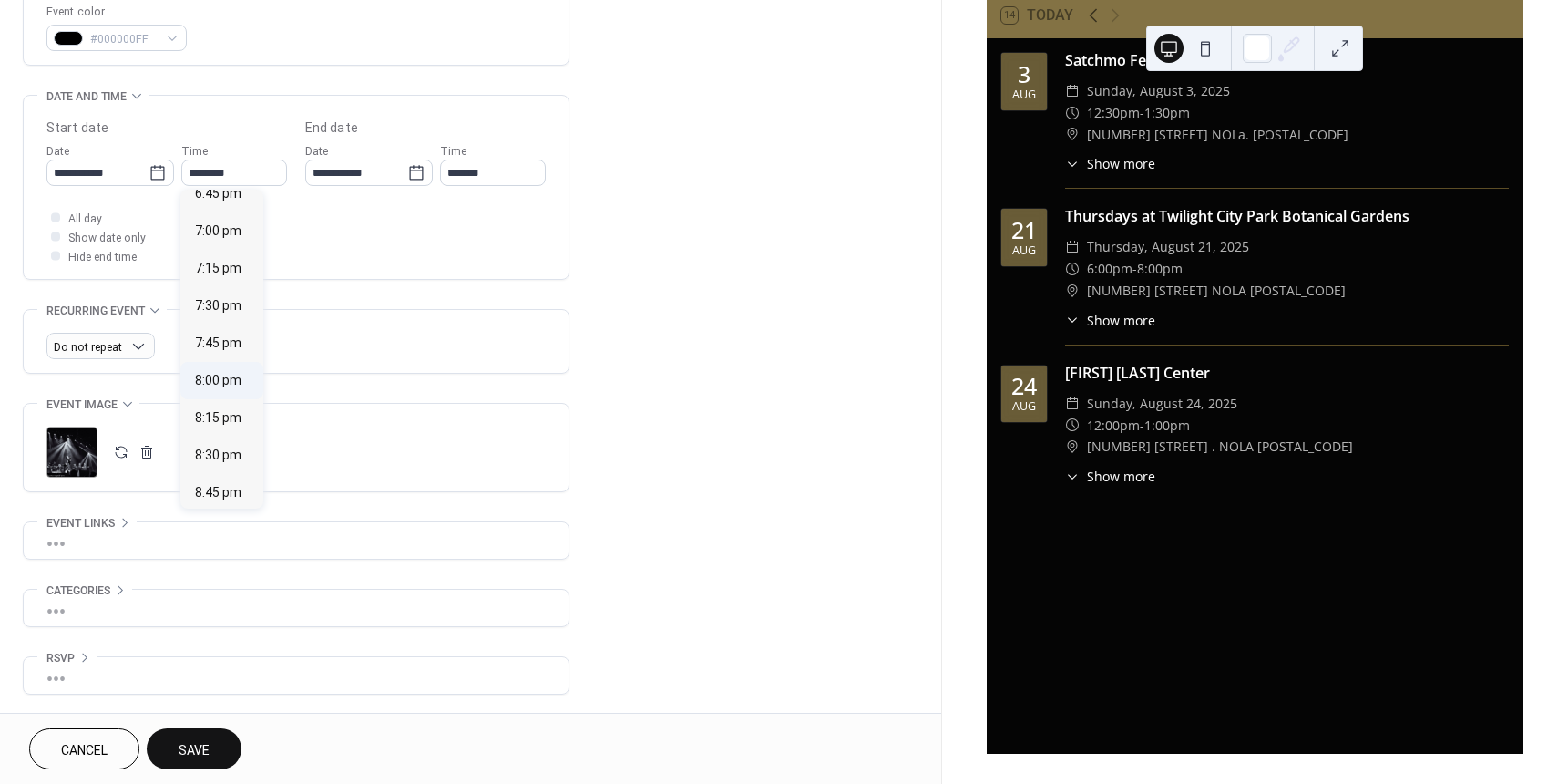 type on "*******" 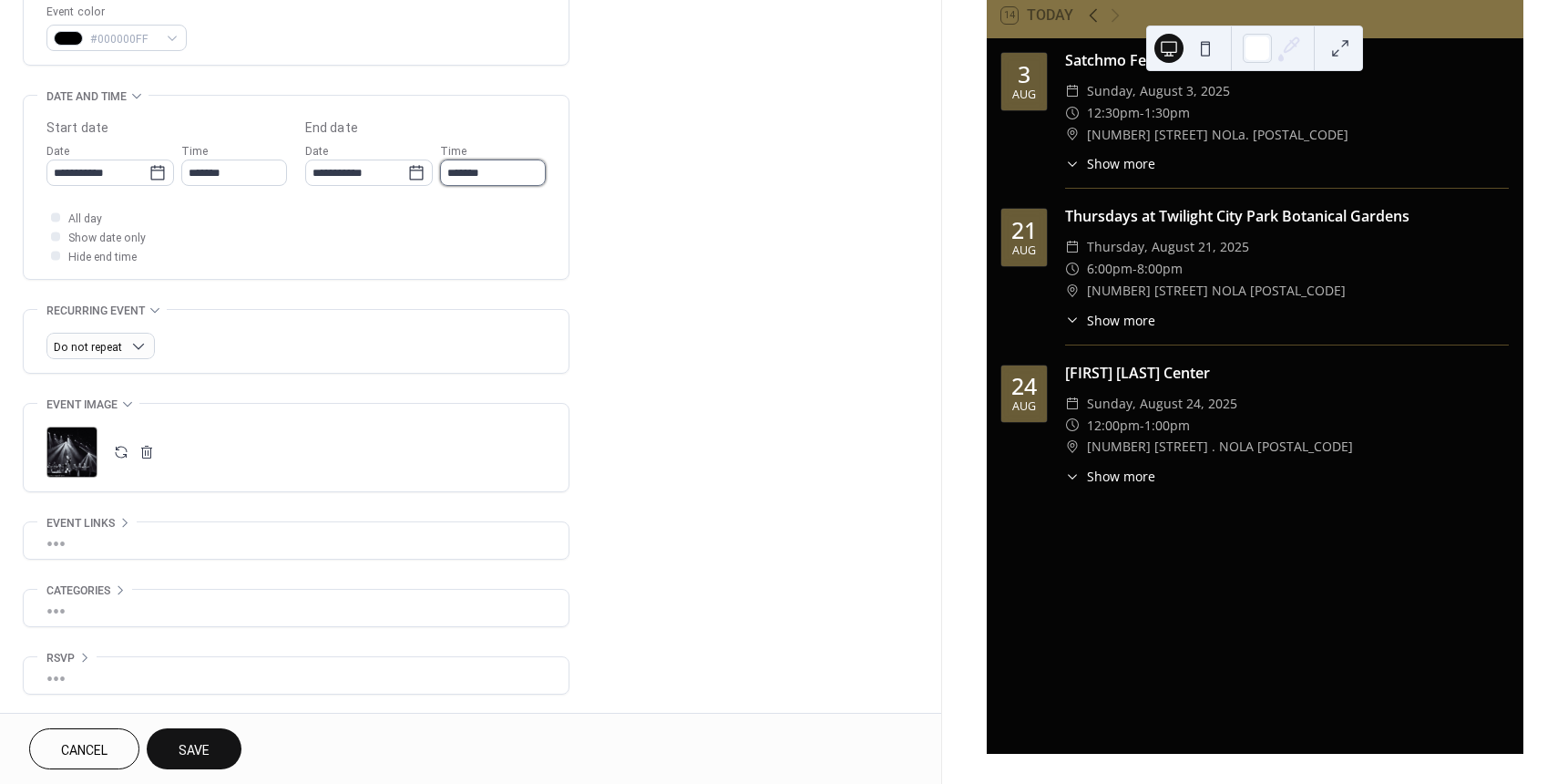 click on "*******" at bounding box center (493, 172) 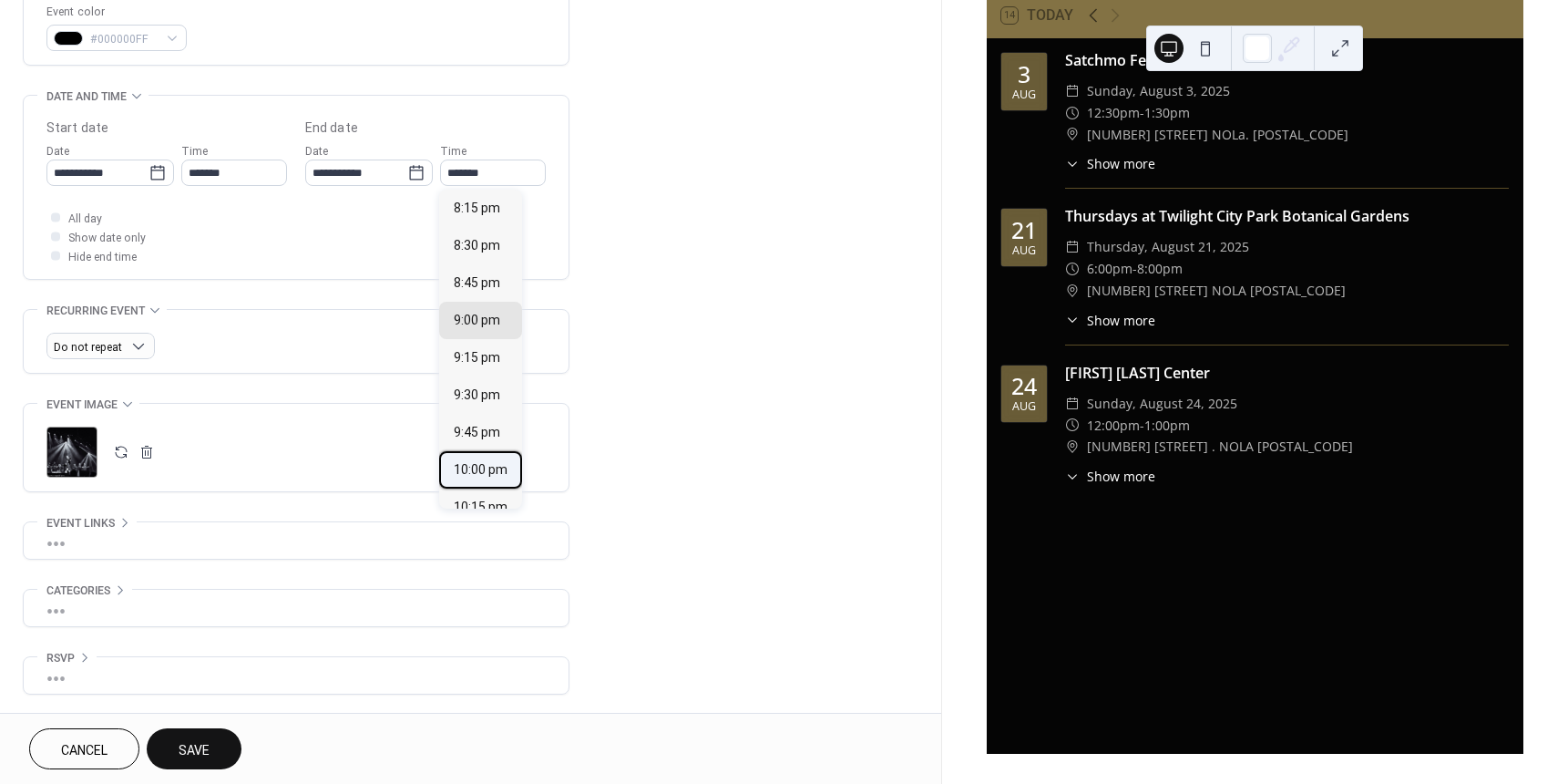click on "10:00 pm" at bounding box center [480, 469] 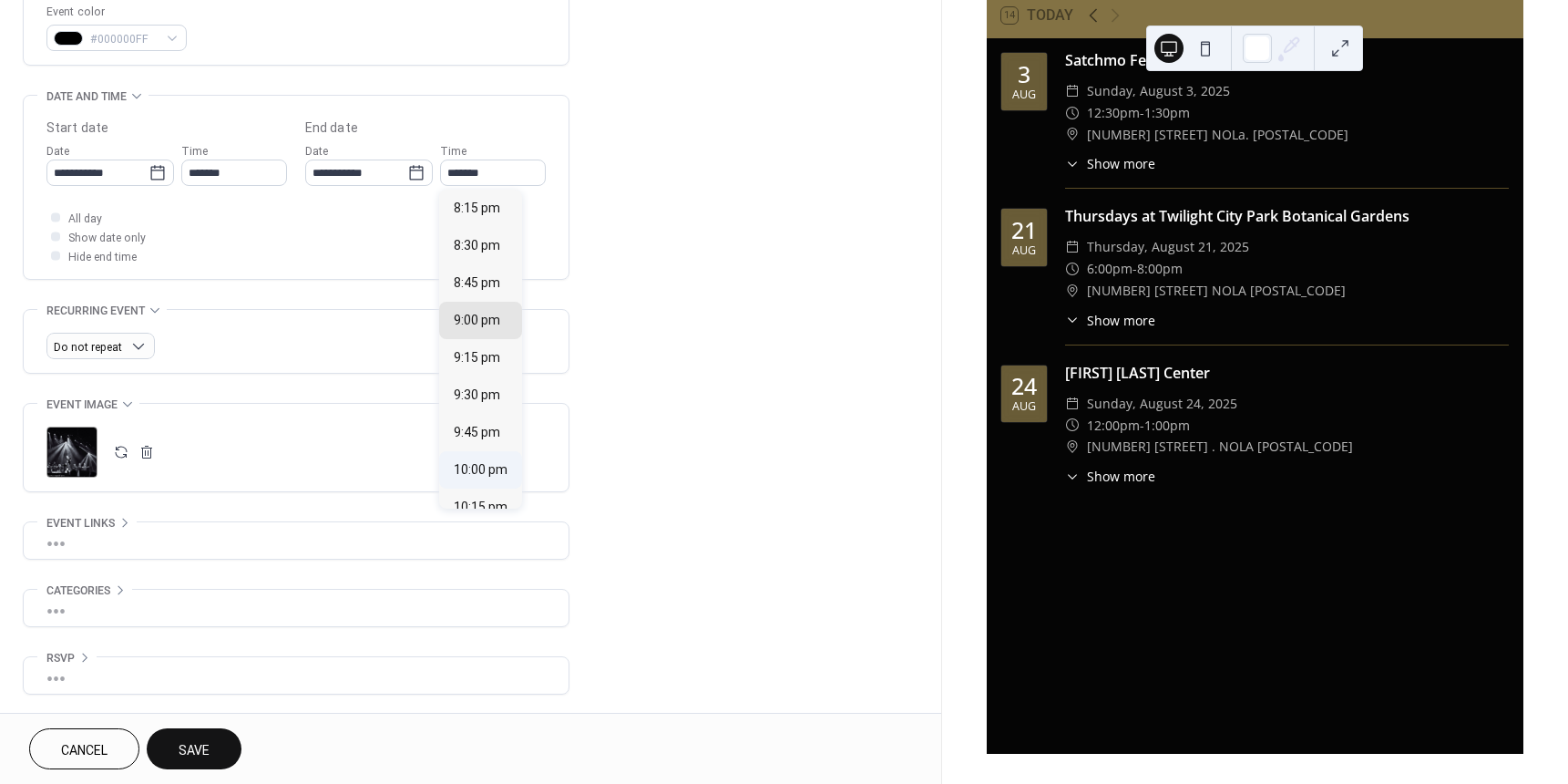 type on "********" 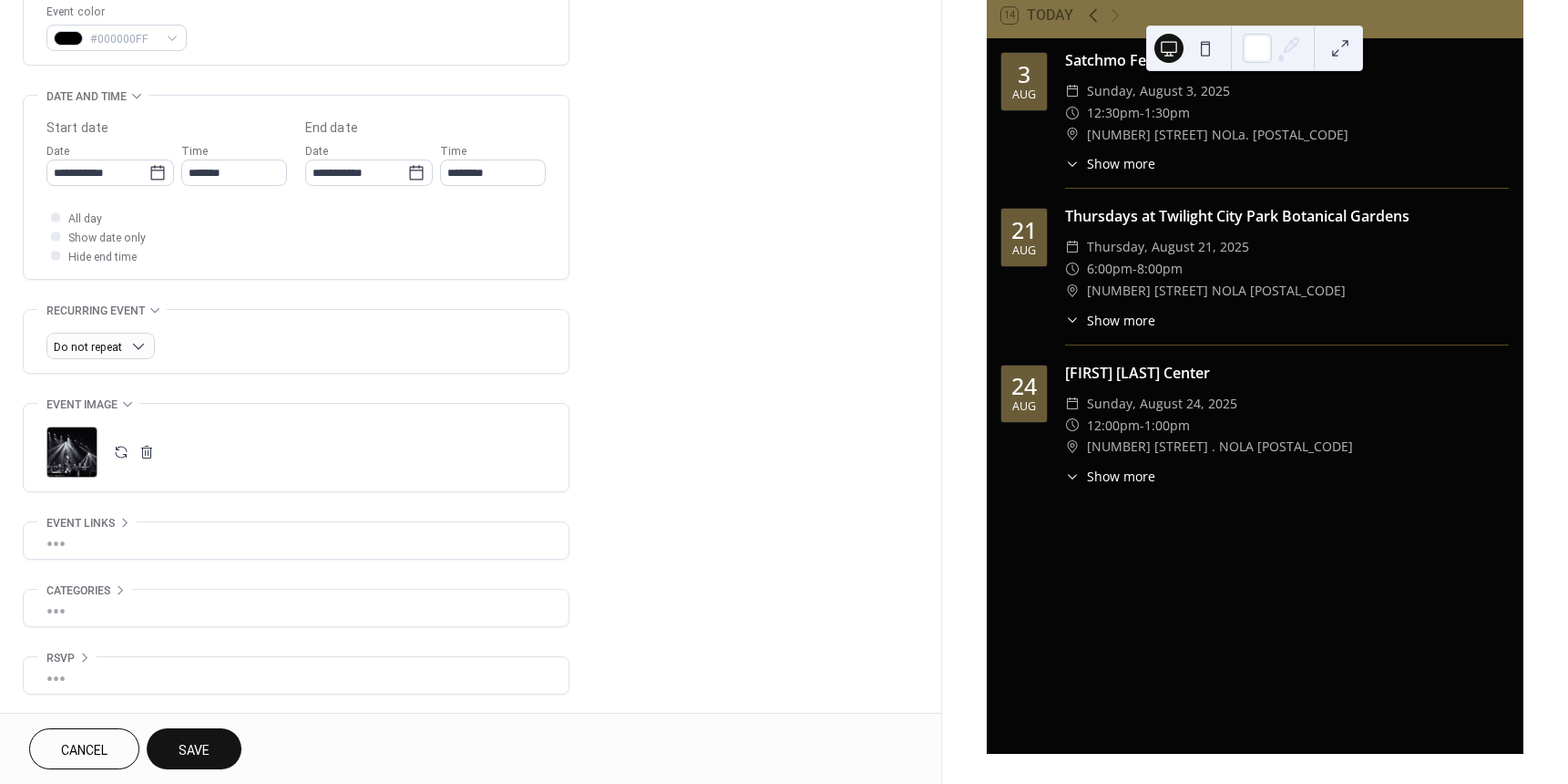 drag, startPoint x: 201, startPoint y: 739, endPoint x: 742, endPoint y: 383, distance: 647.62412 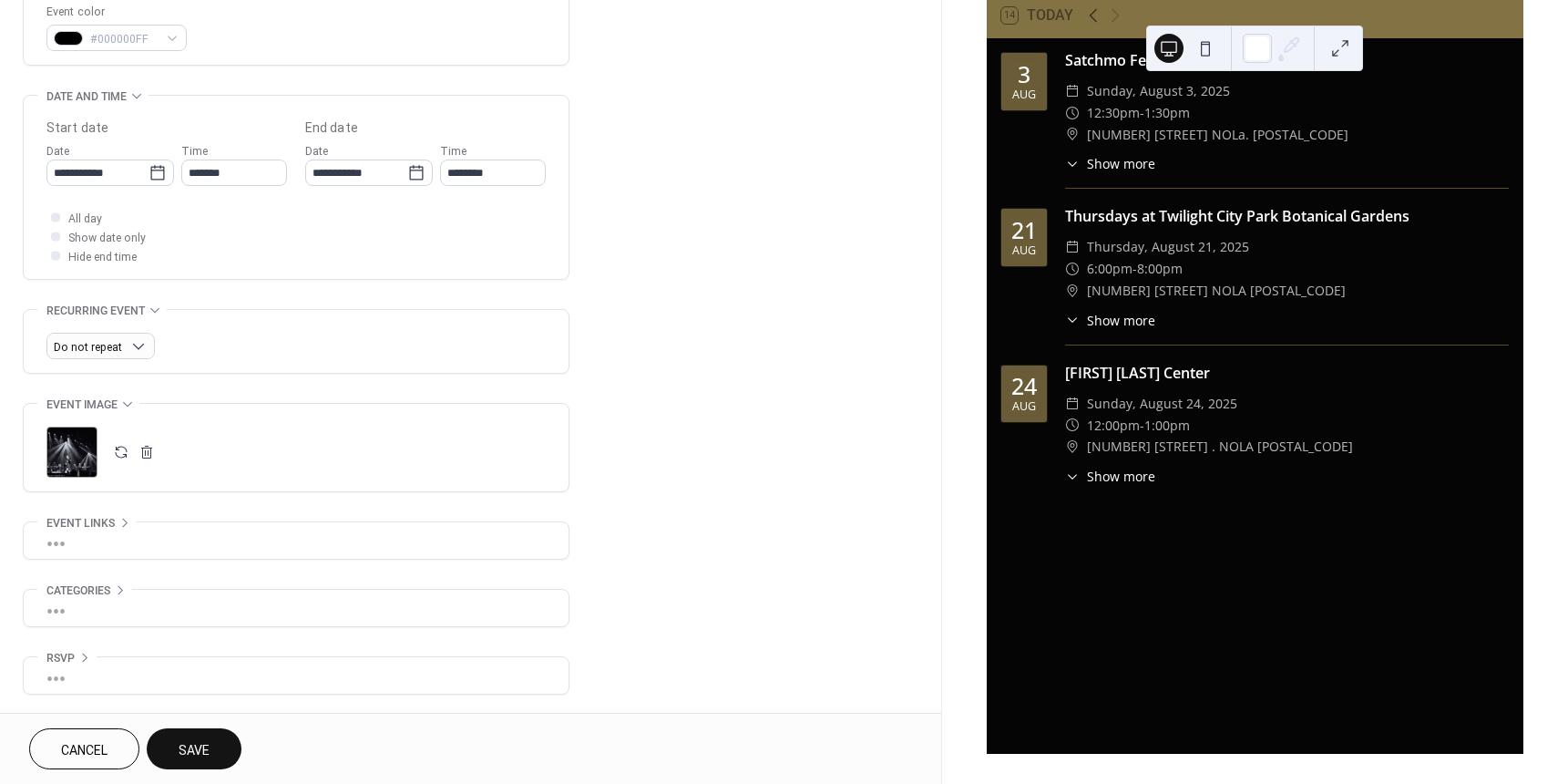 click on "**********" at bounding box center (470, 392) 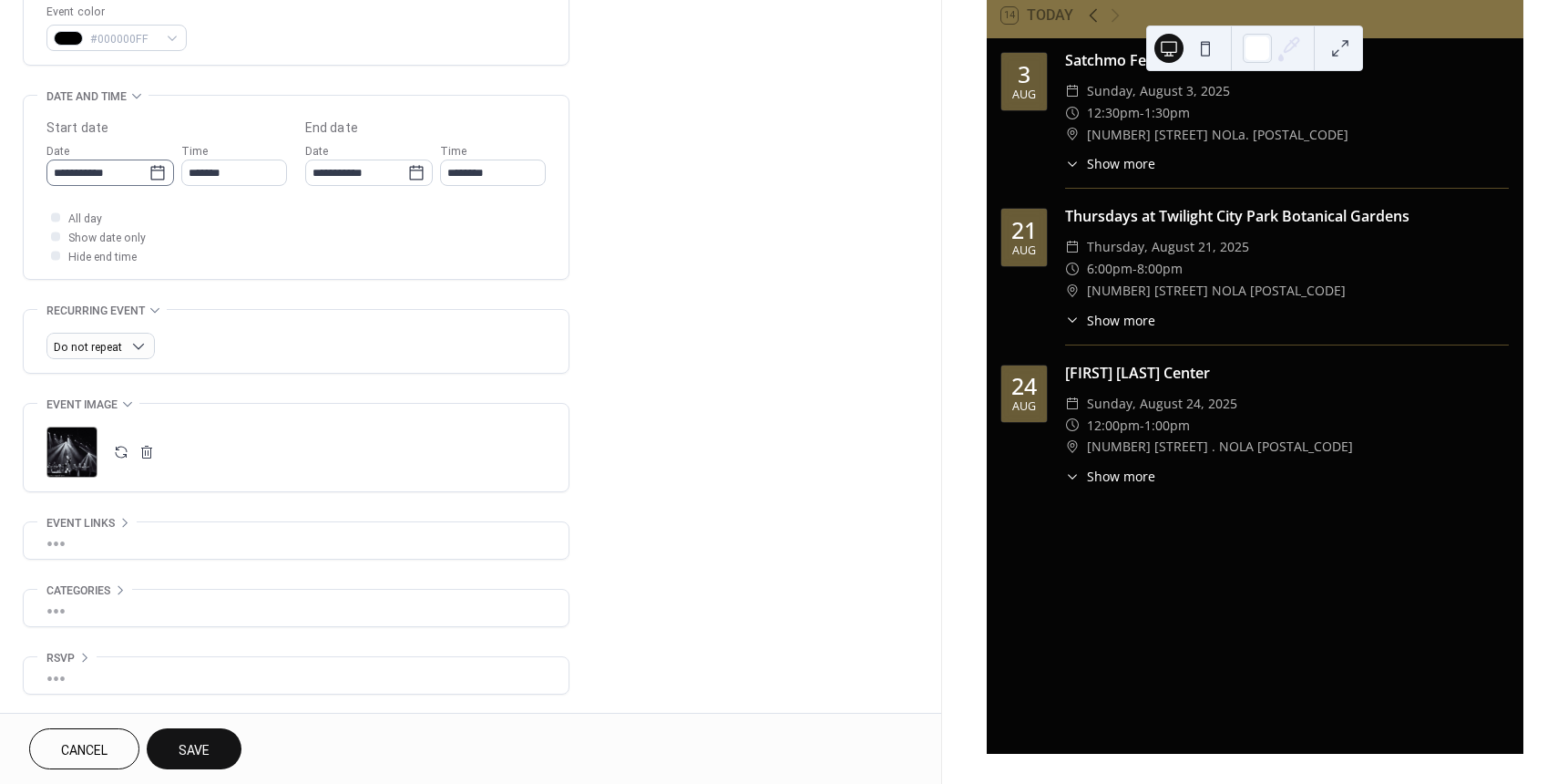 click 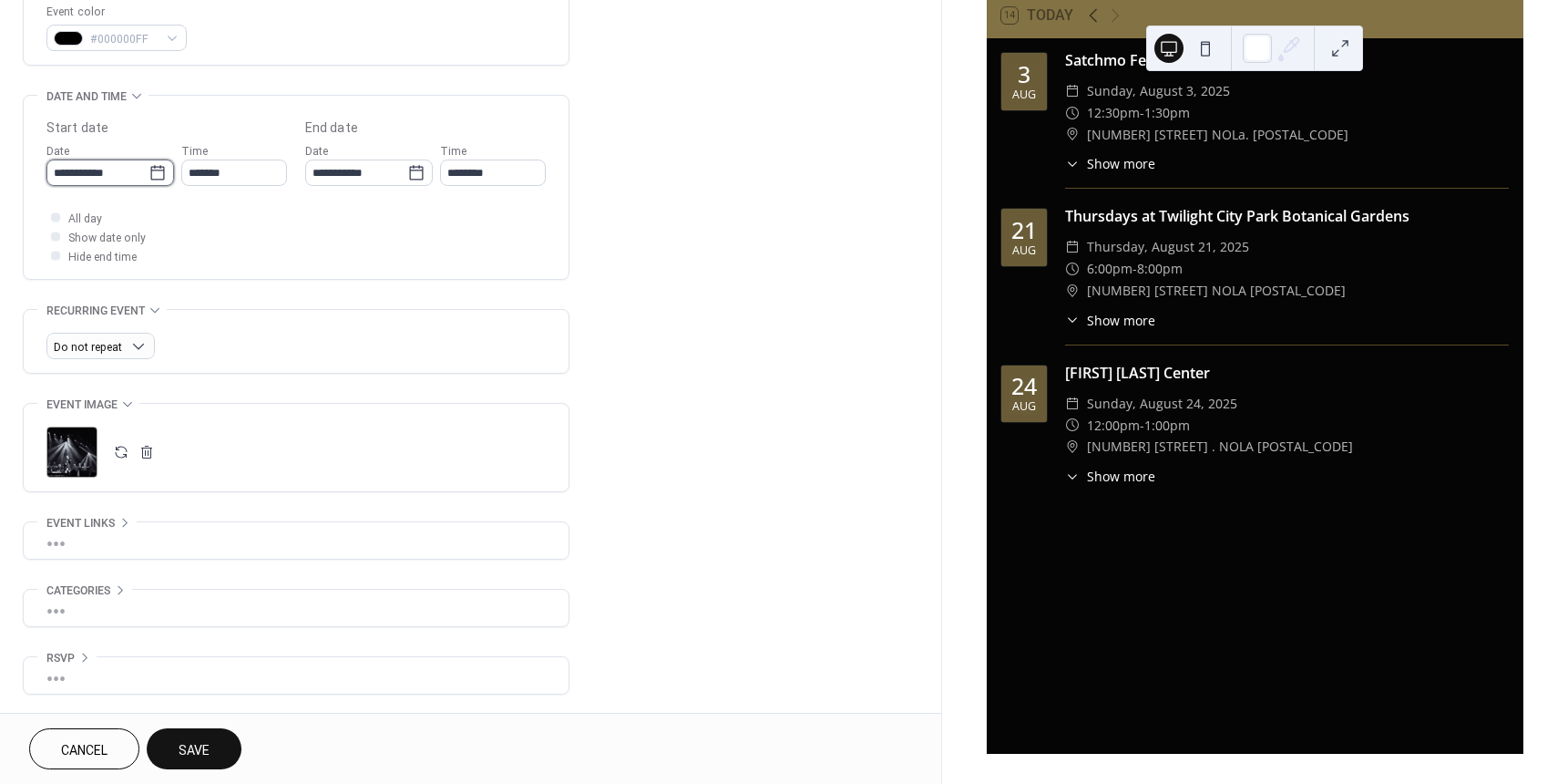 click on "**********" at bounding box center [97, 172] 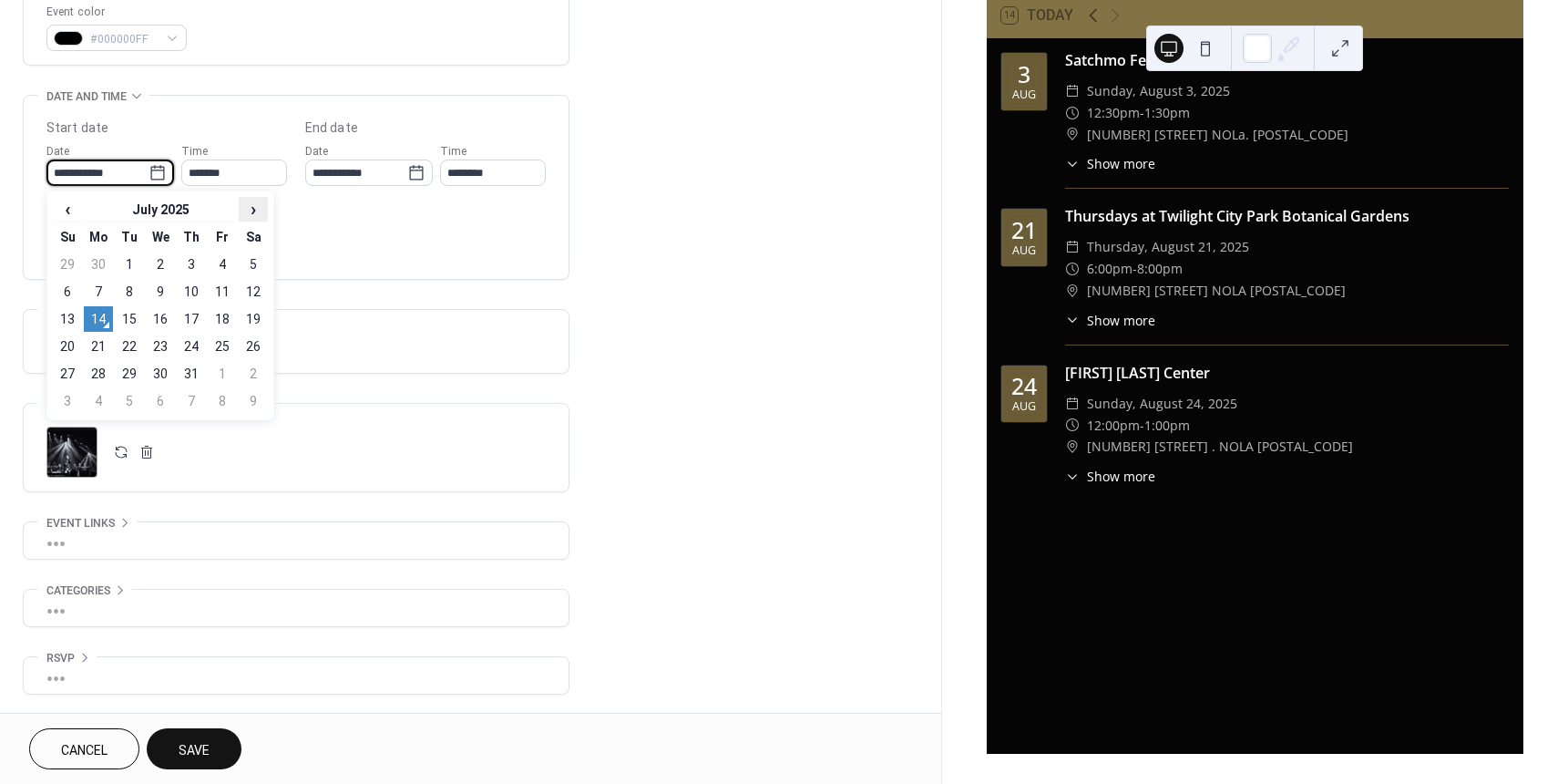 click on "›" at bounding box center [253, 209] 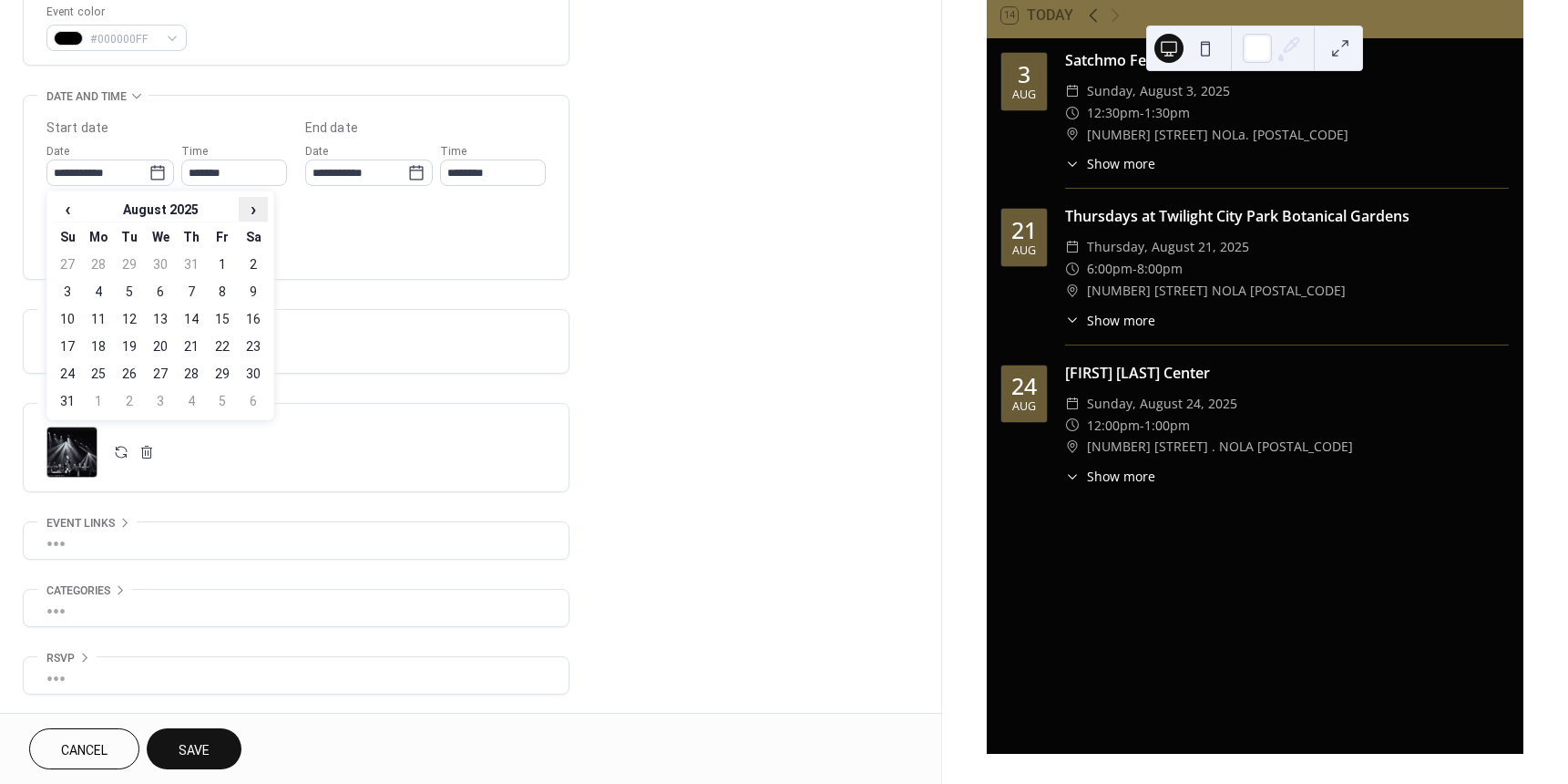 click on "›" at bounding box center [253, 209] 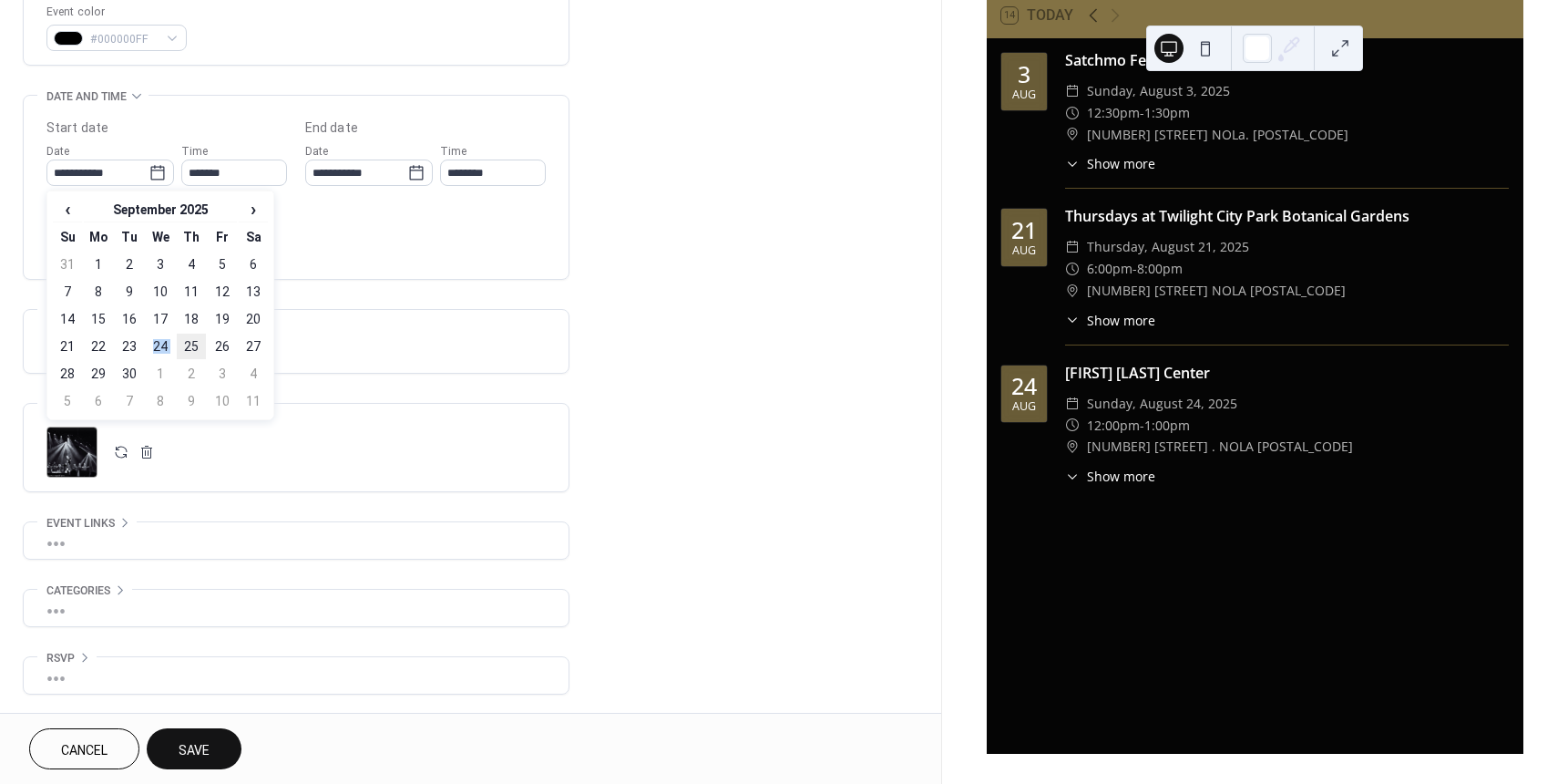 drag, startPoint x: 155, startPoint y: 348, endPoint x: 188, endPoint y: 344, distance: 33.24154 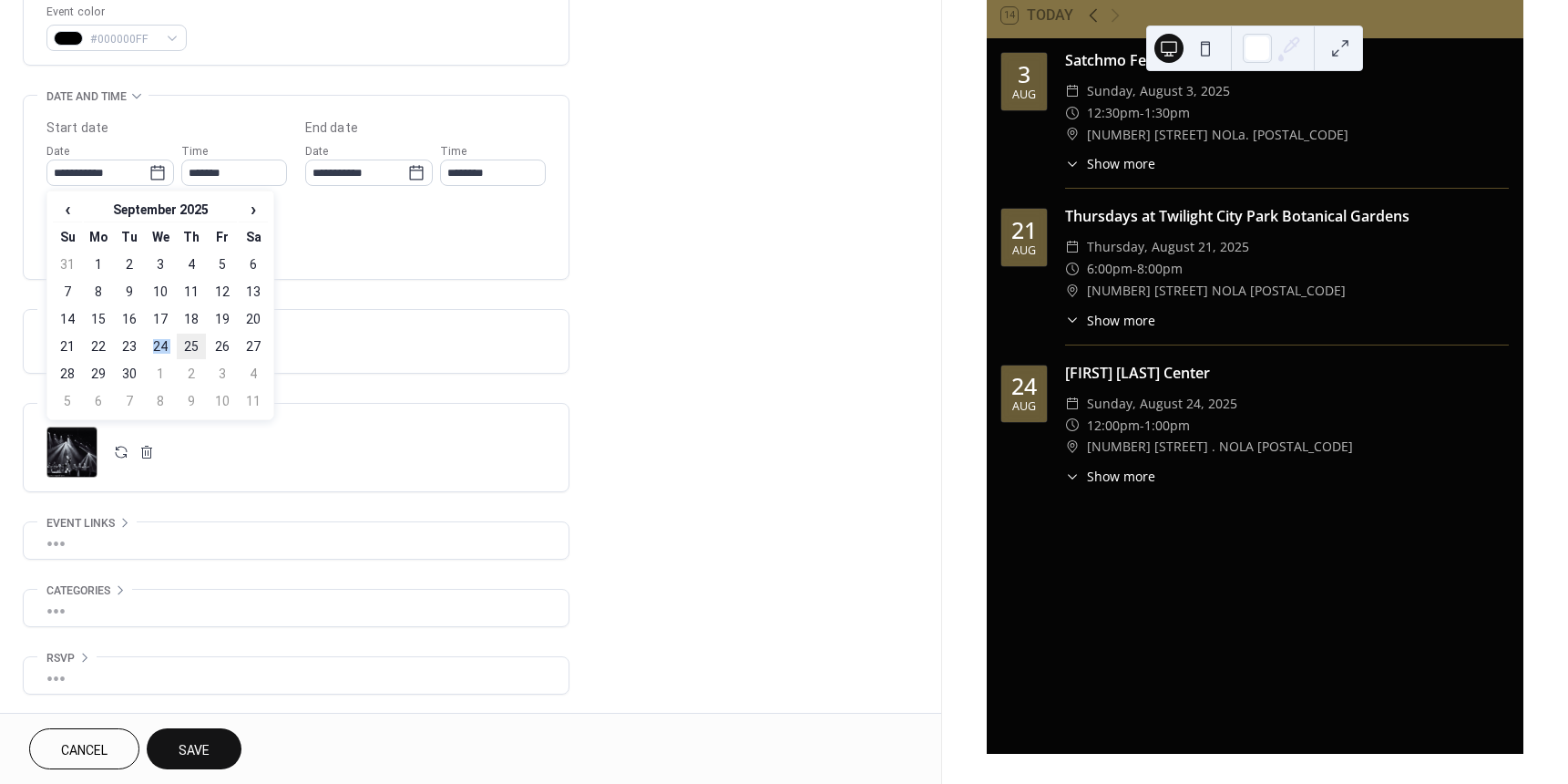 click on "21 22 23 24 25 26 27" at bounding box center (160, 346) 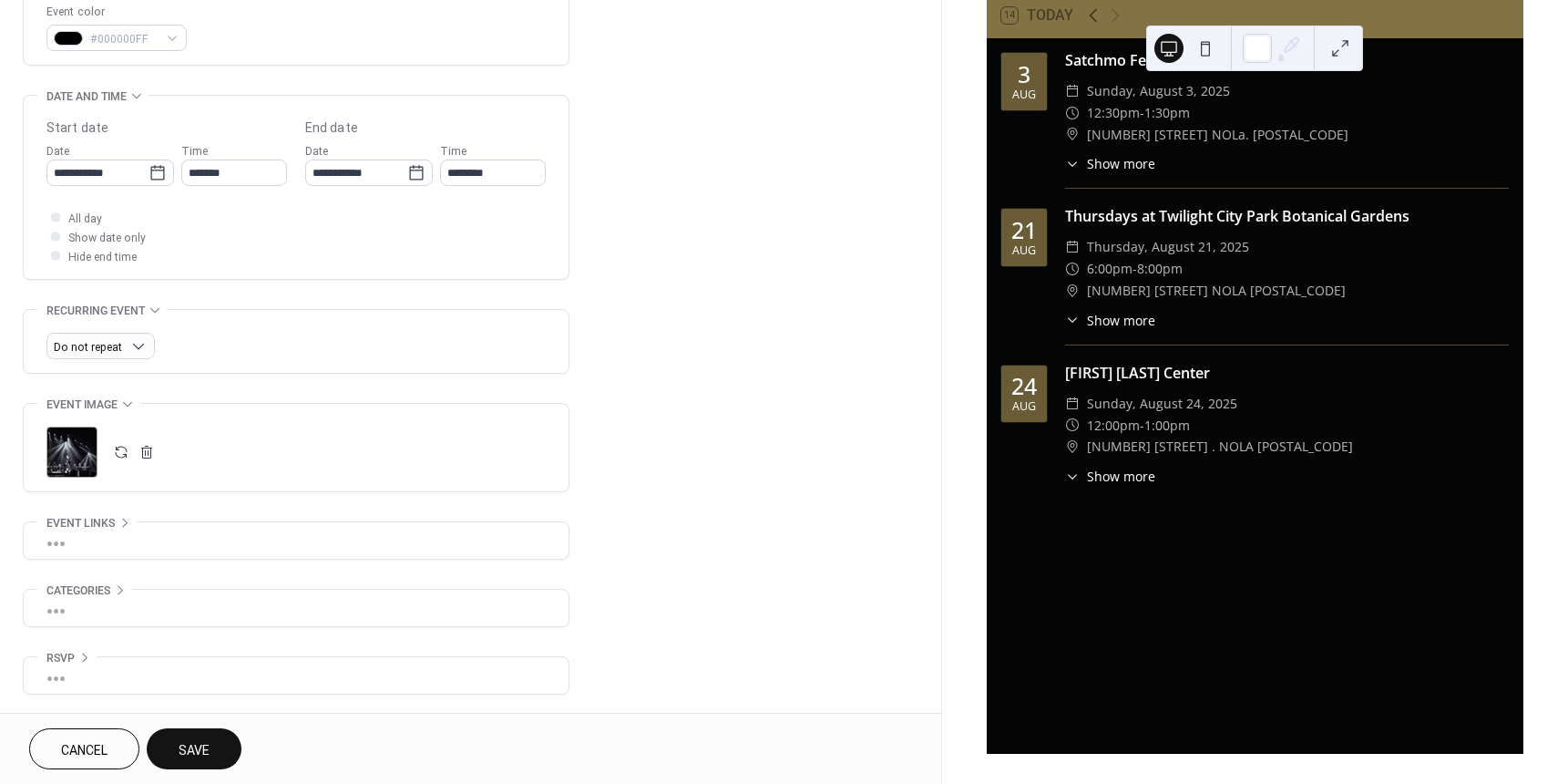click on "Save" at bounding box center (194, 748) 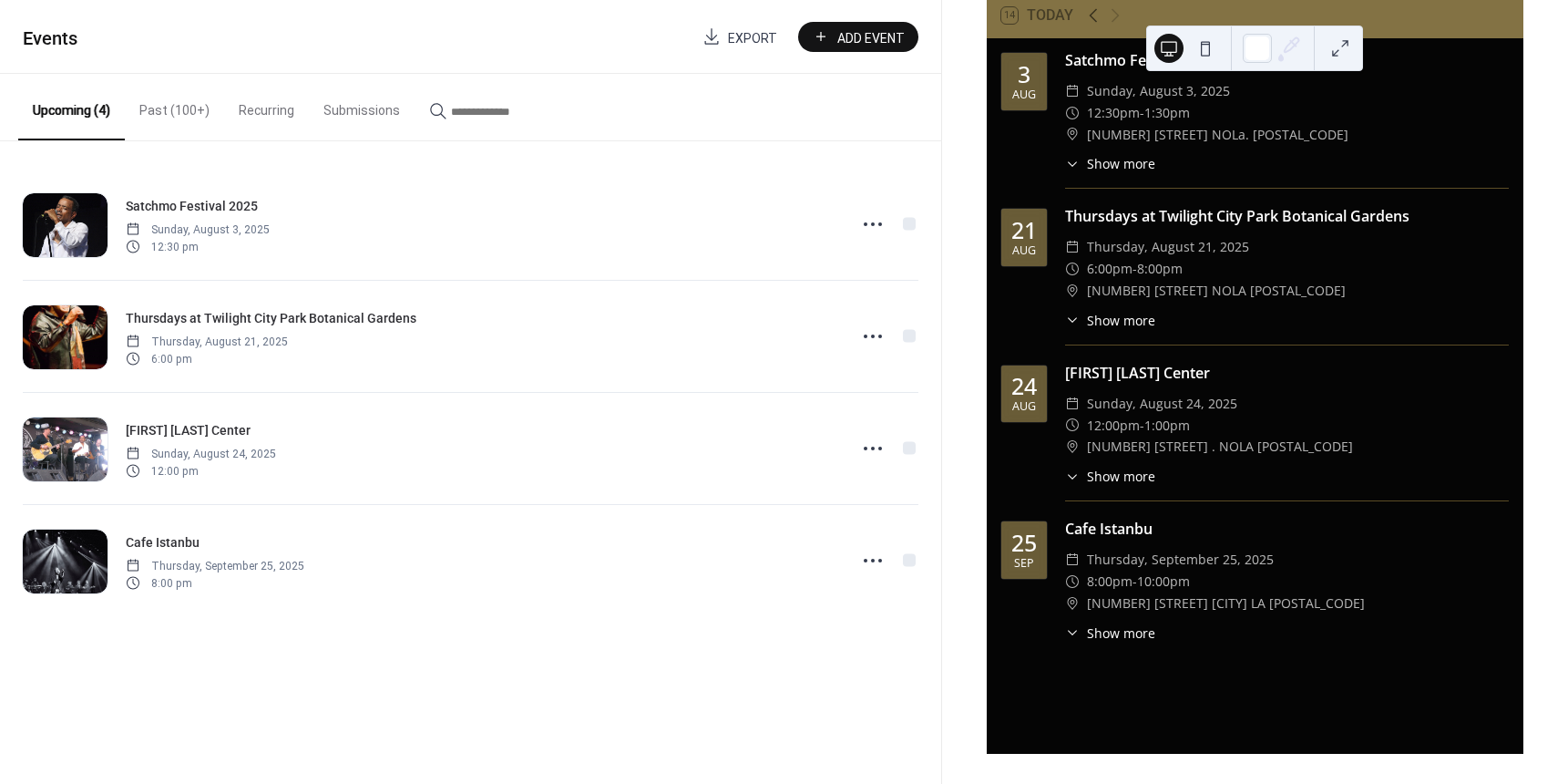 click on "Add Event" at bounding box center [871, 37] 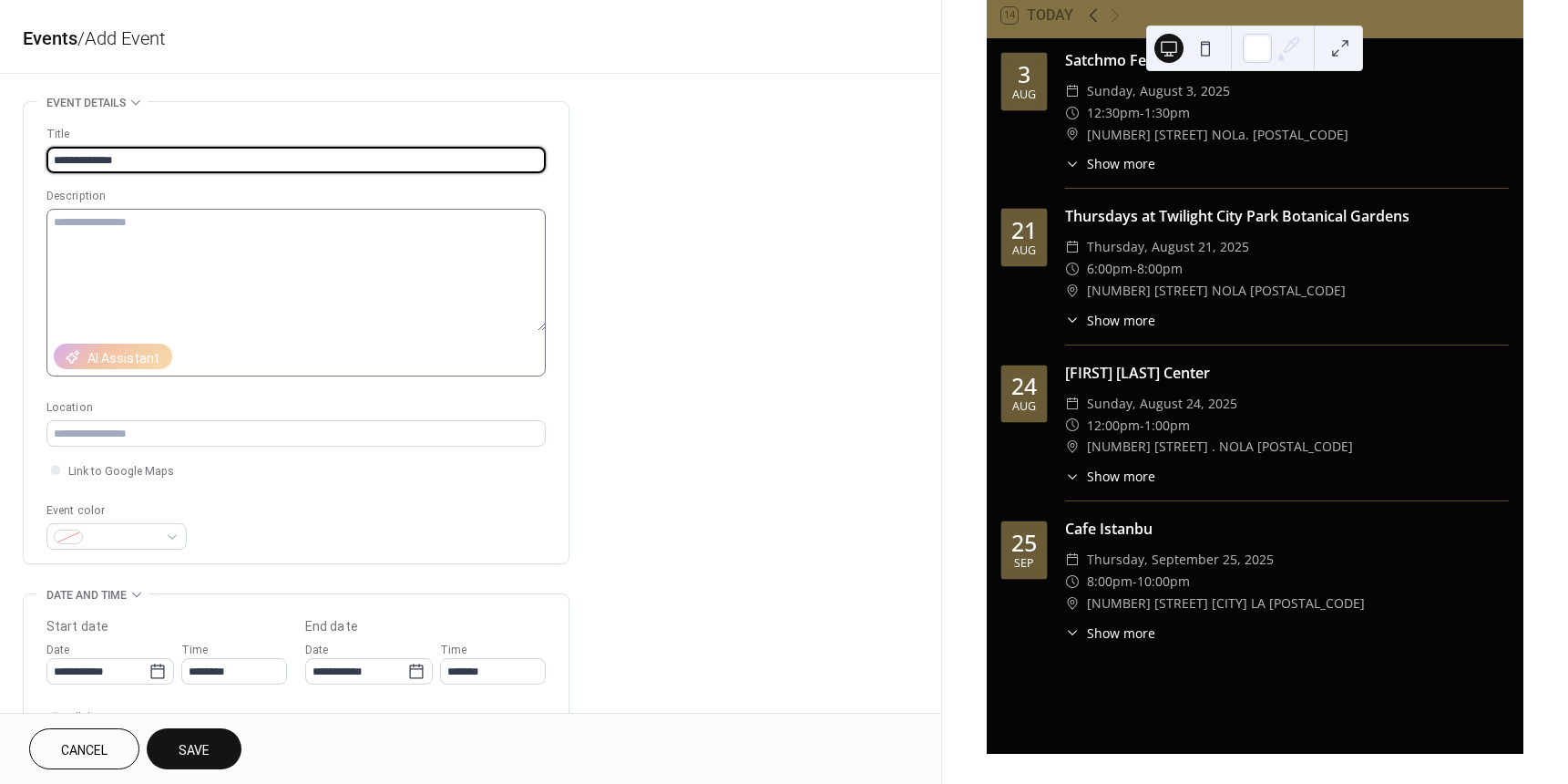 type on "**********" 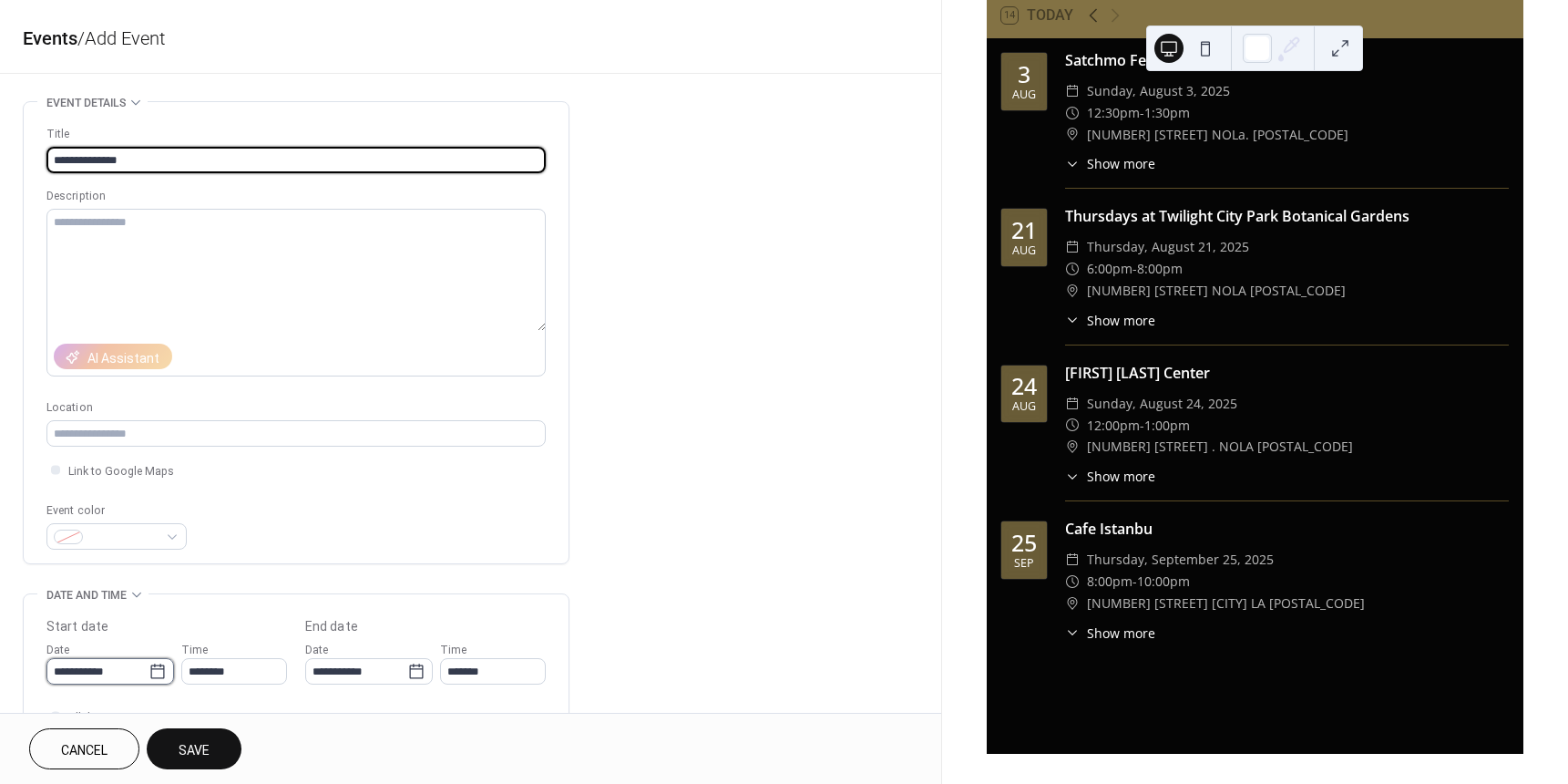 click on "**********" at bounding box center (97, 671) 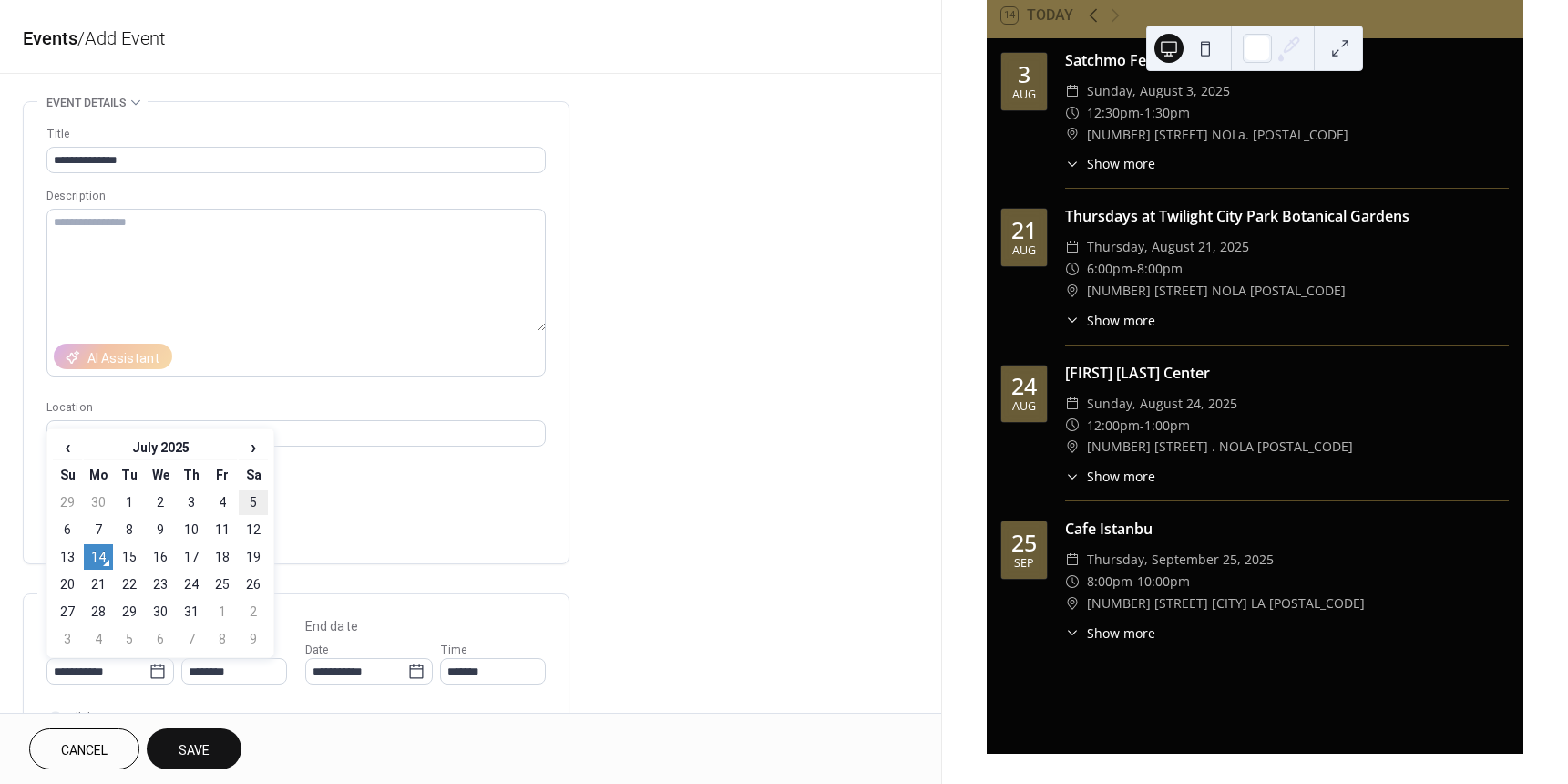 click on "5" at bounding box center [253, 502] 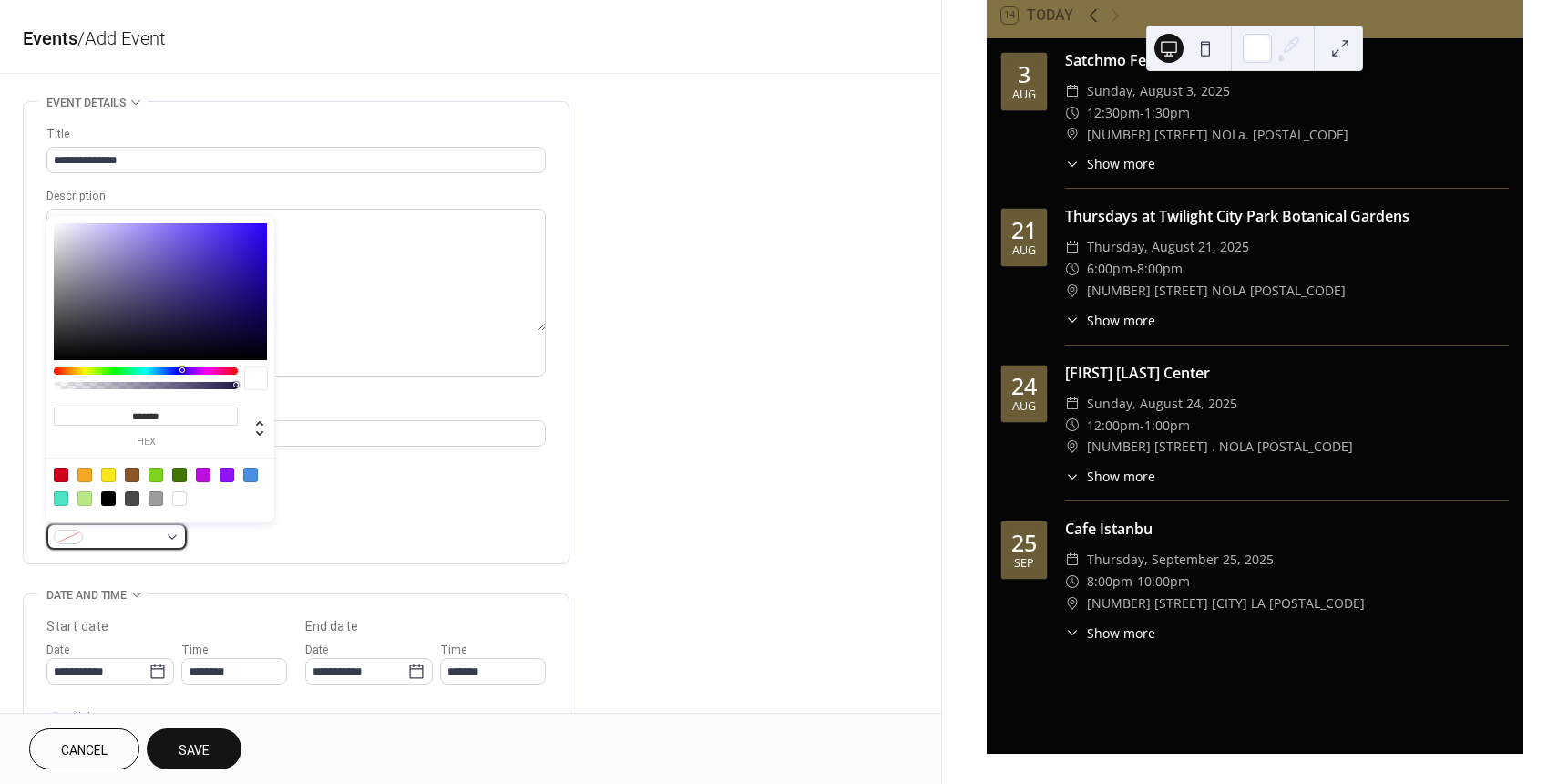 click at bounding box center [117, 536] 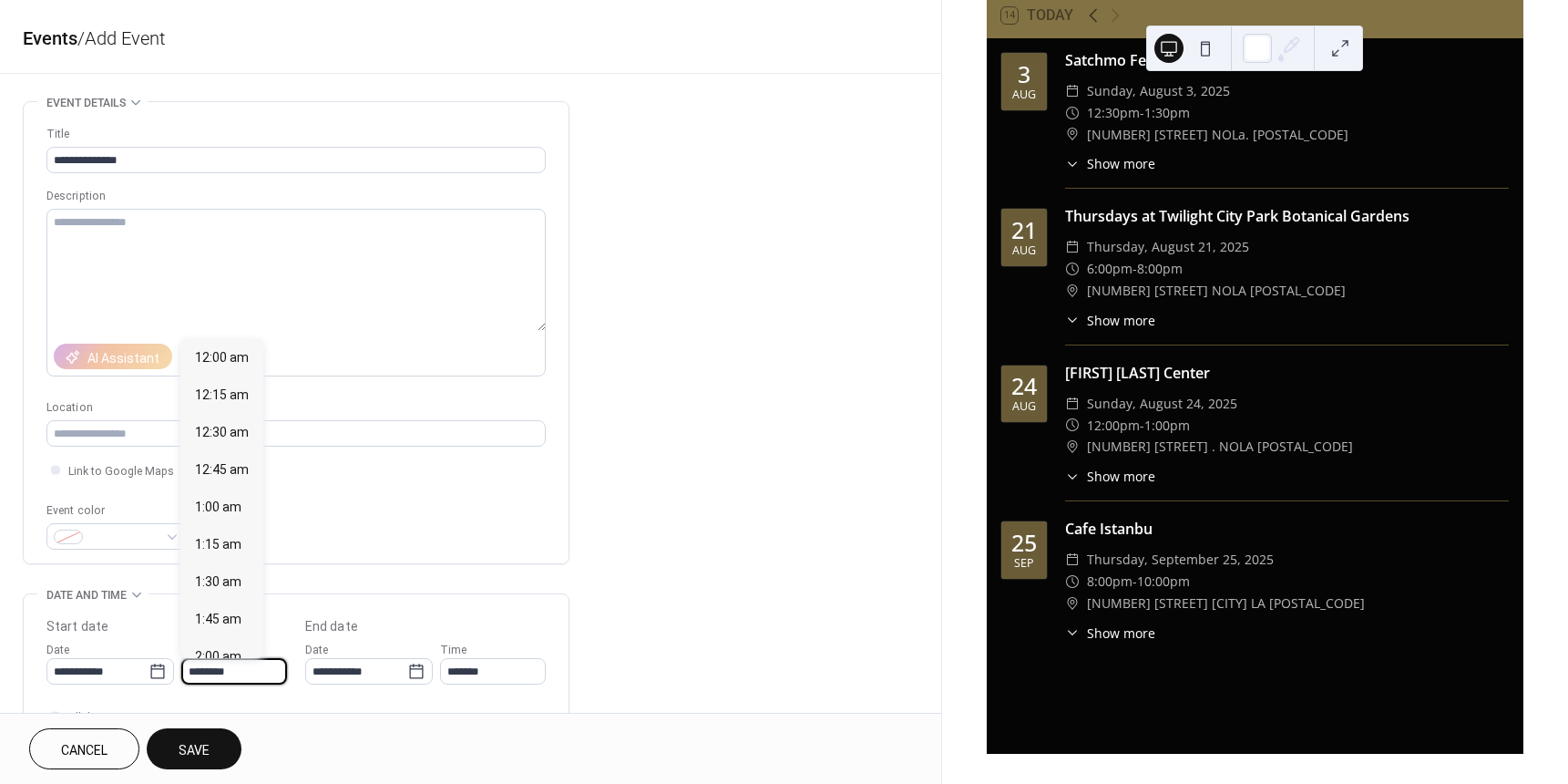 click on "********" at bounding box center (234, 671) 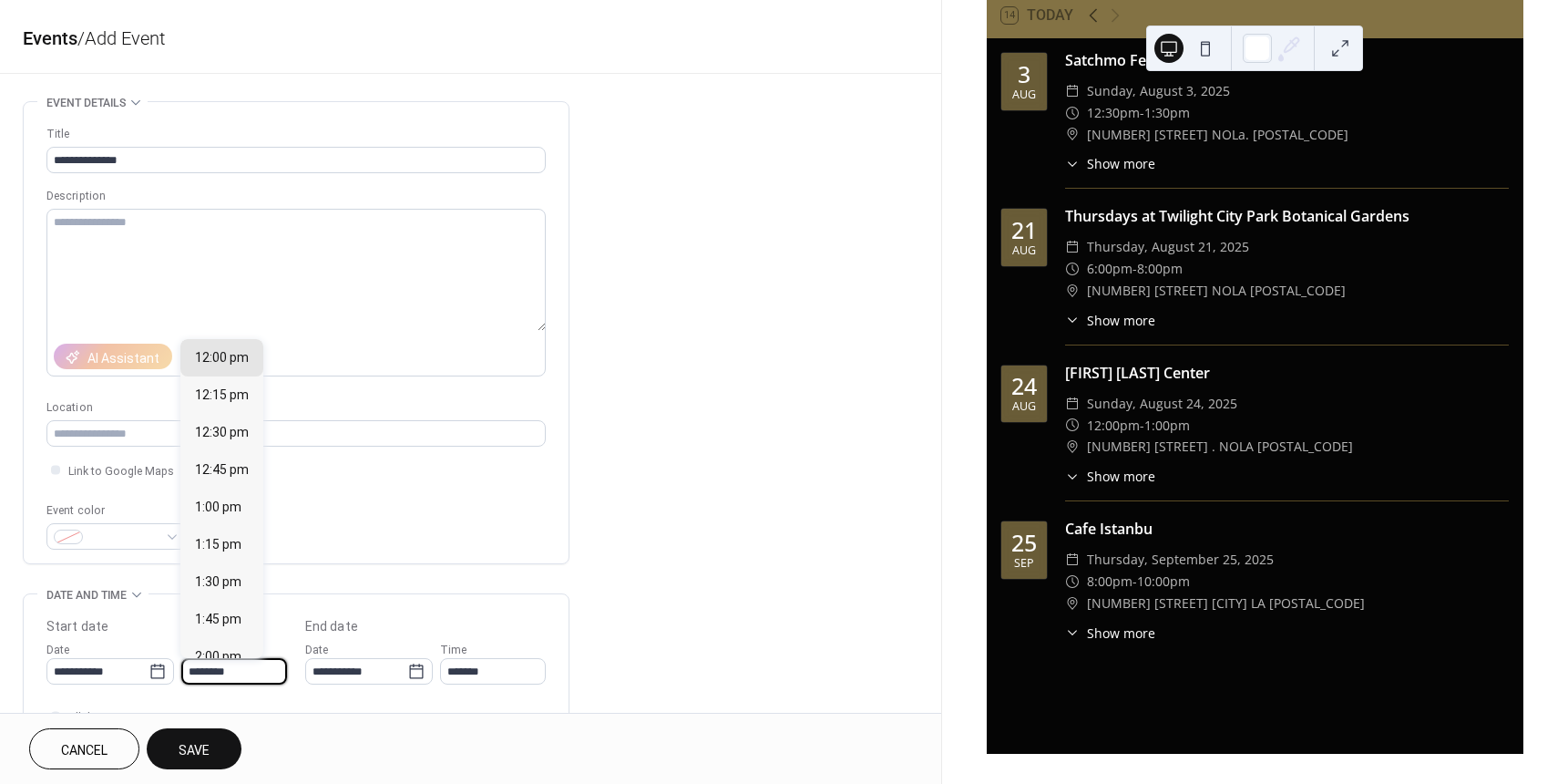 click on "********" at bounding box center (234, 671) 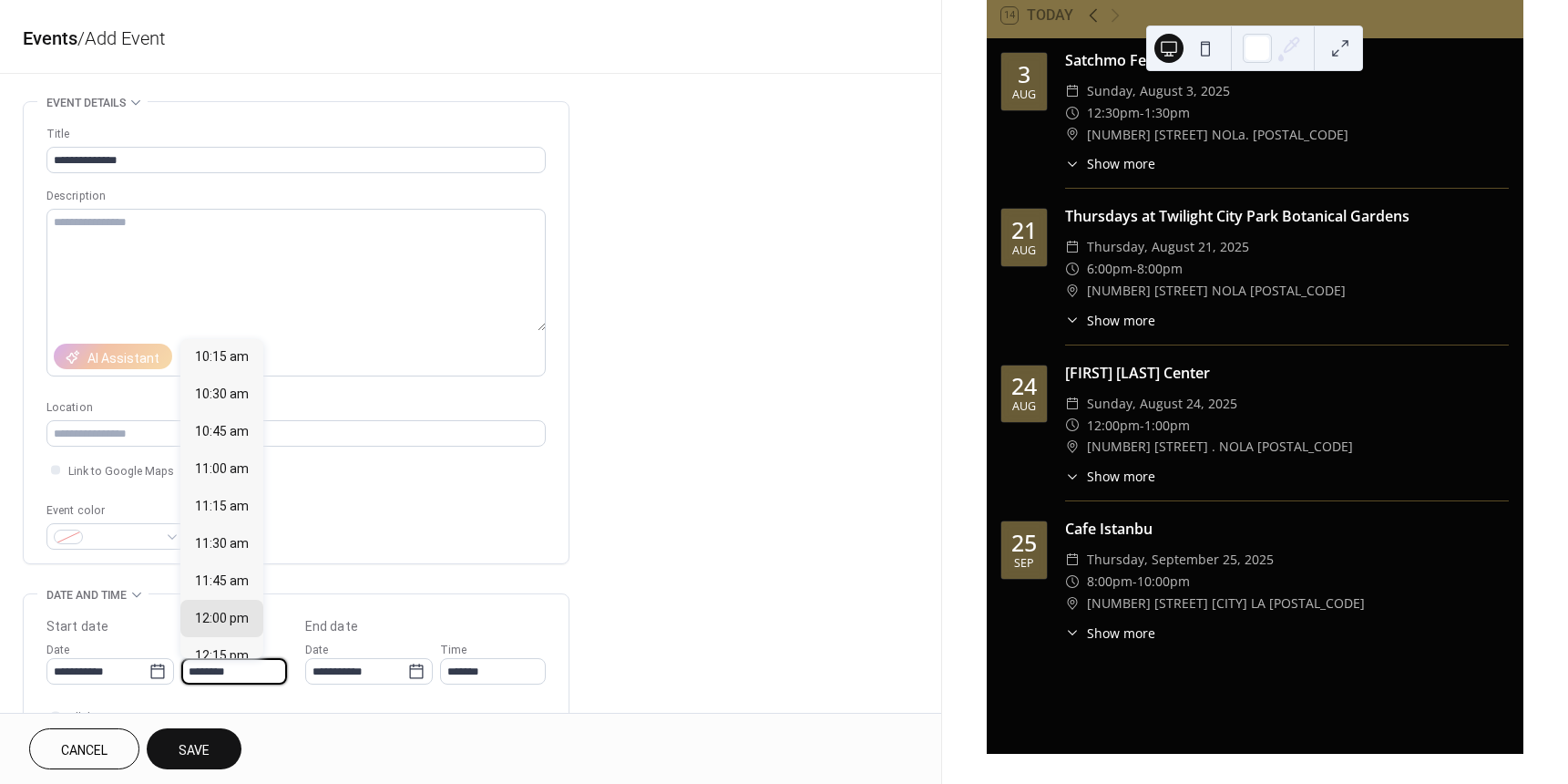 scroll, scrollTop: 1521, scrollLeft: 0, axis: vertical 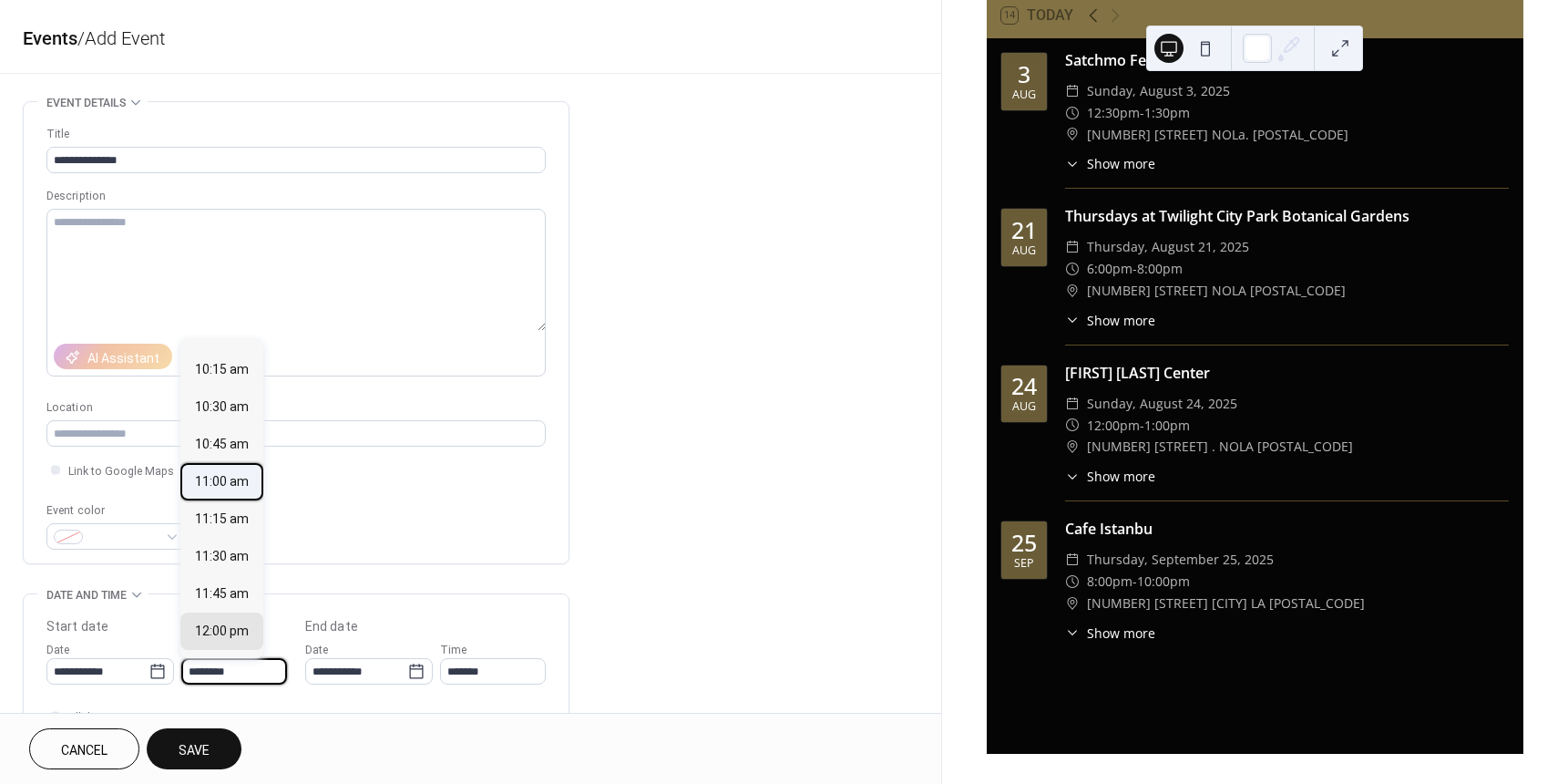 click on "11:00 am" at bounding box center (221, 481) 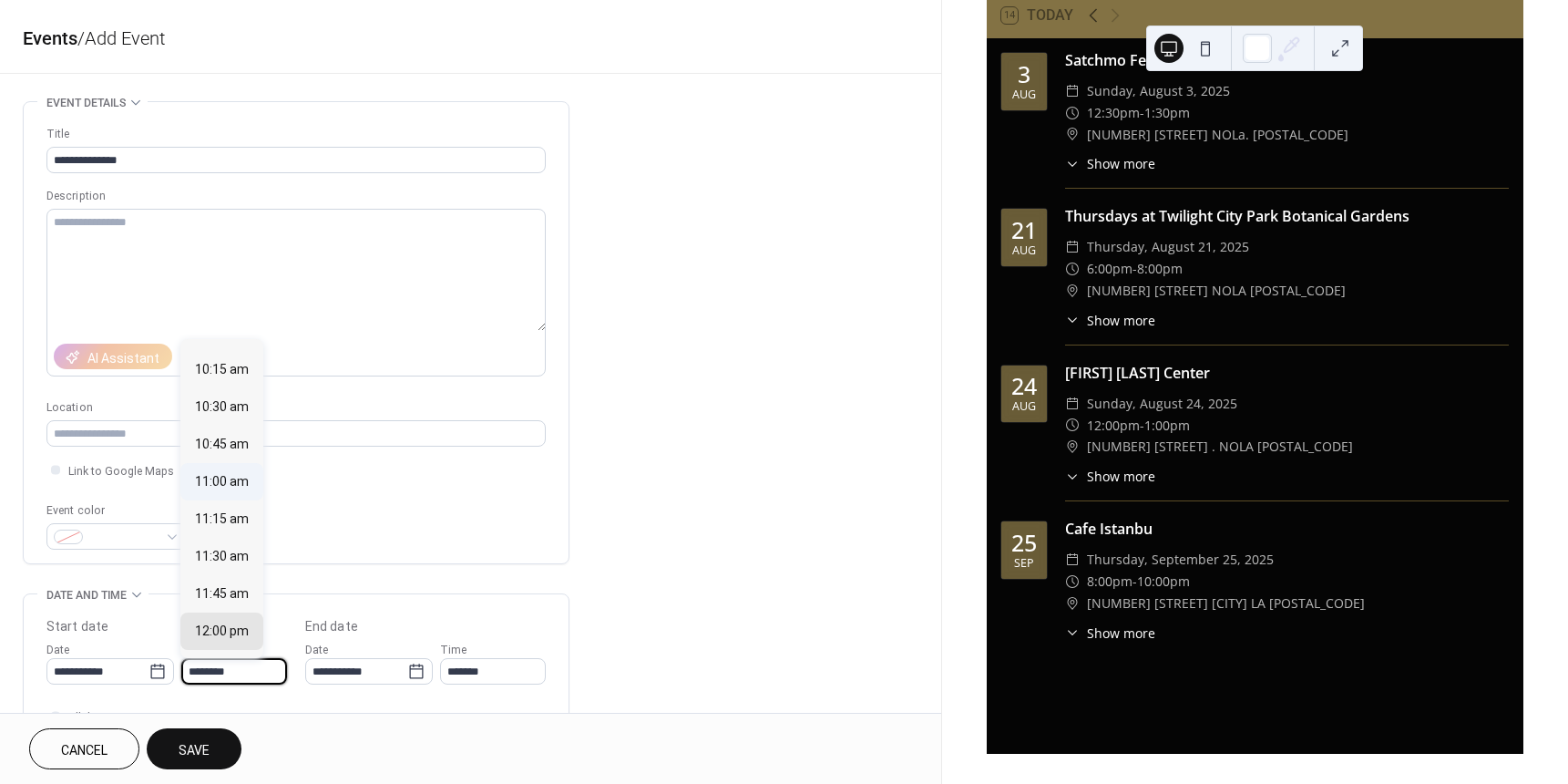 type on "********" 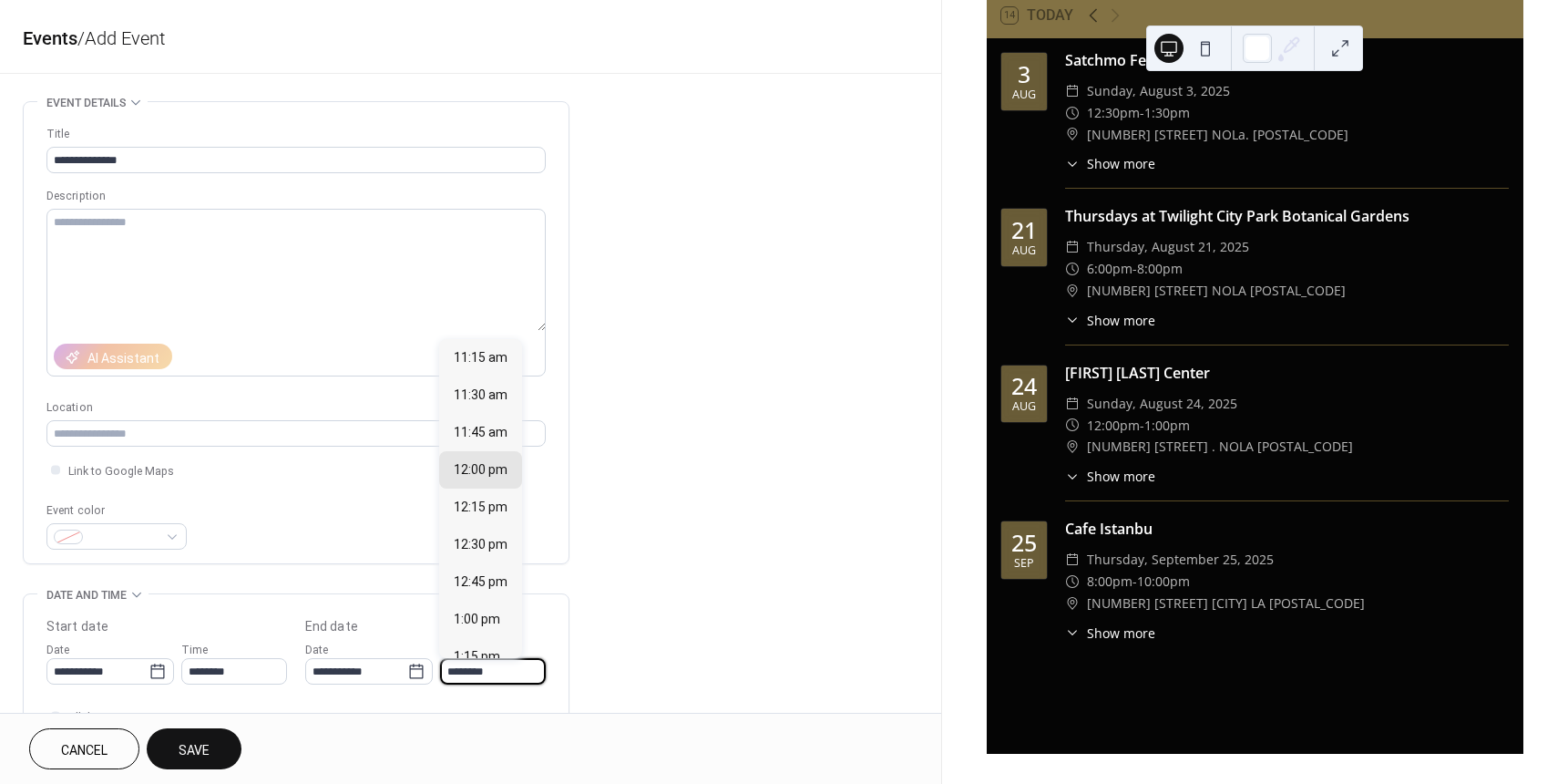 click on "********" at bounding box center [493, 671] 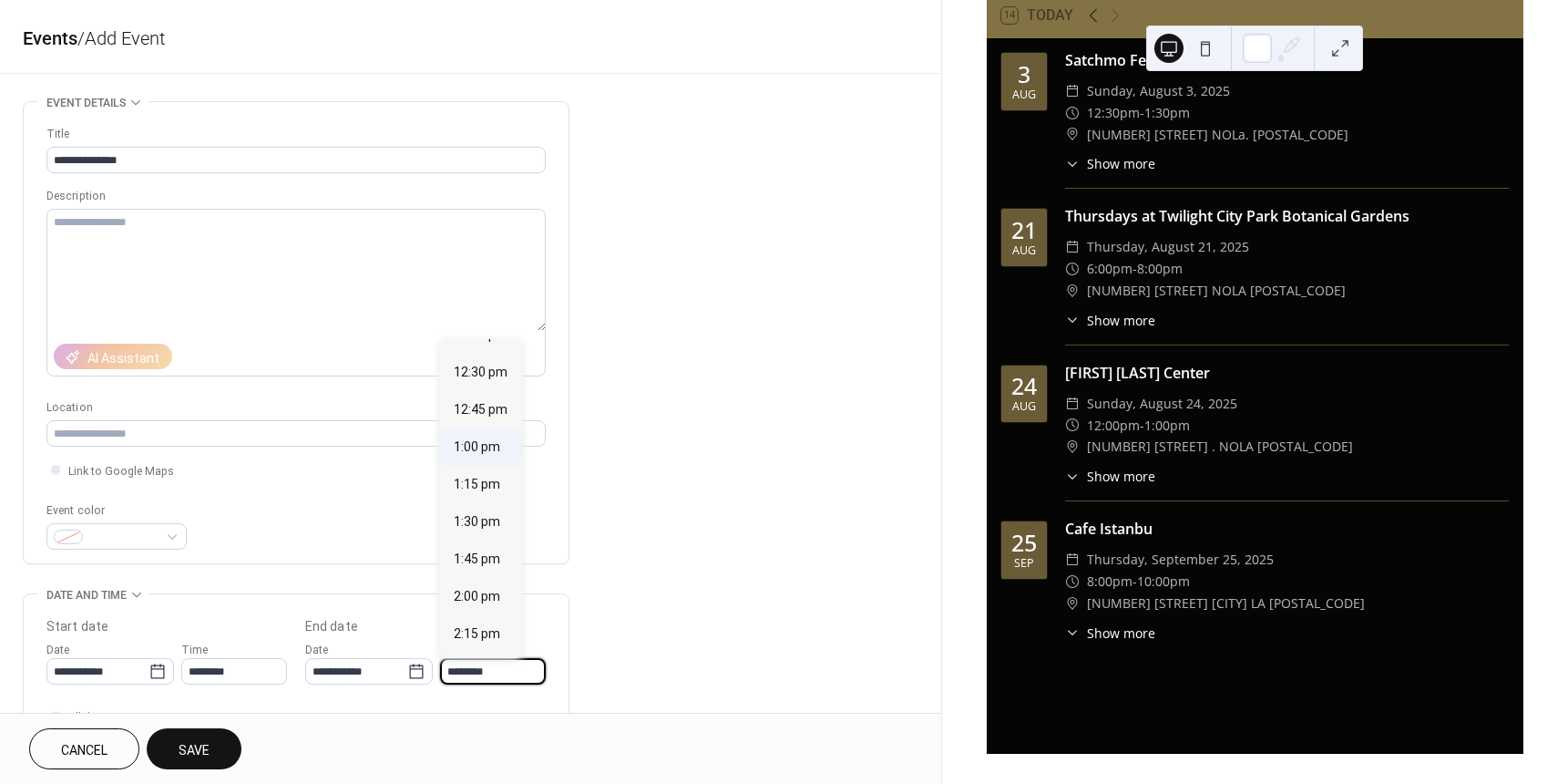 scroll, scrollTop: 182, scrollLeft: 0, axis: vertical 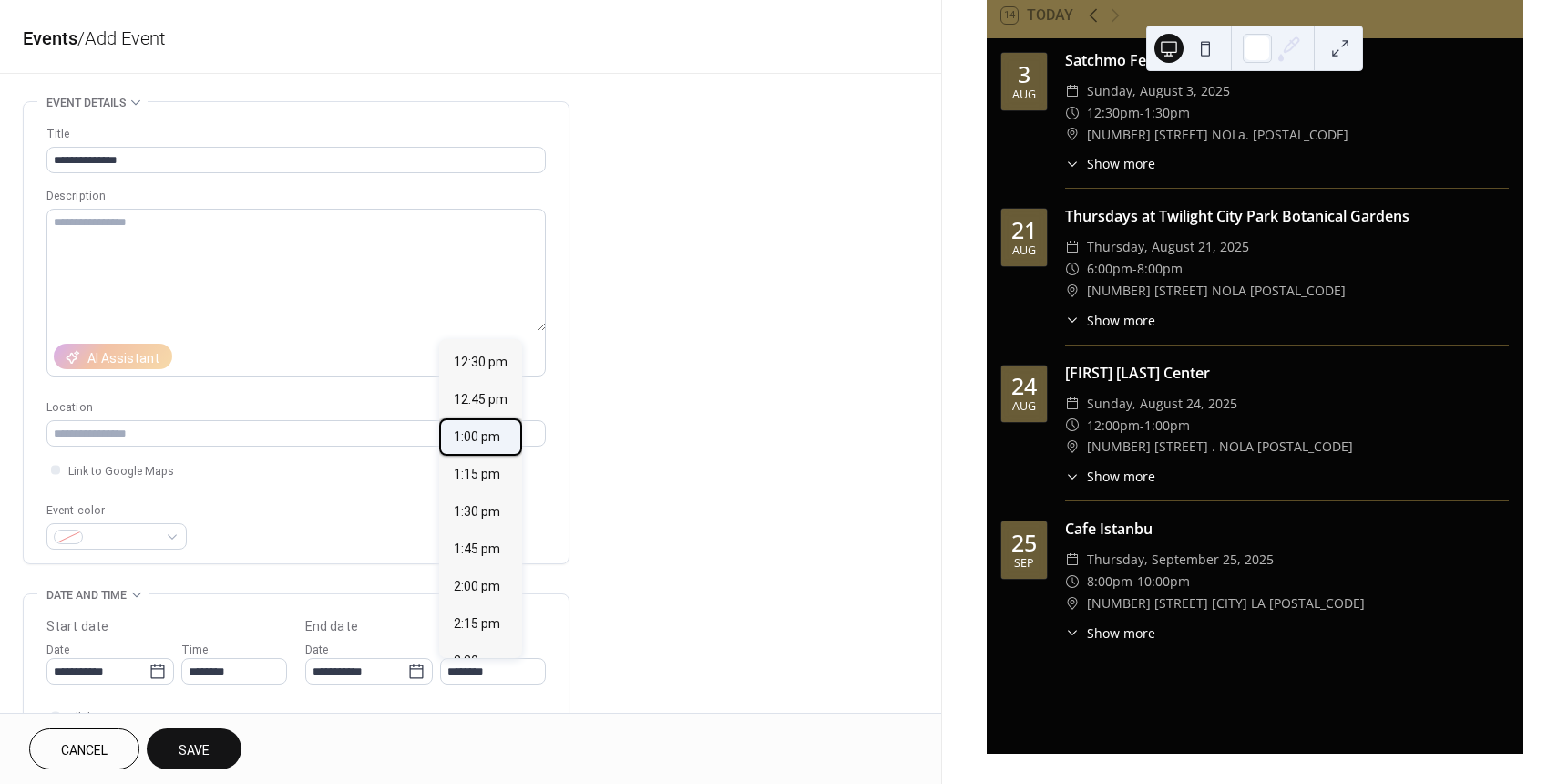 click on "1:00 pm" at bounding box center (477, 437) 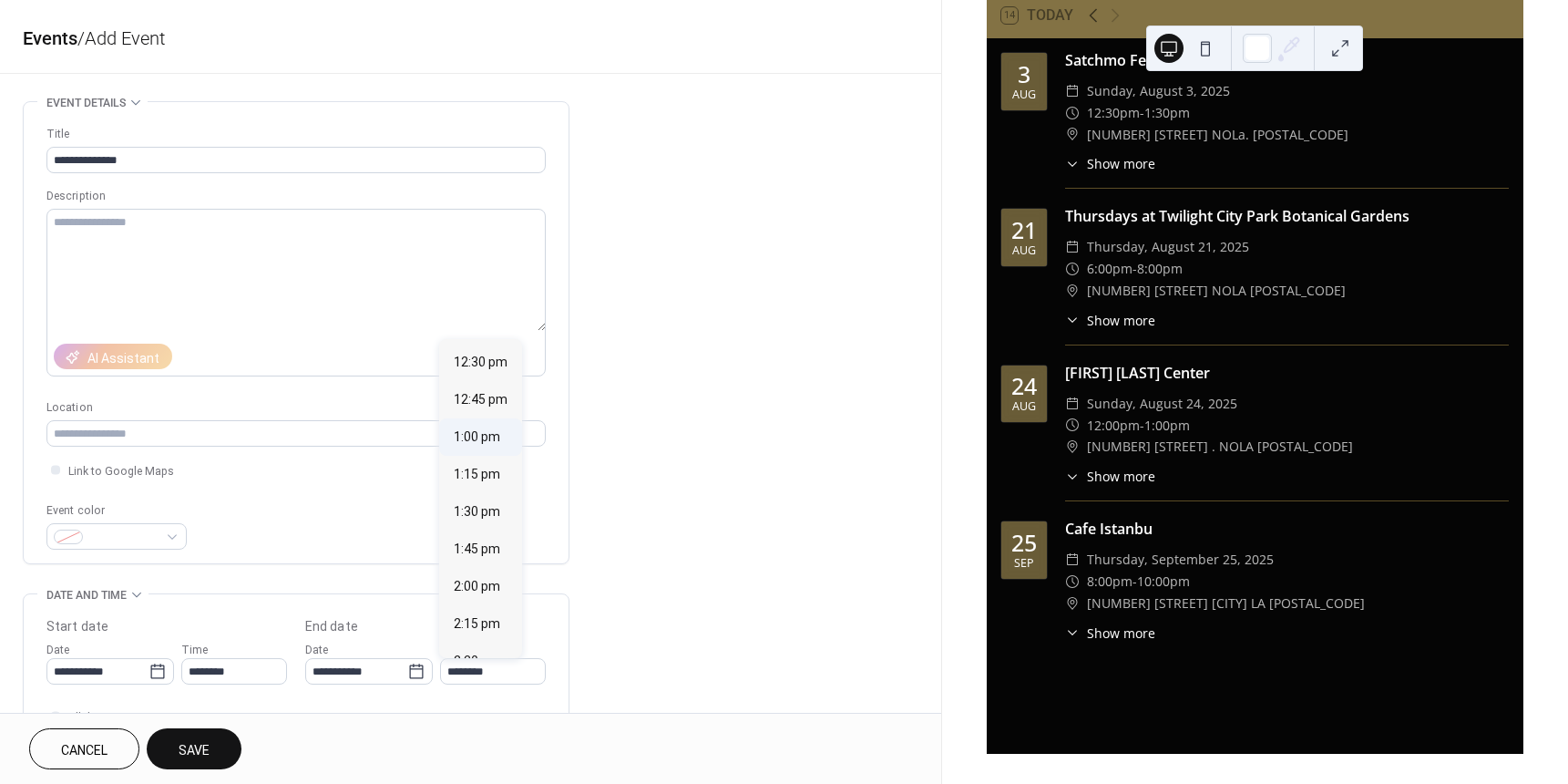 type on "*******" 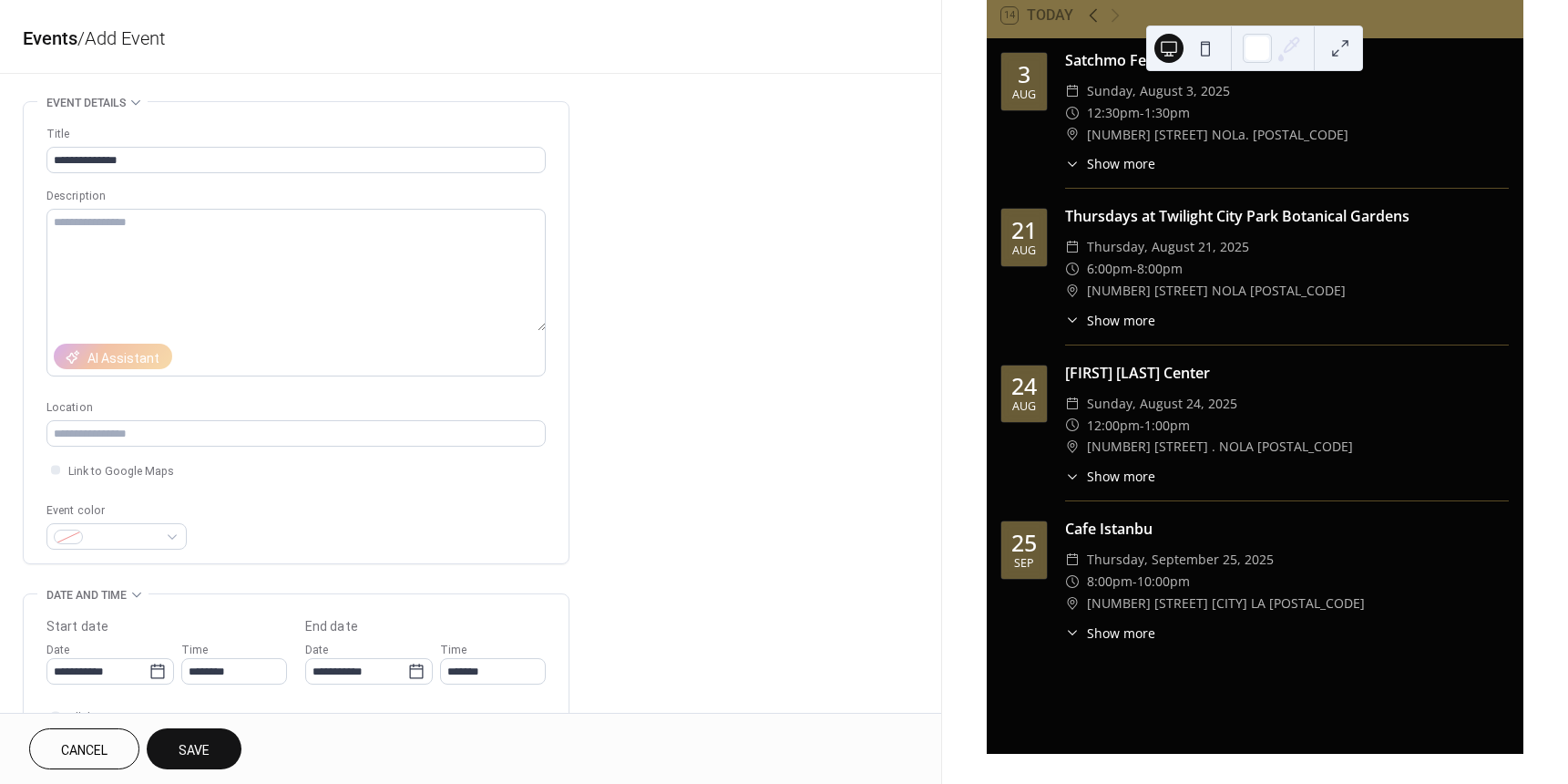scroll, scrollTop: 365, scrollLeft: 0, axis: vertical 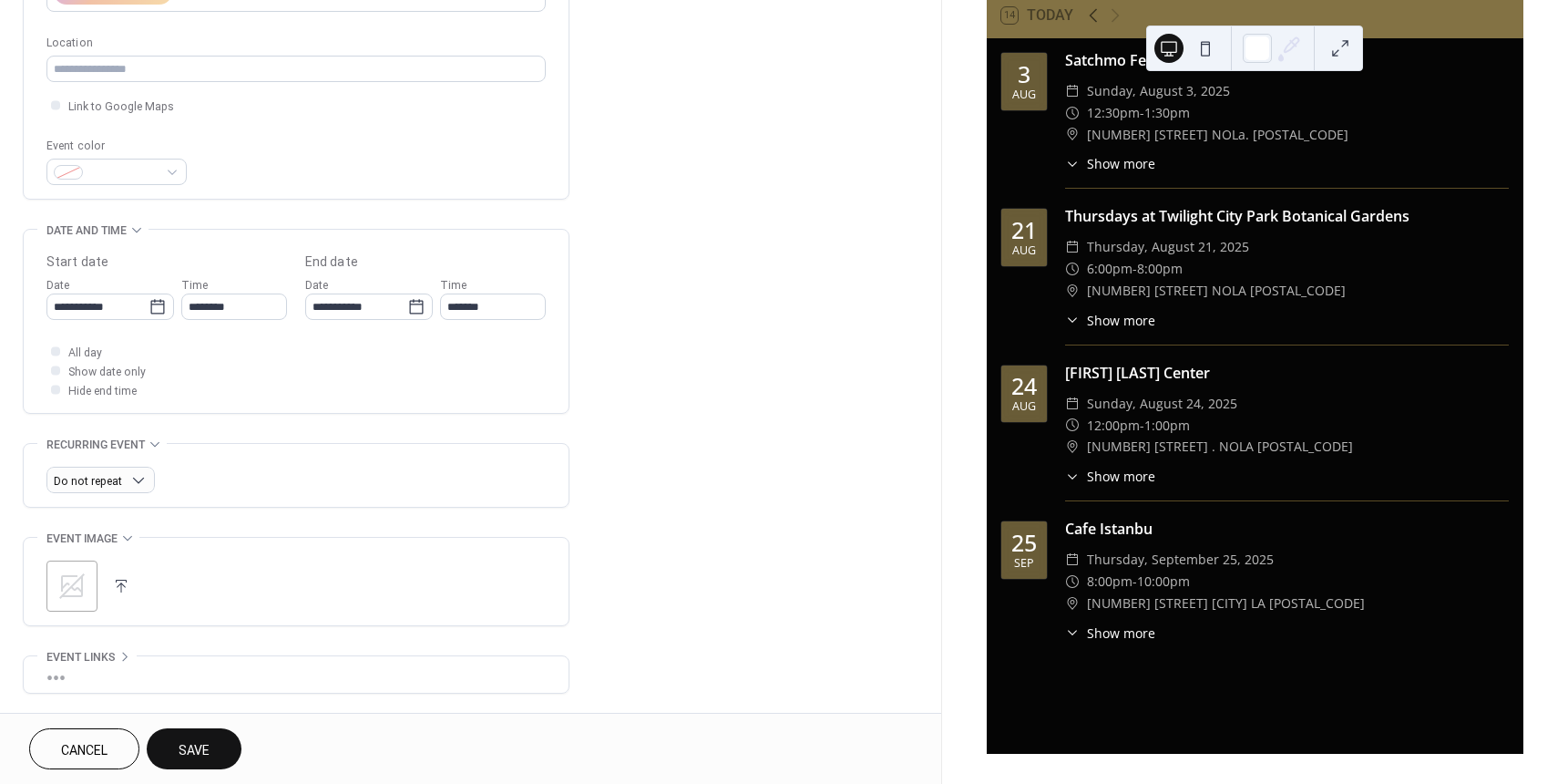 click 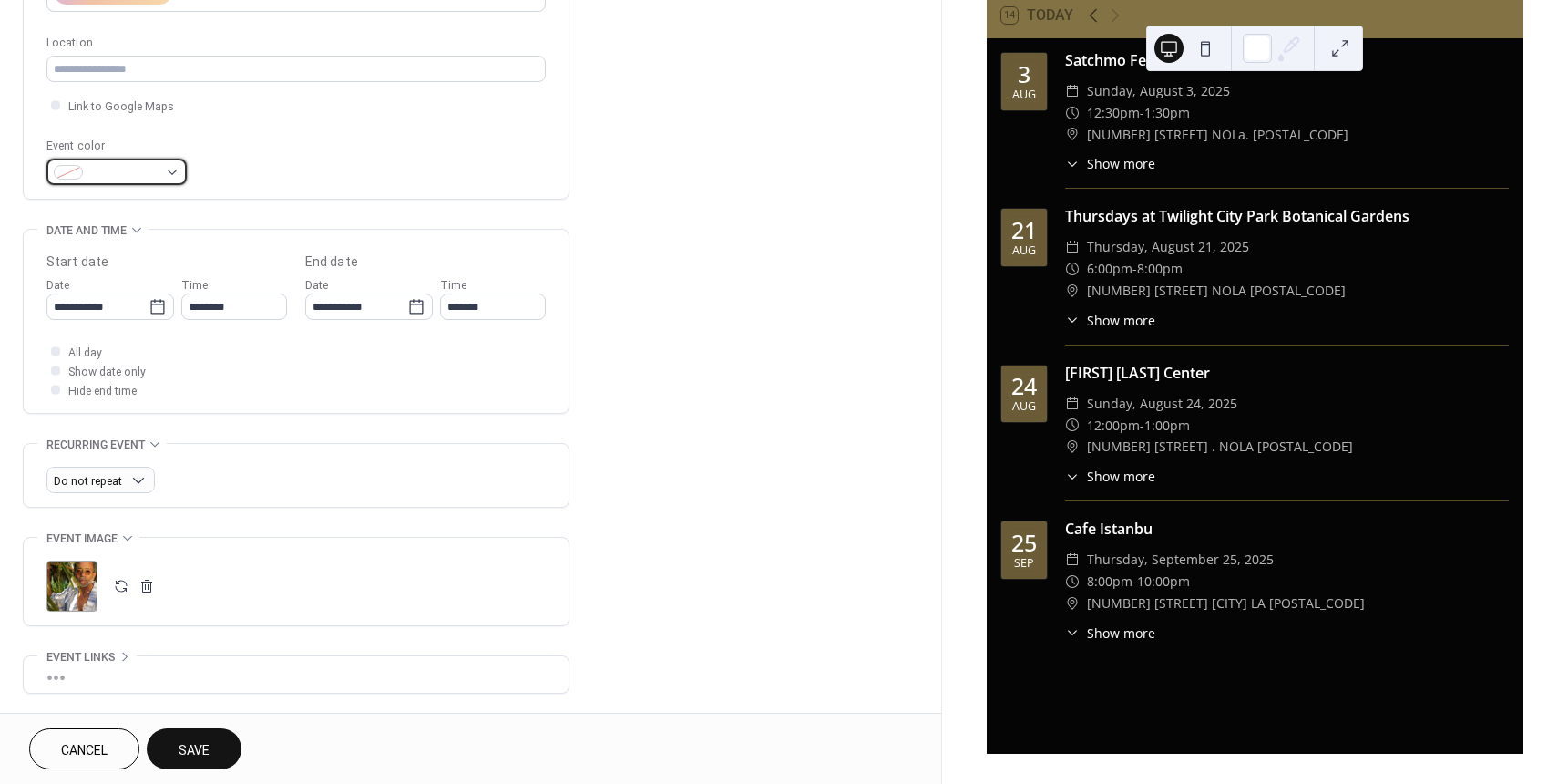 click at bounding box center [117, 171] 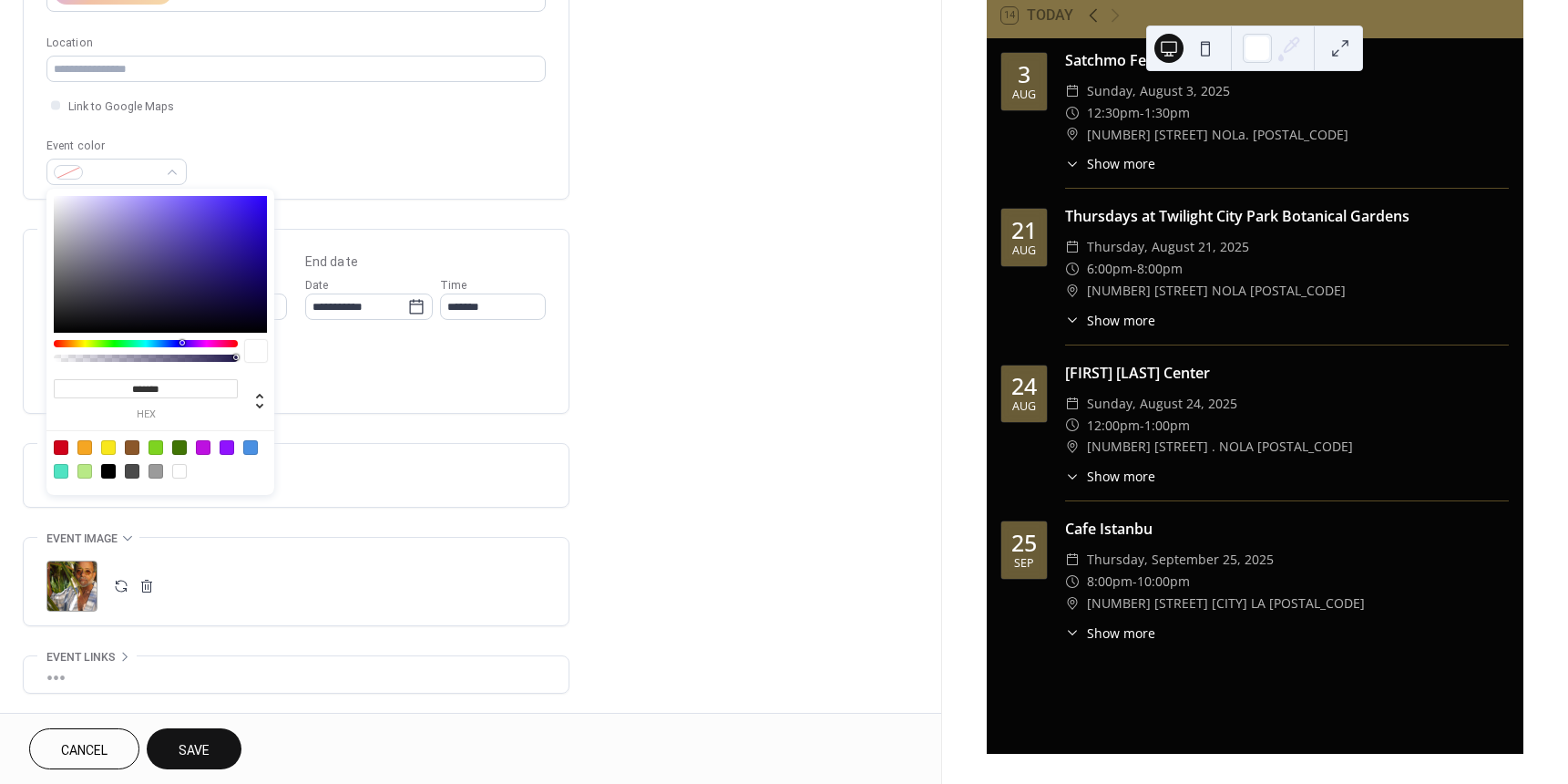 click at bounding box center [108, 448] 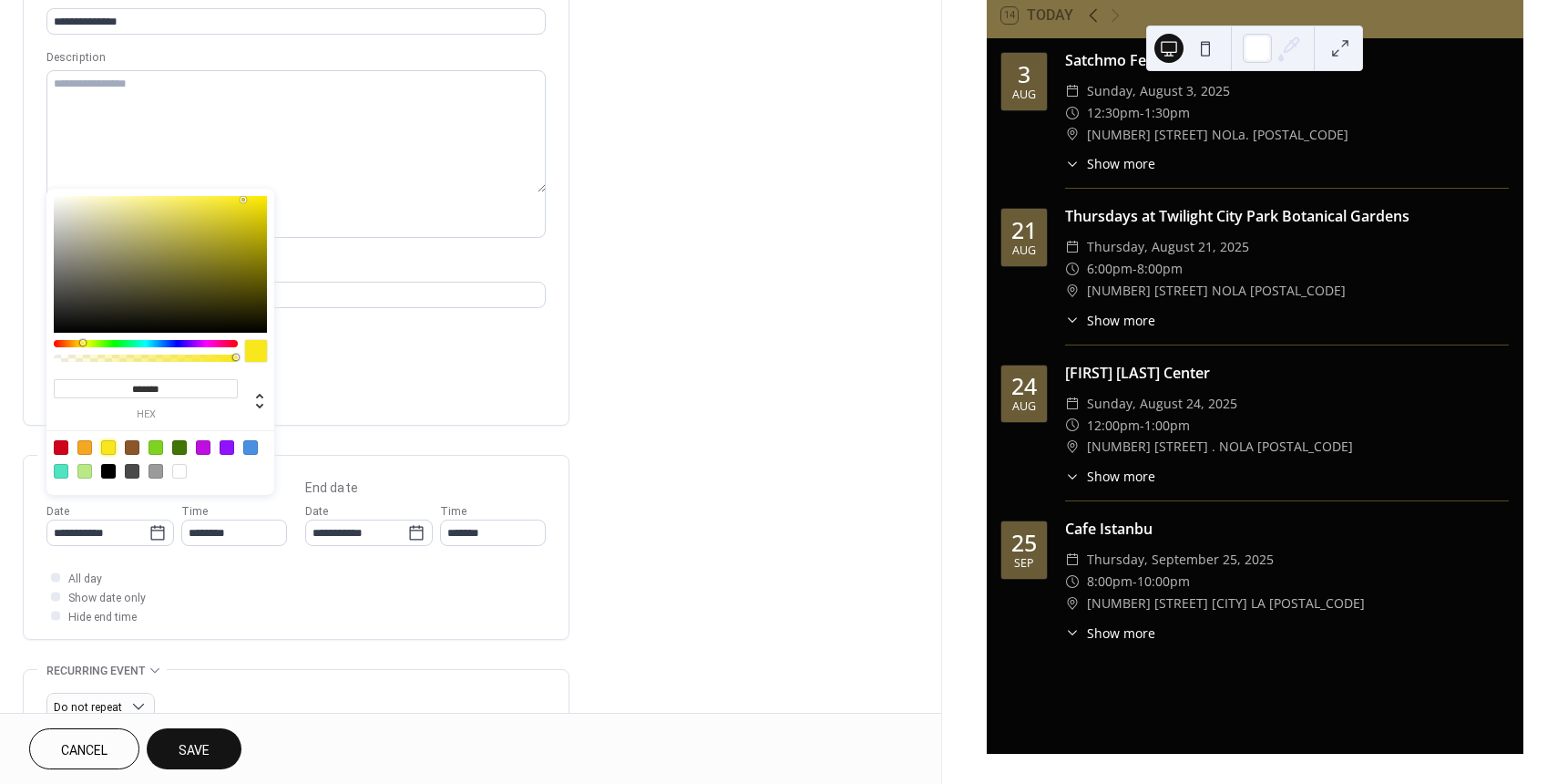 scroll, scrollTop: 91, scrollLeft: 0, axis: vertical 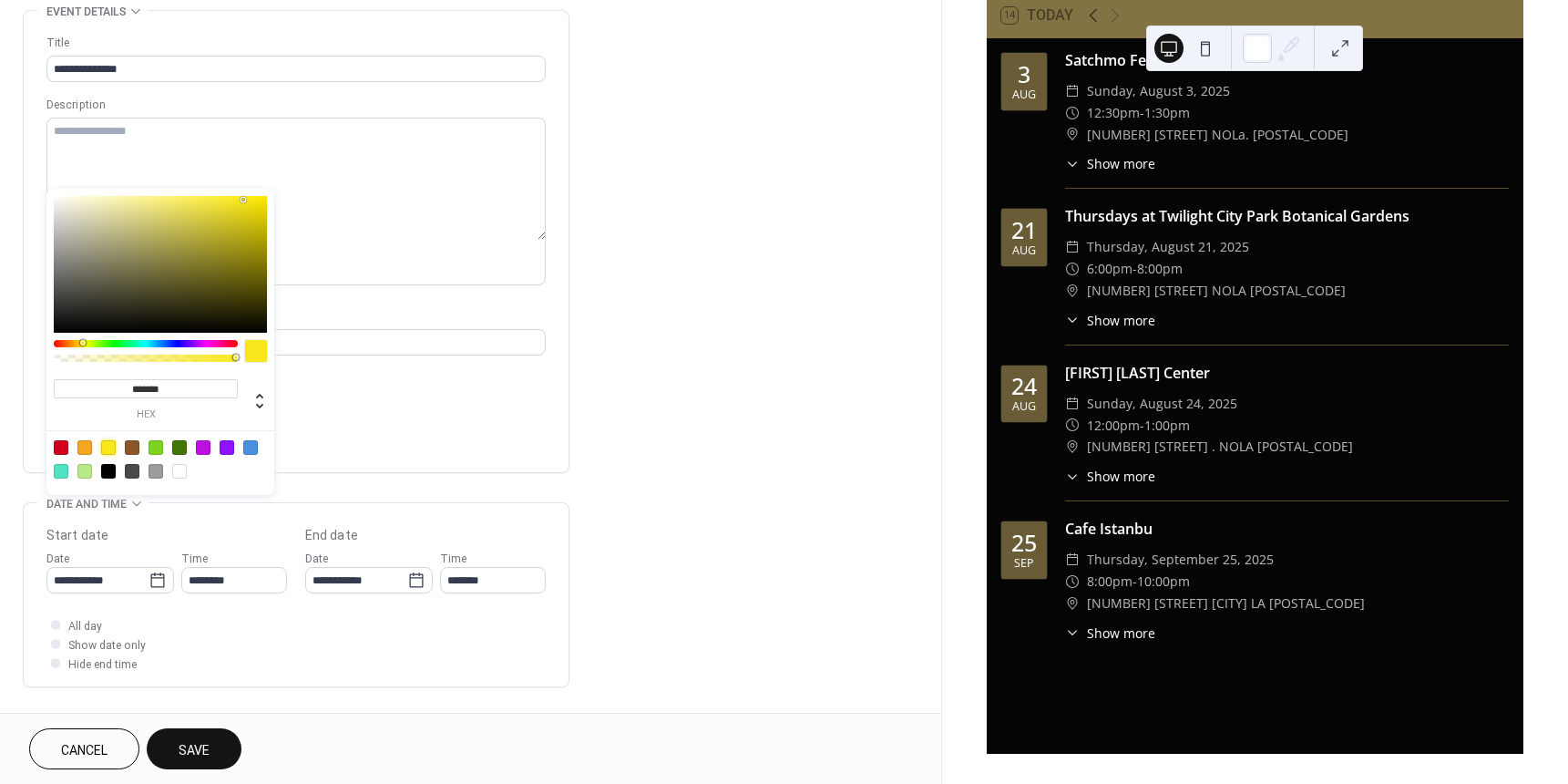 click on "Save" at bounding box center [194, 748] 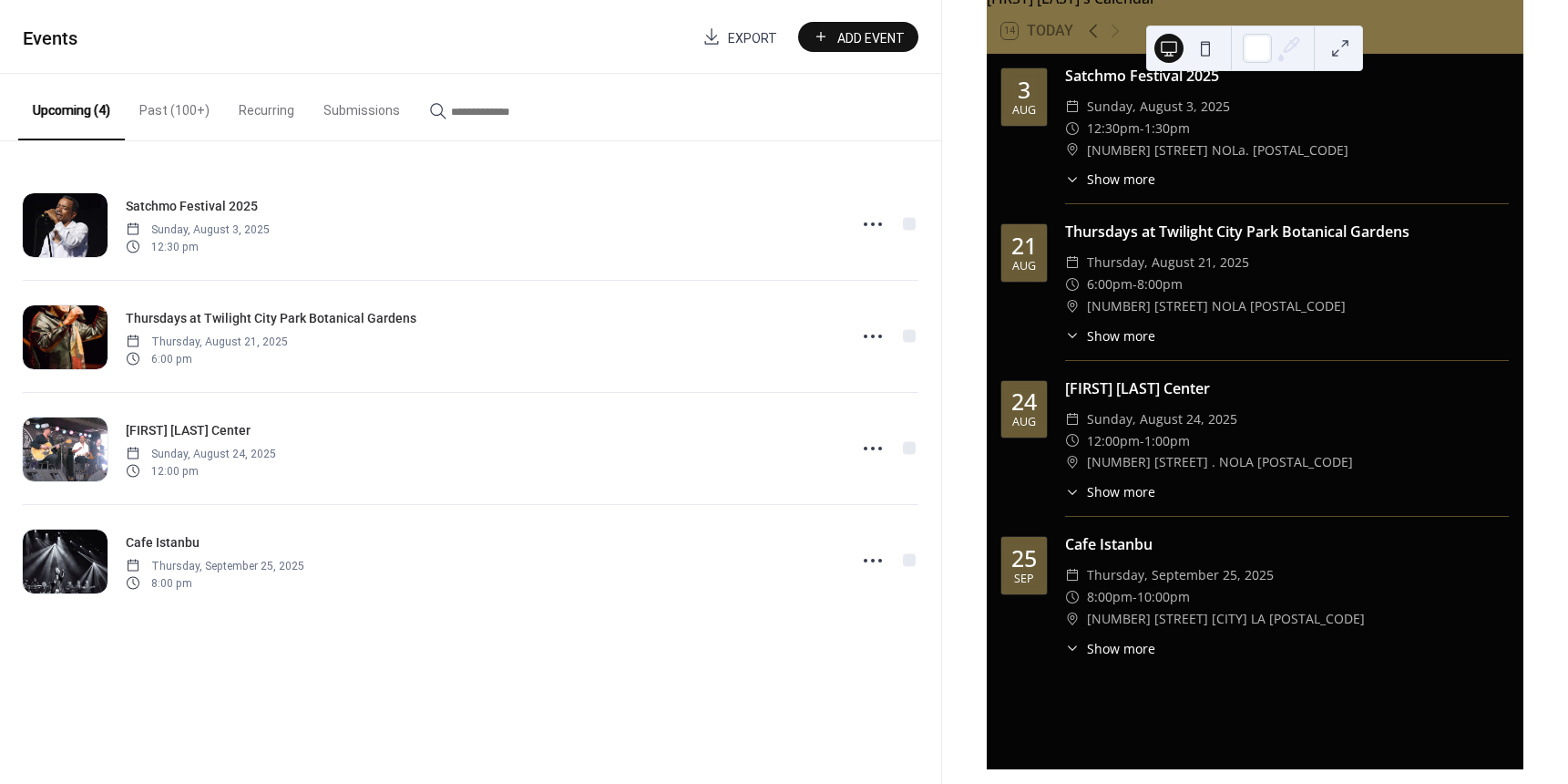 scroll, scrollTop: 126, scrollLeft: 0, axis: vertical 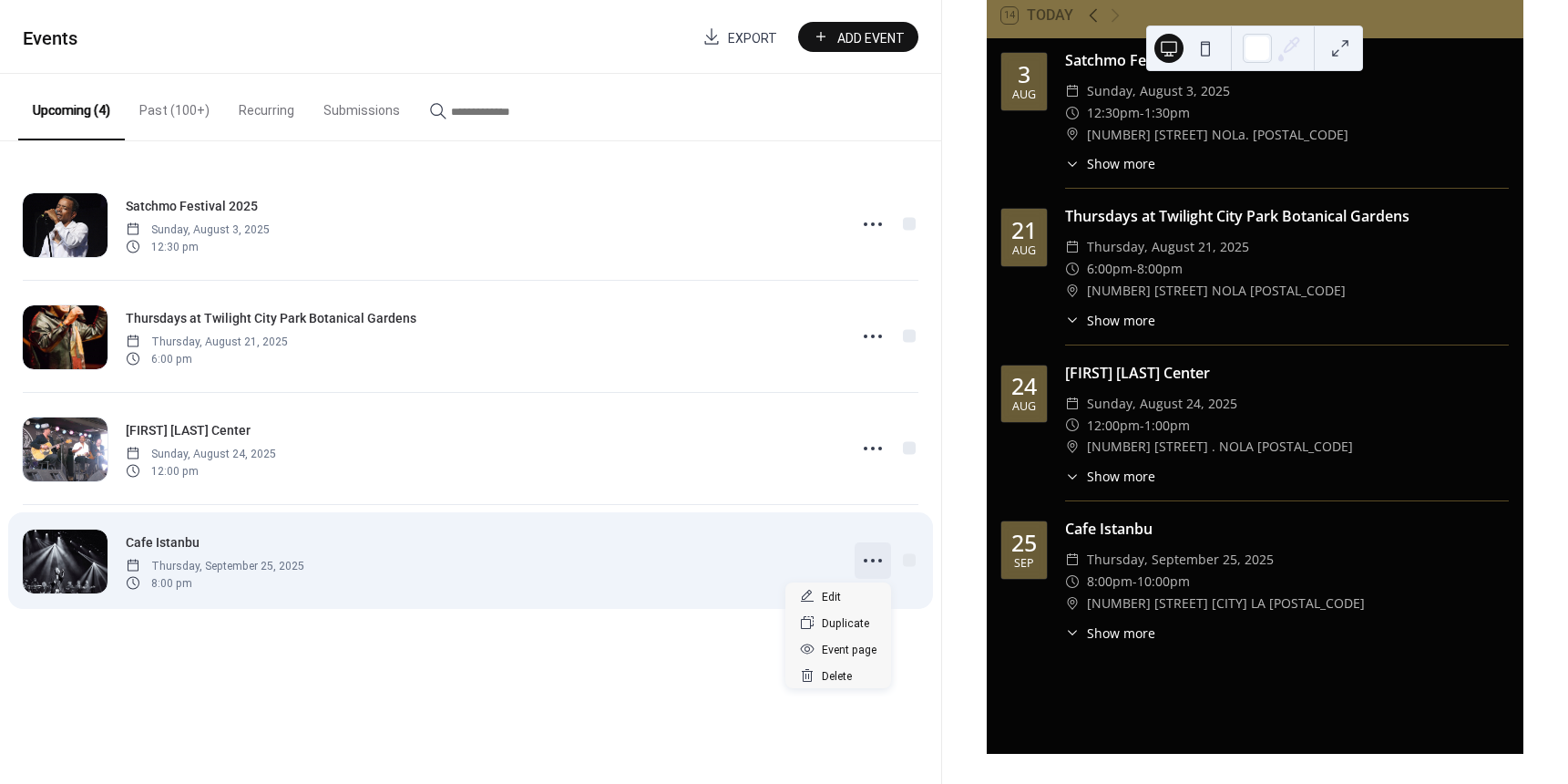 click 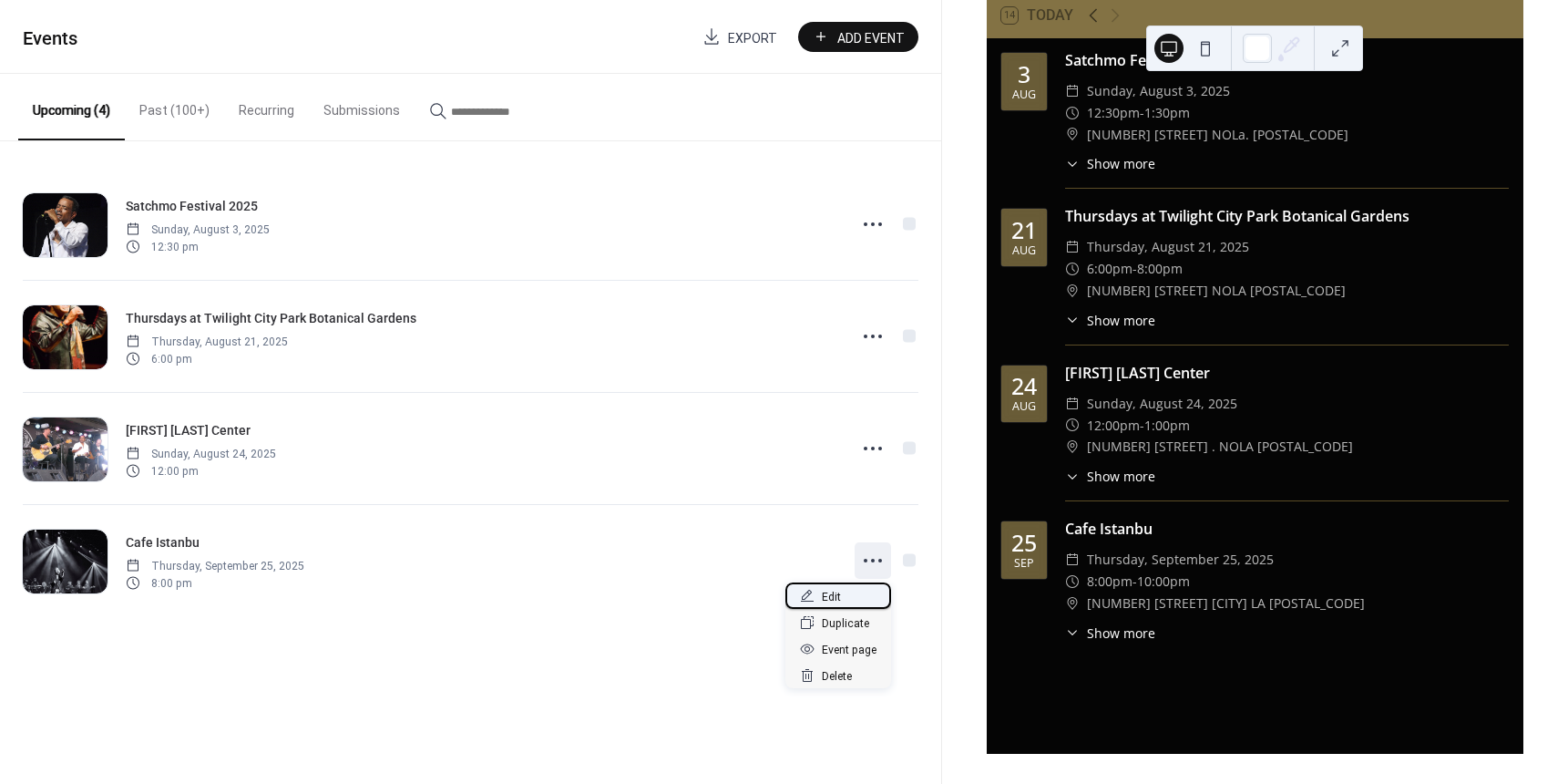 click on "Edit" at bounding box center [831, 597] 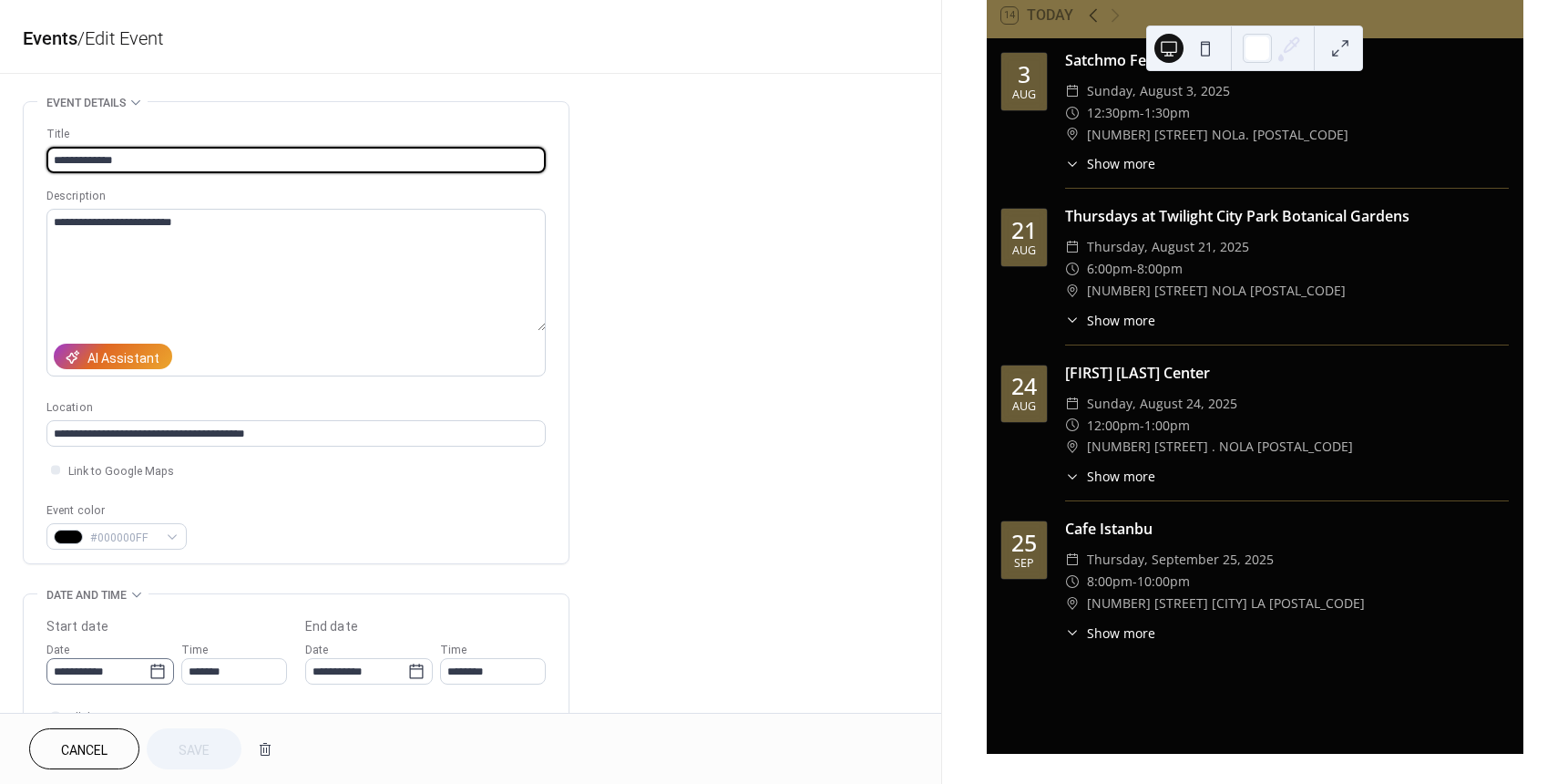 click 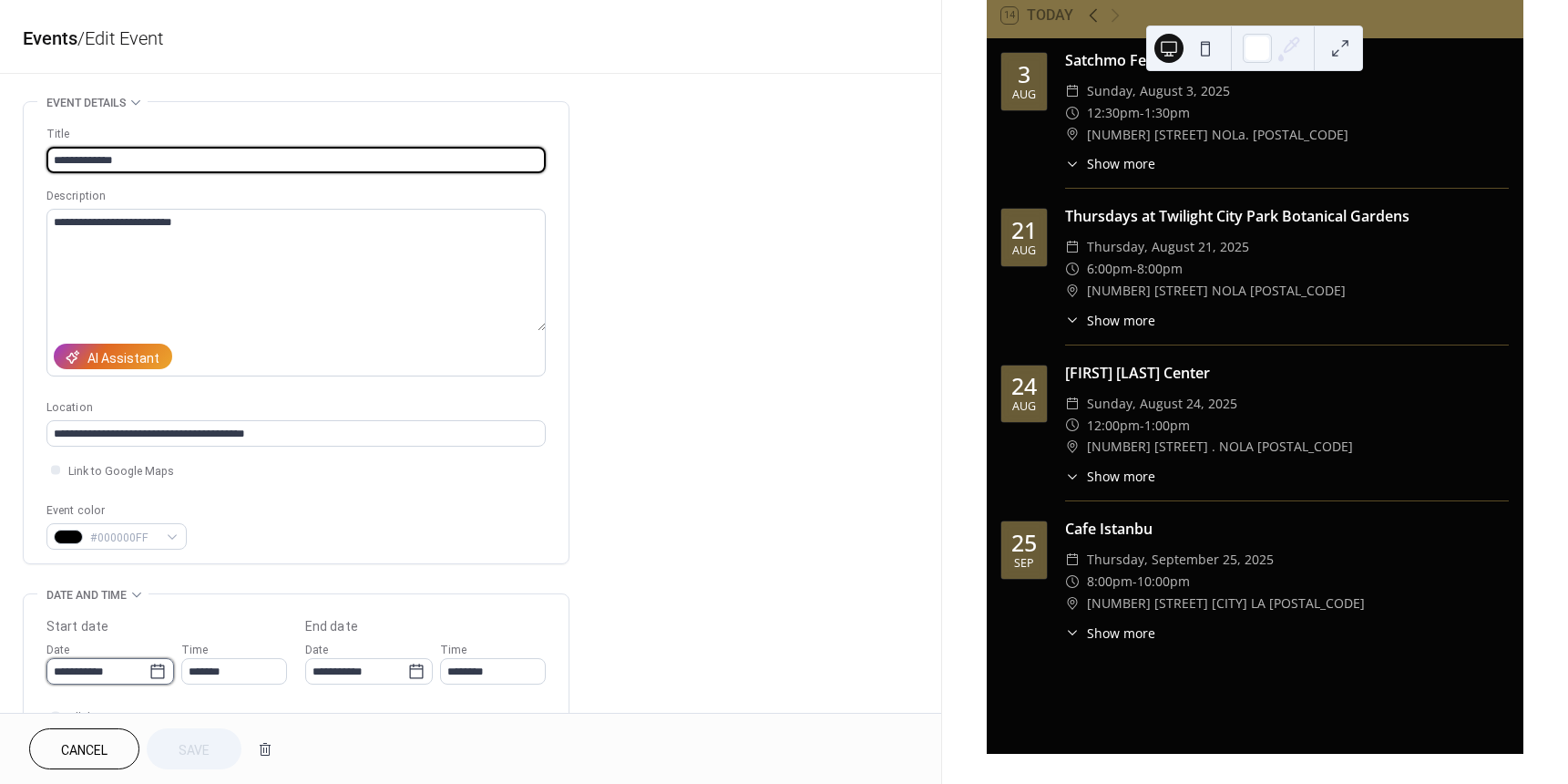 click on "**********" at bounding box center [97, 671] 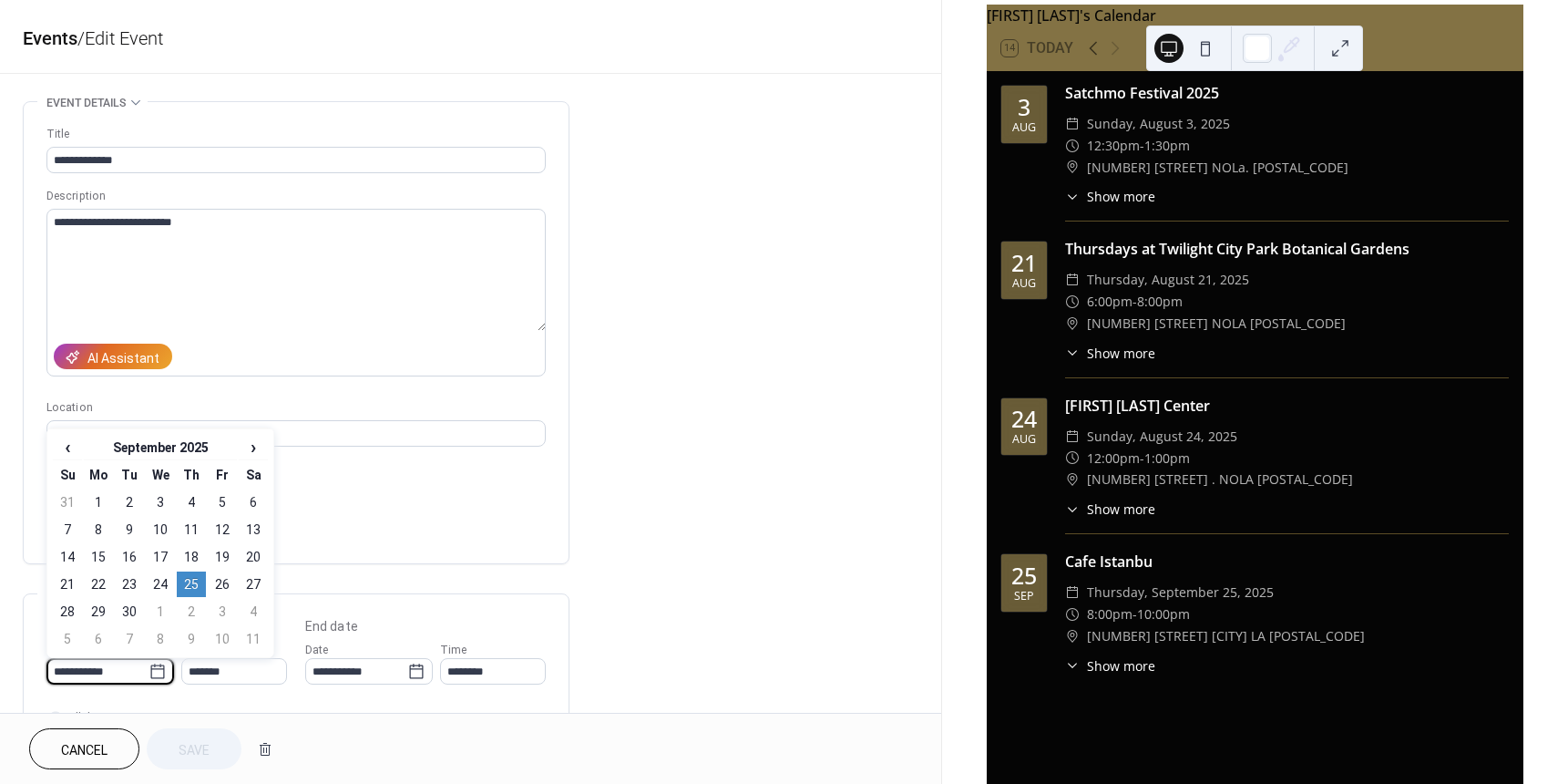 scroll, scrollTop: 0, scrollLeft: 0, axis: both 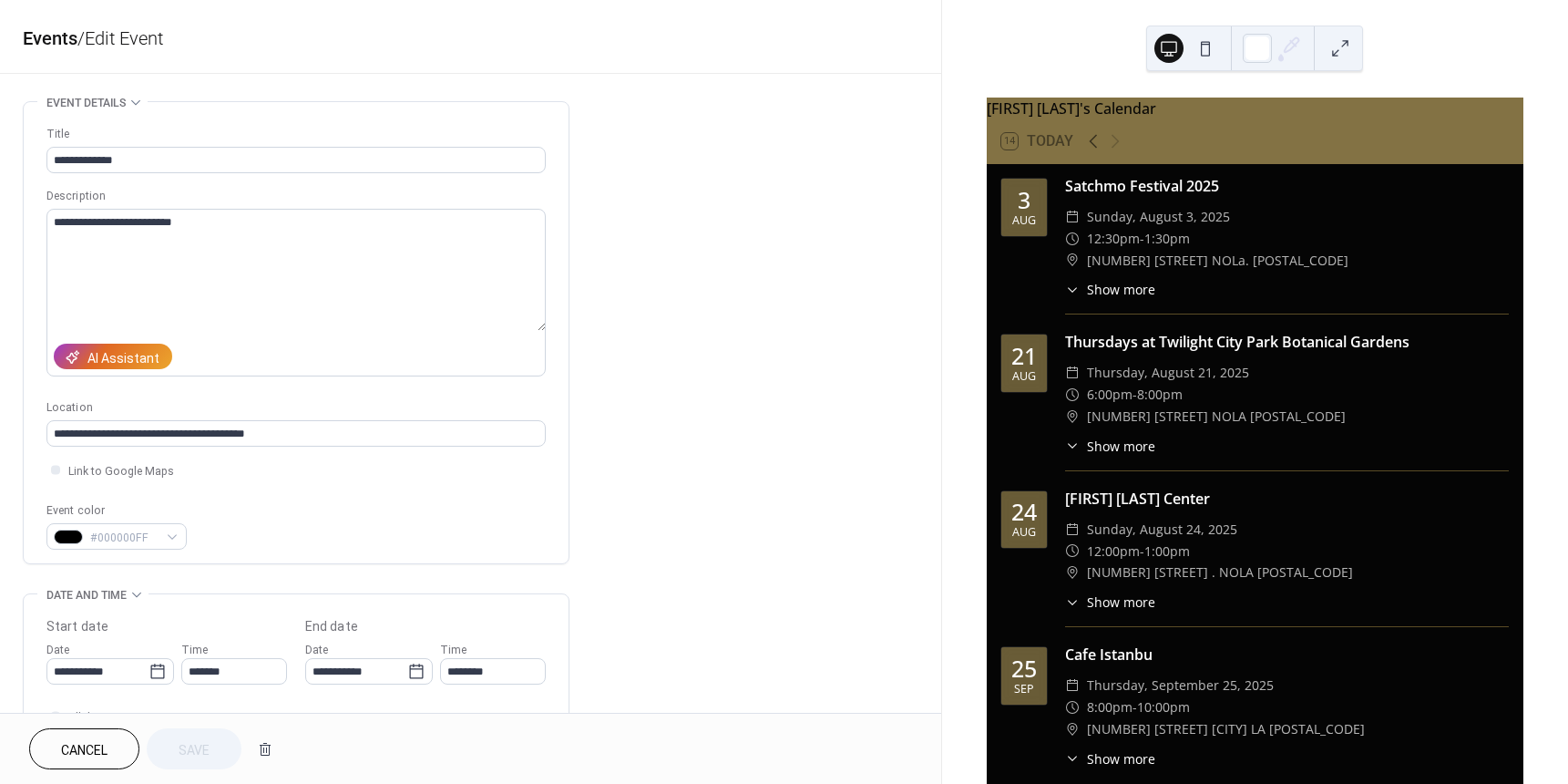 click on "Cancel" at bounding box center (84, 750) 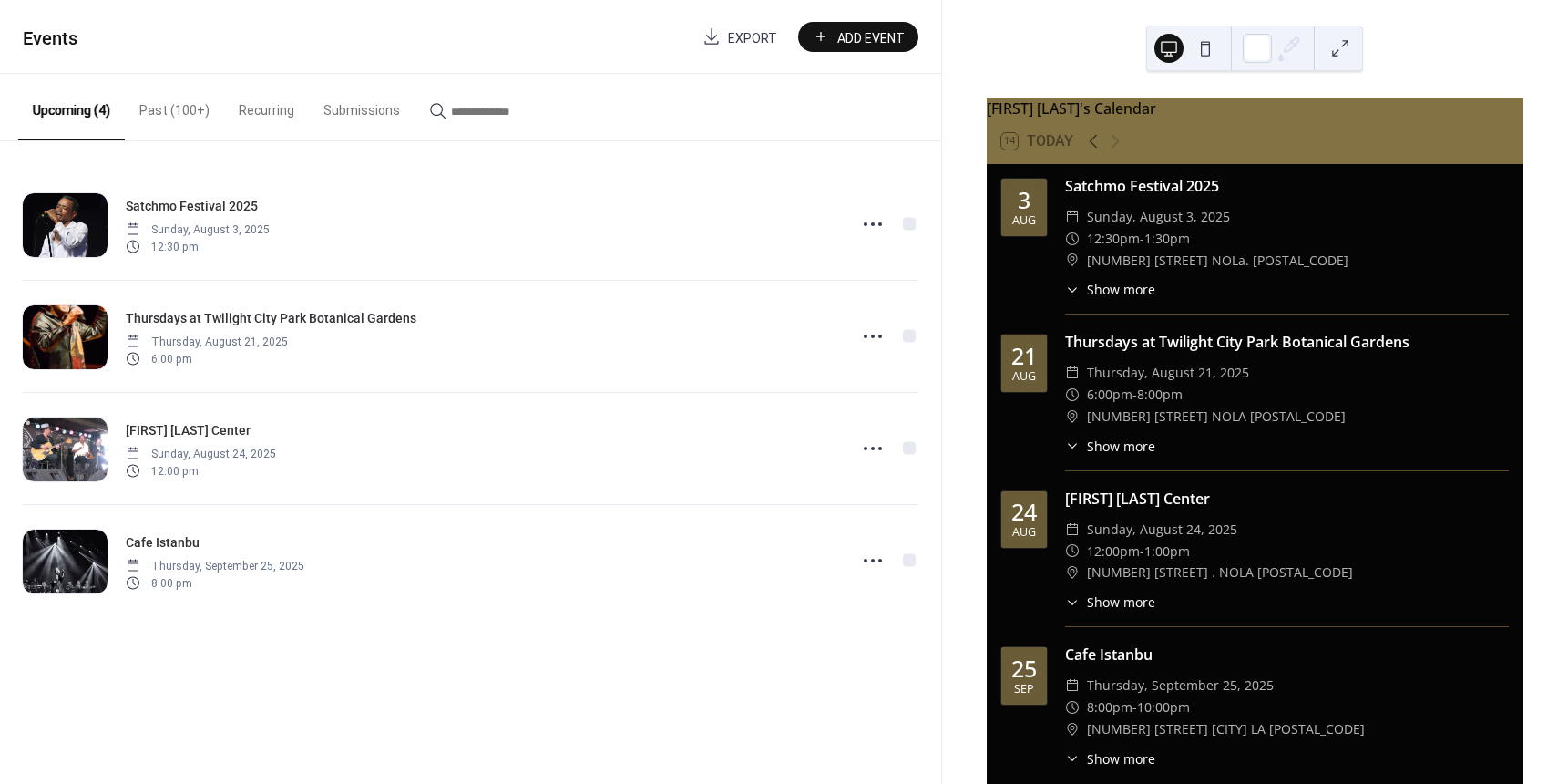click on "Add Event" at bounding box center (871, 37) 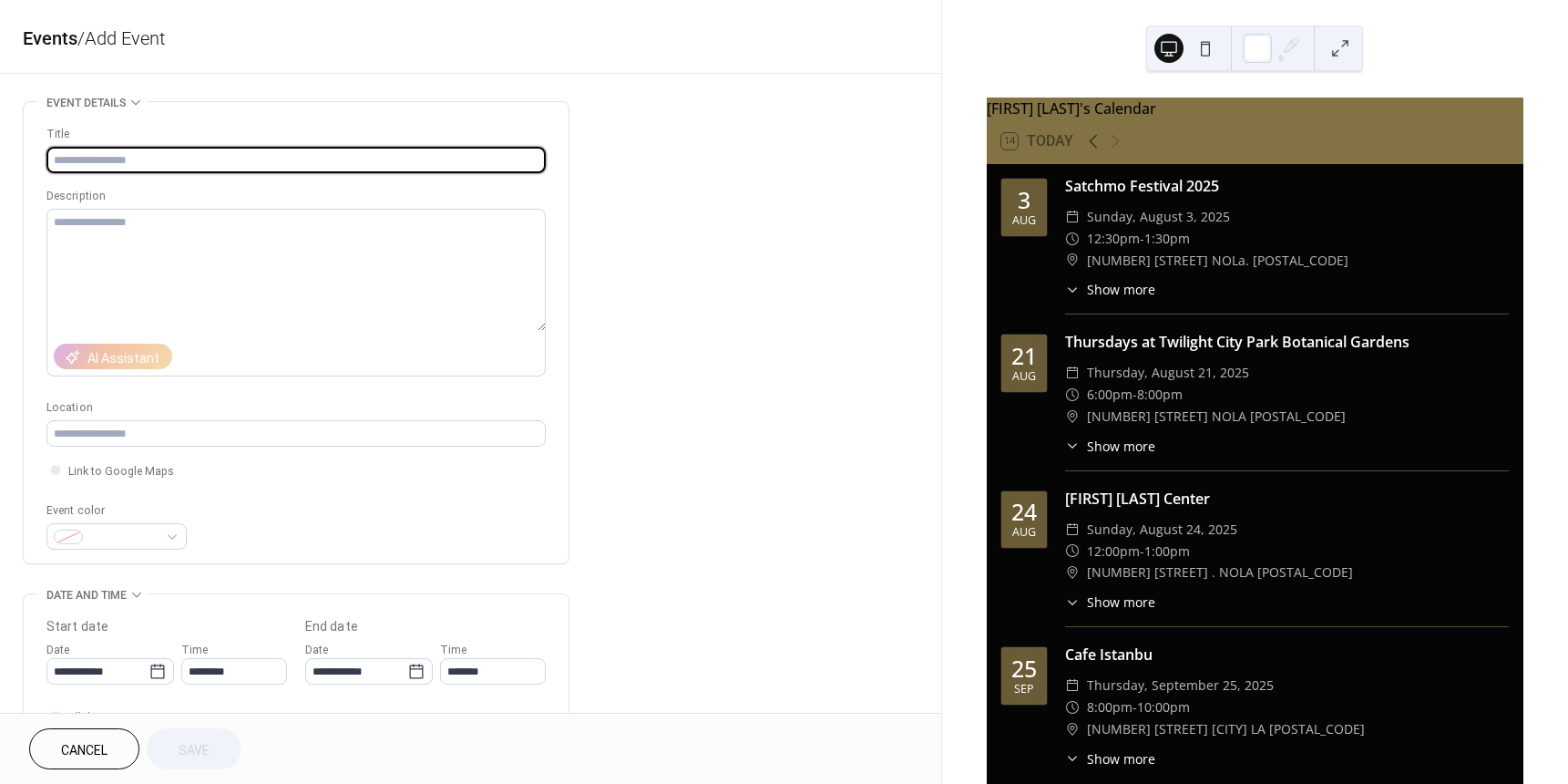 click at bounding box center [296, 160] 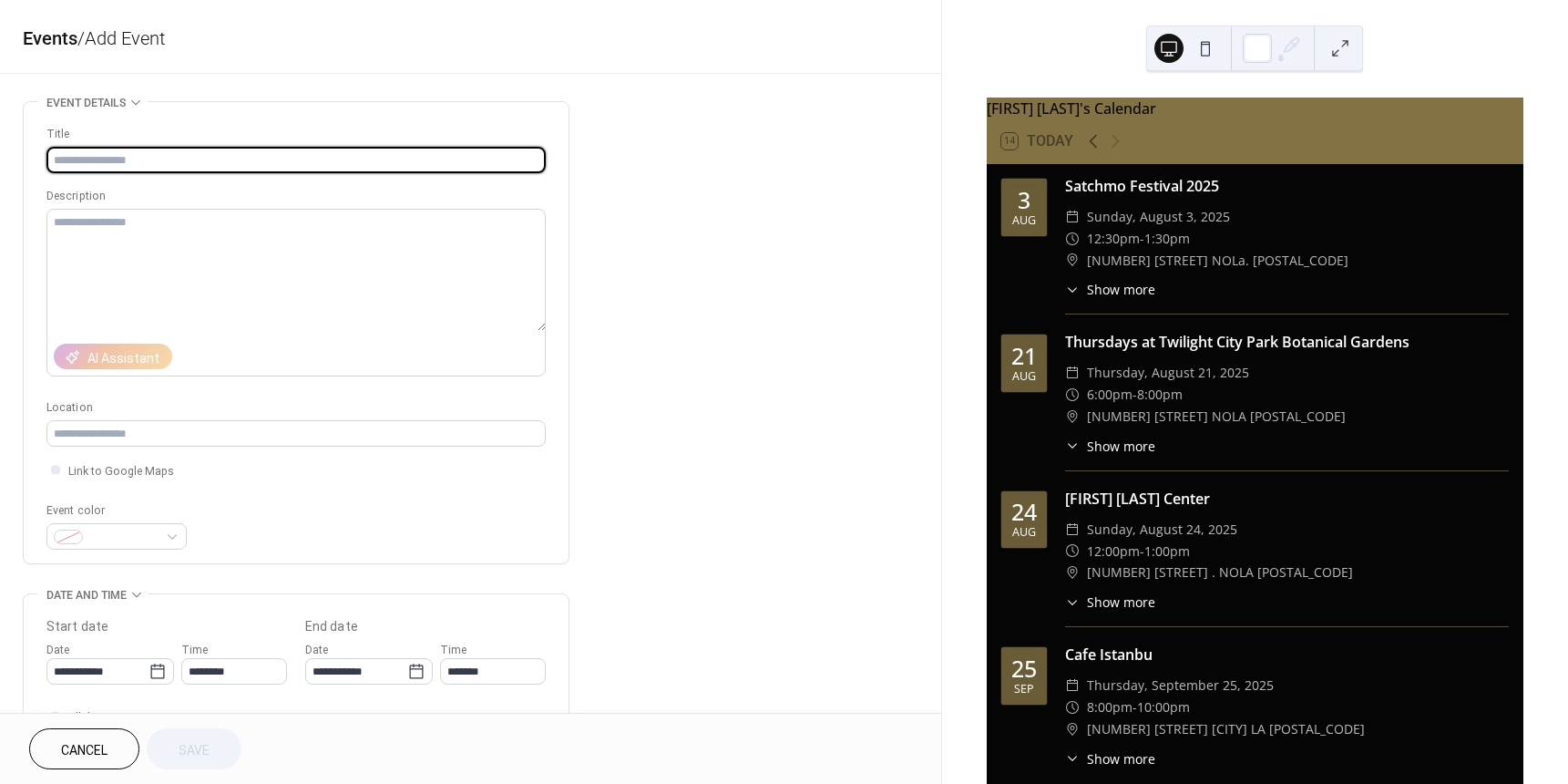 type on "**********" 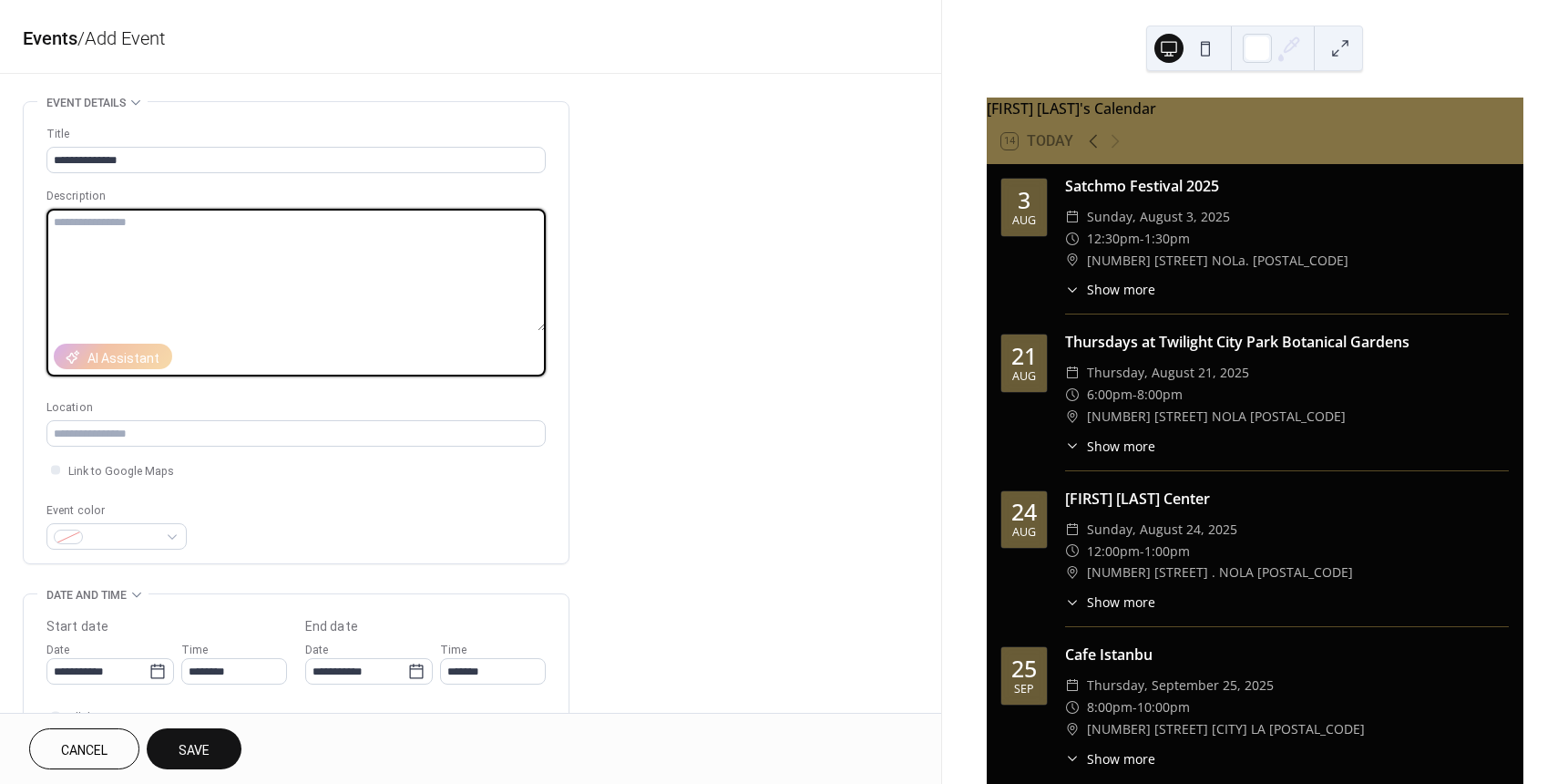 click at bounding box center [296, 270] 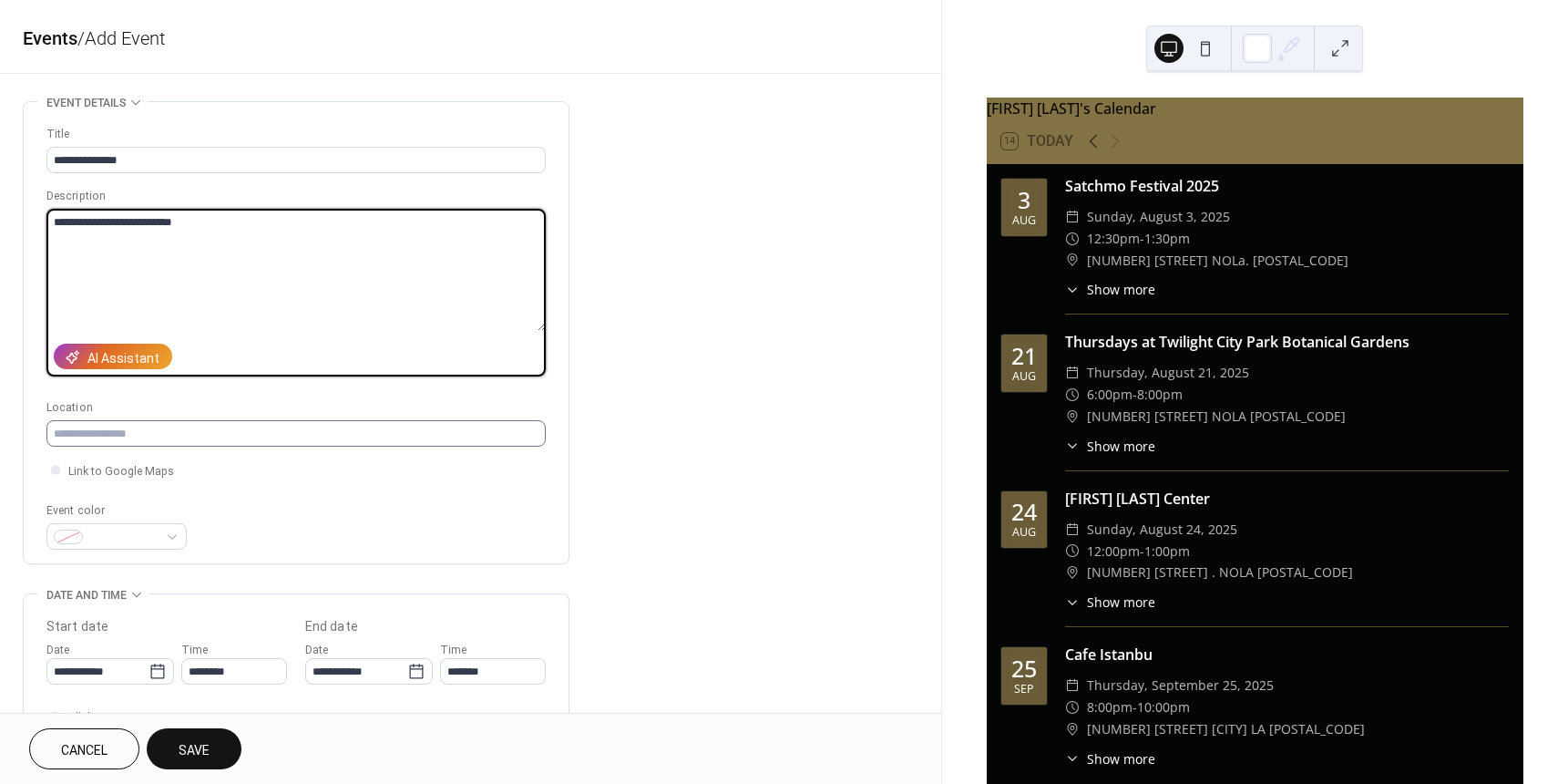 type on "**********" 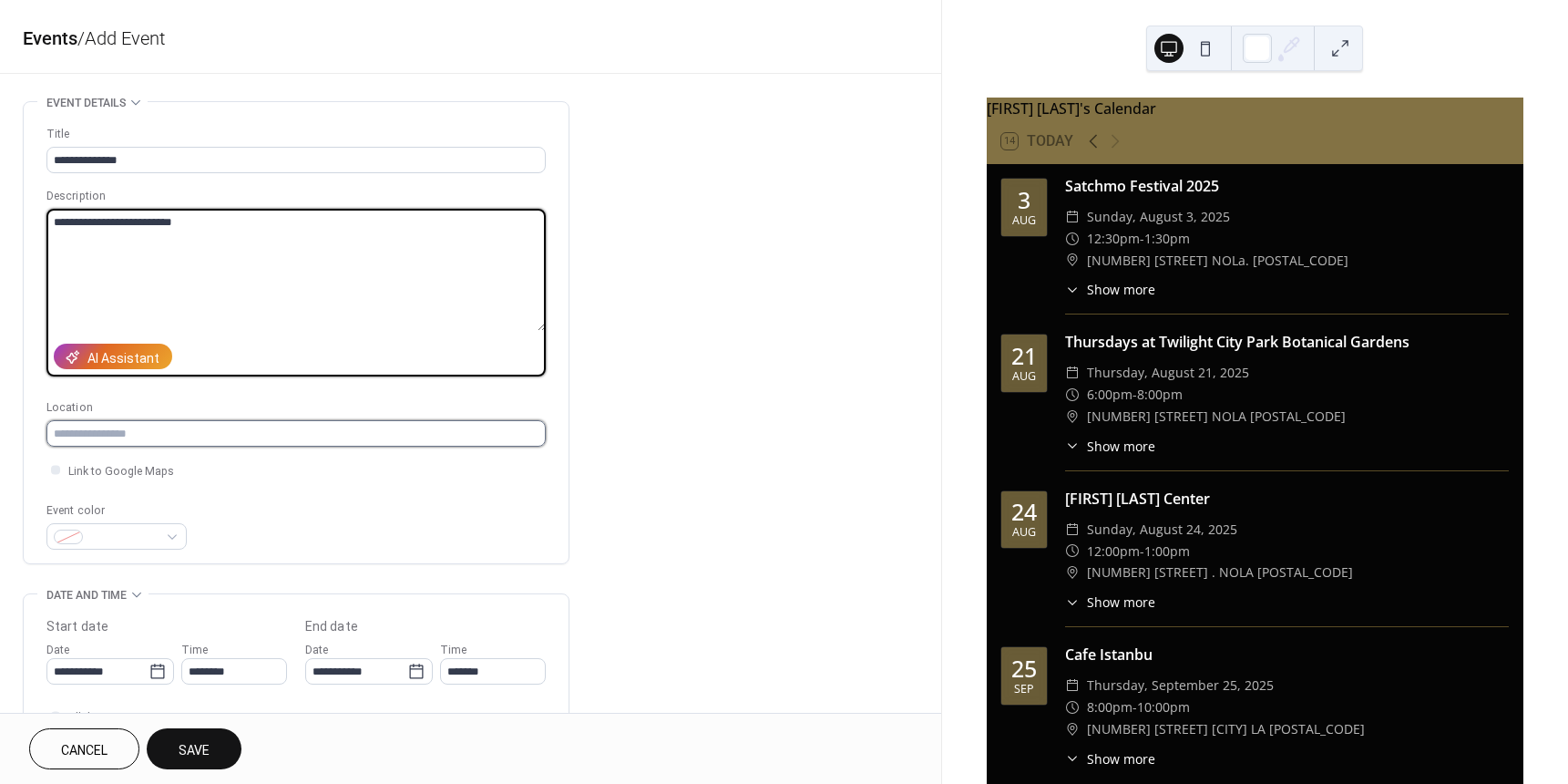 click at bounding box center [296, 433] 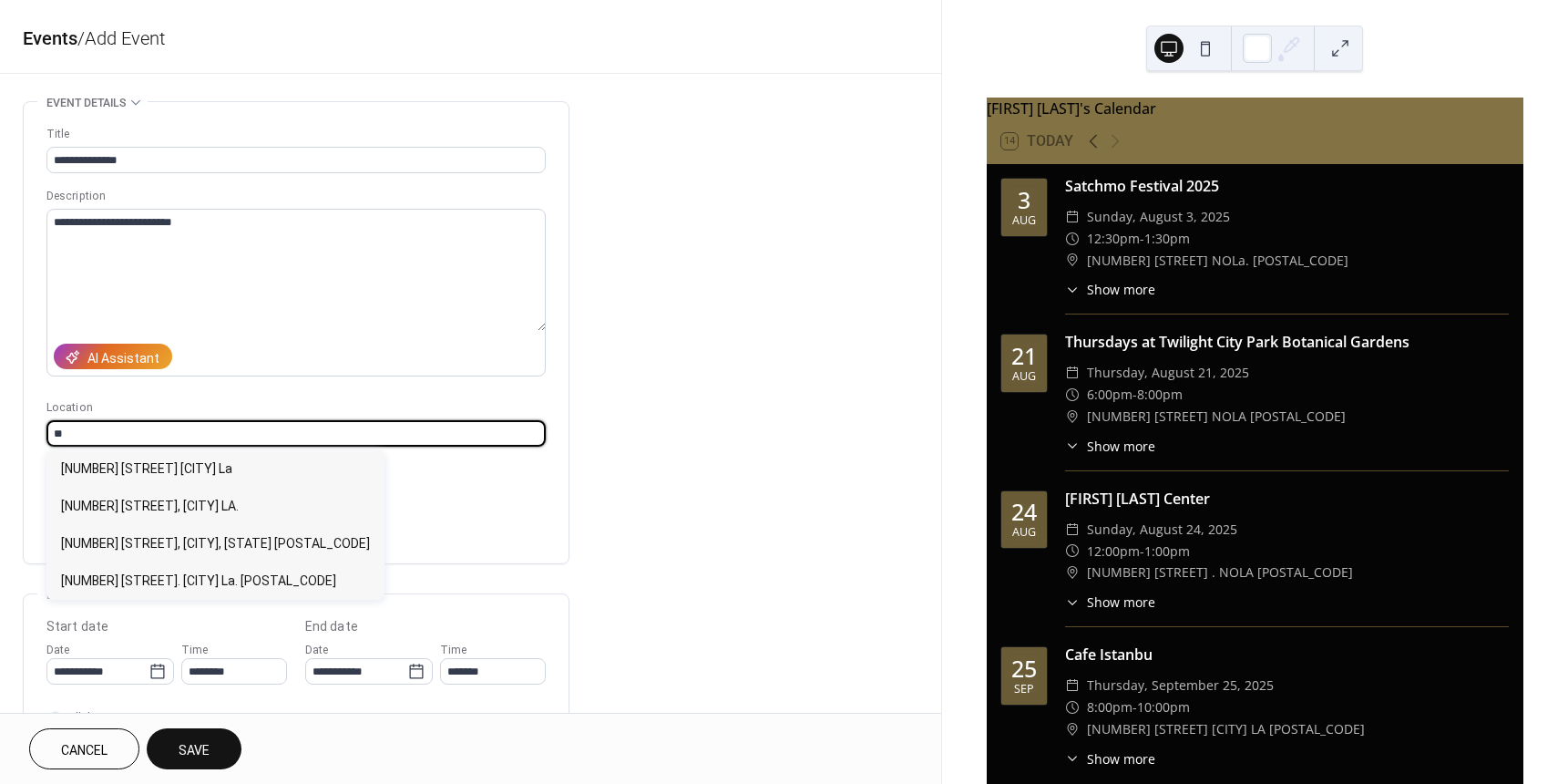 scroll, scrollTop: 0, scrollLeft: 0, axis: both 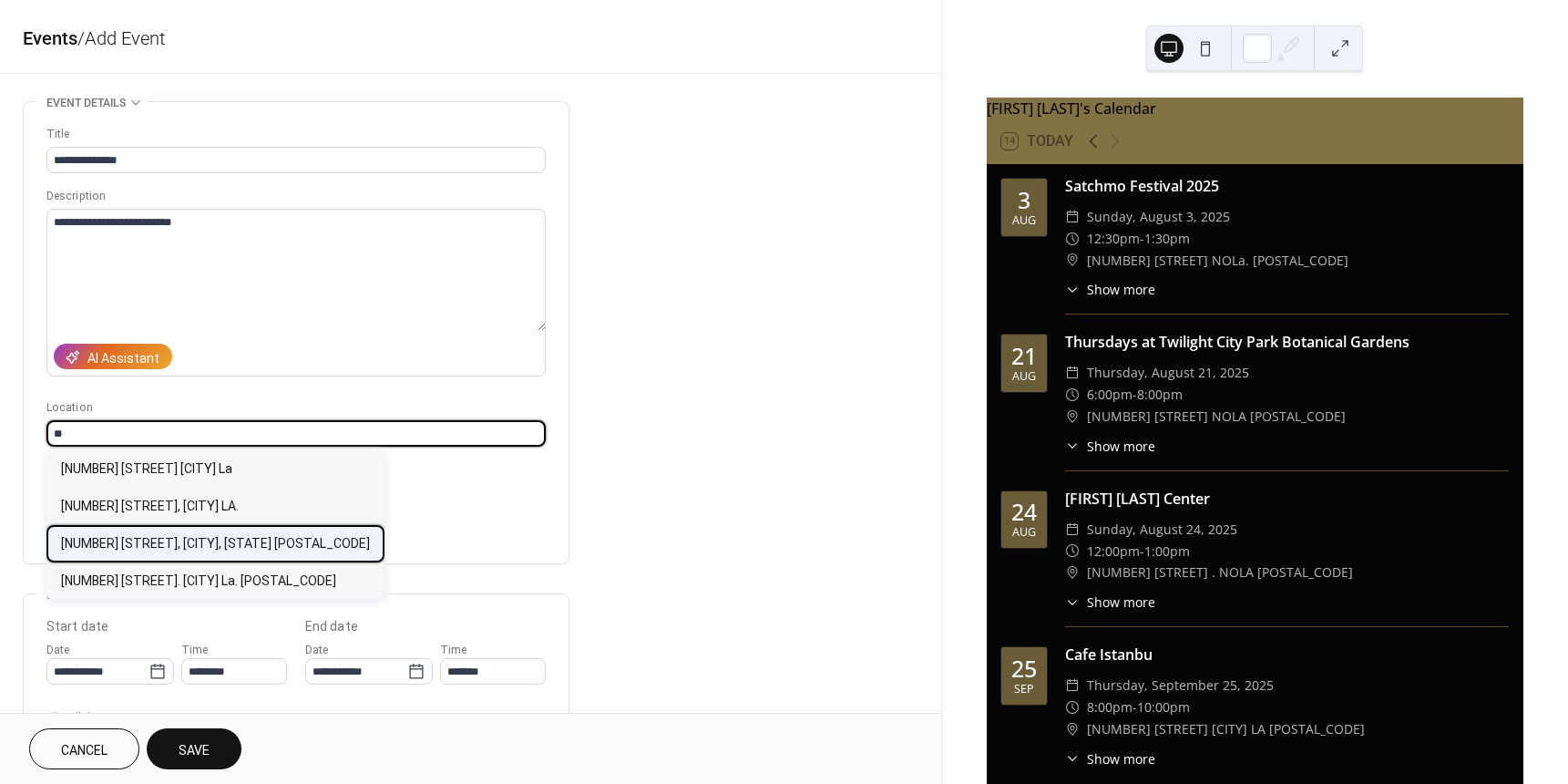 click on "[NUMBER] [STREET], [CITY], [STATE] [POSTAL_CODE]" at bounding box center [215, 543] 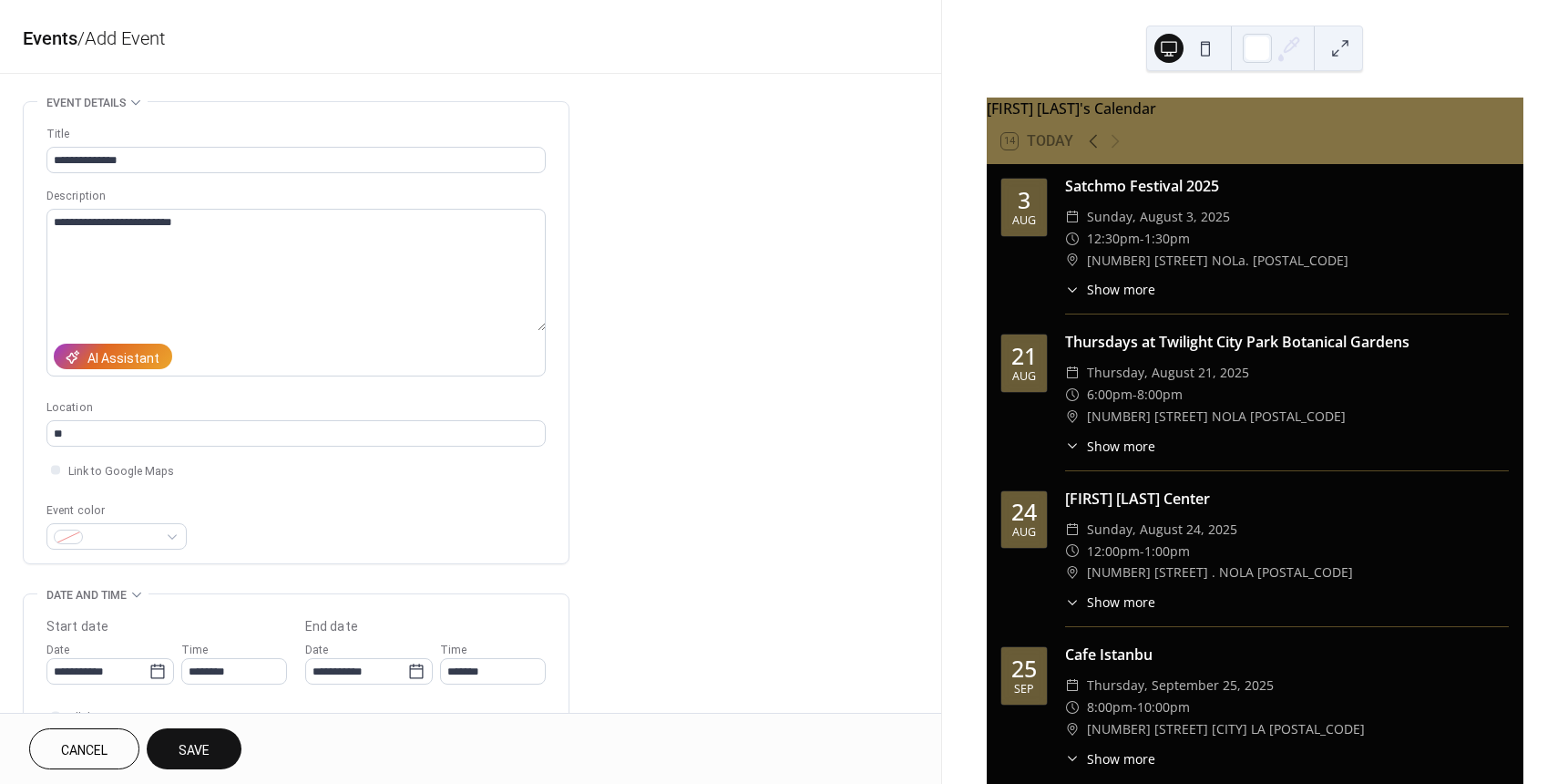 type on "**********" 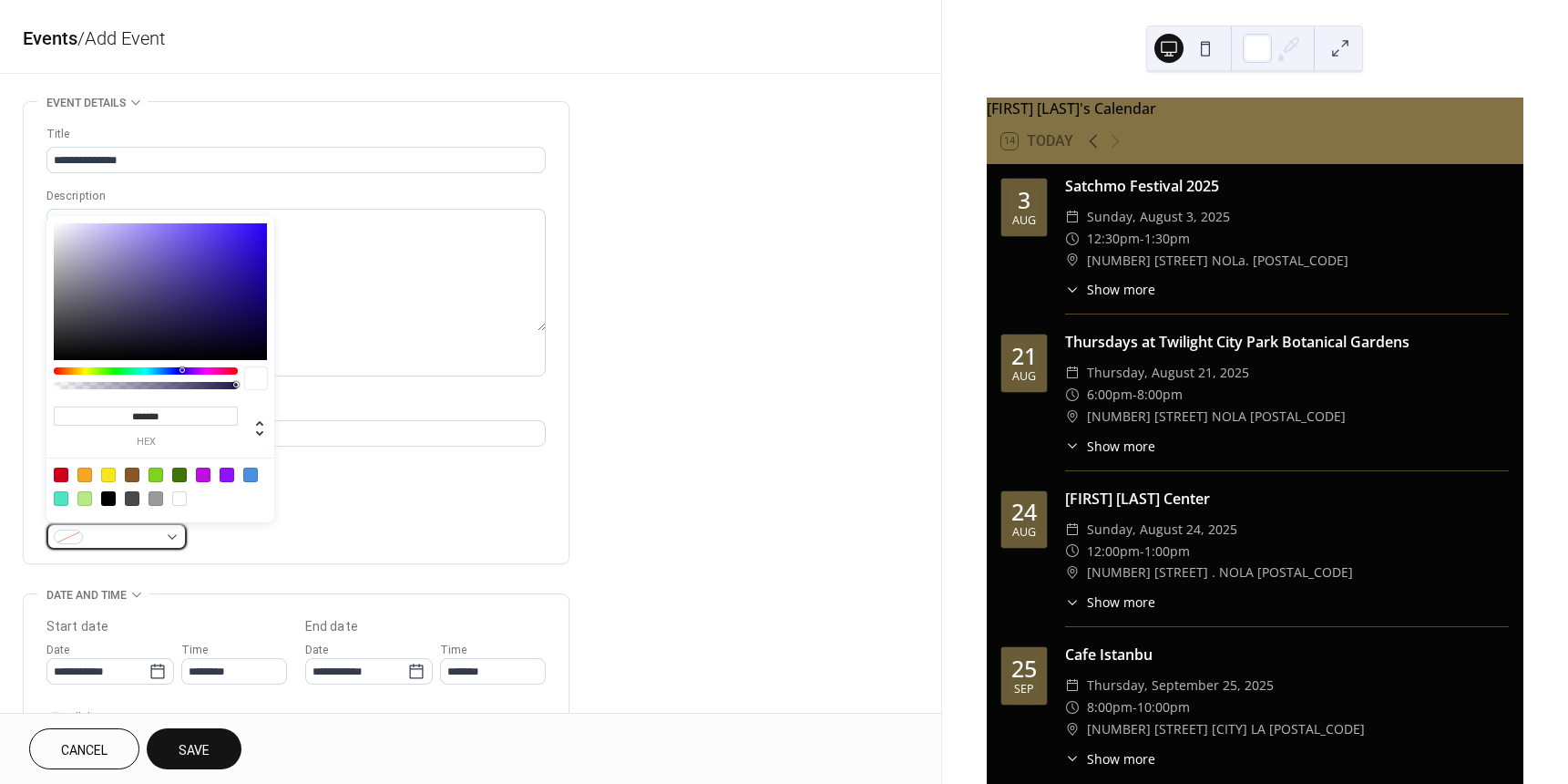 click at bounding box center [117, 536] 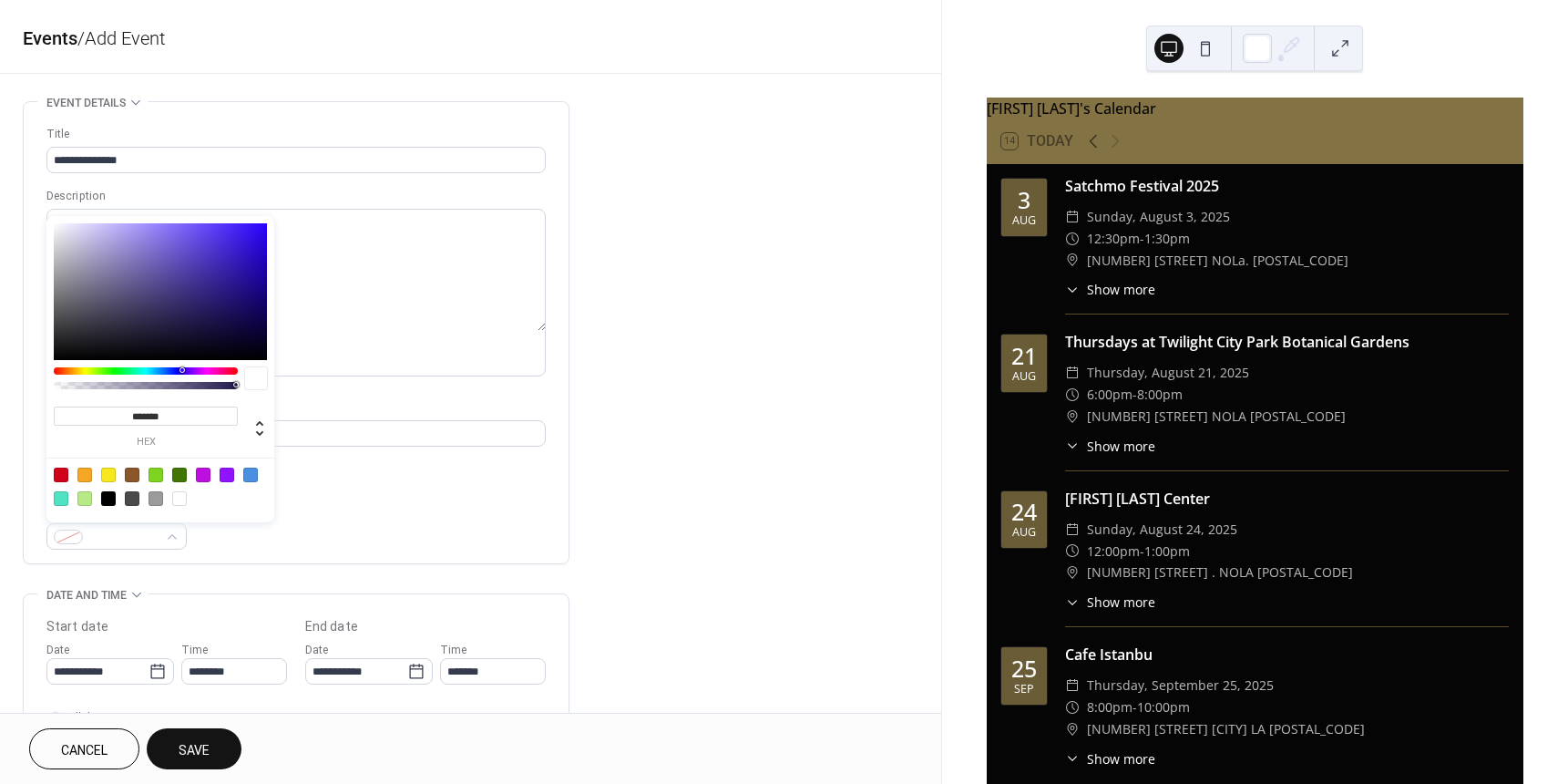 click at bounding box center (251, 475) 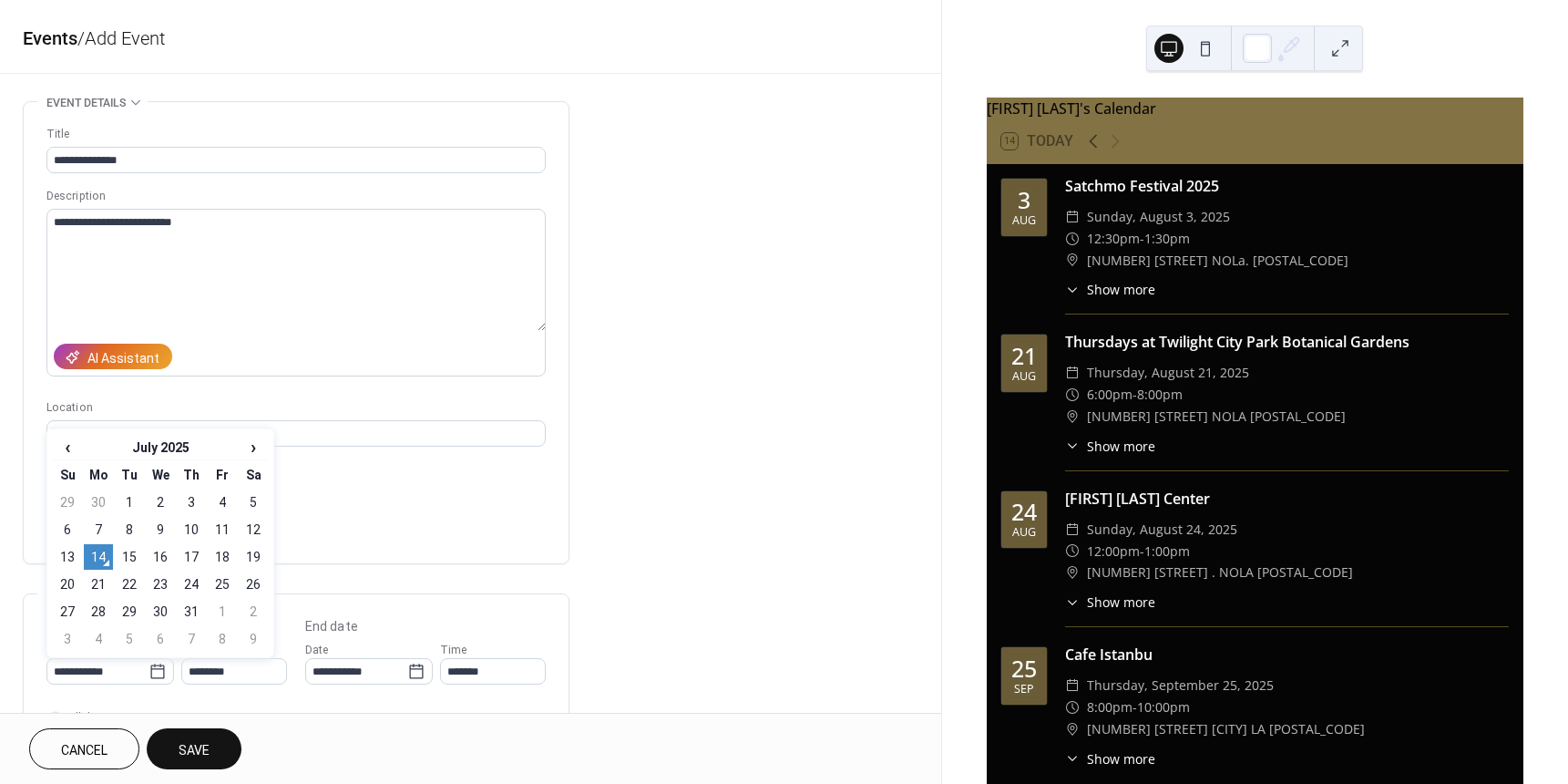 drag, startPoint x: 159, startPoint y: 676, endPoint x: 186, endPoint y: 467, distance: 210.7368 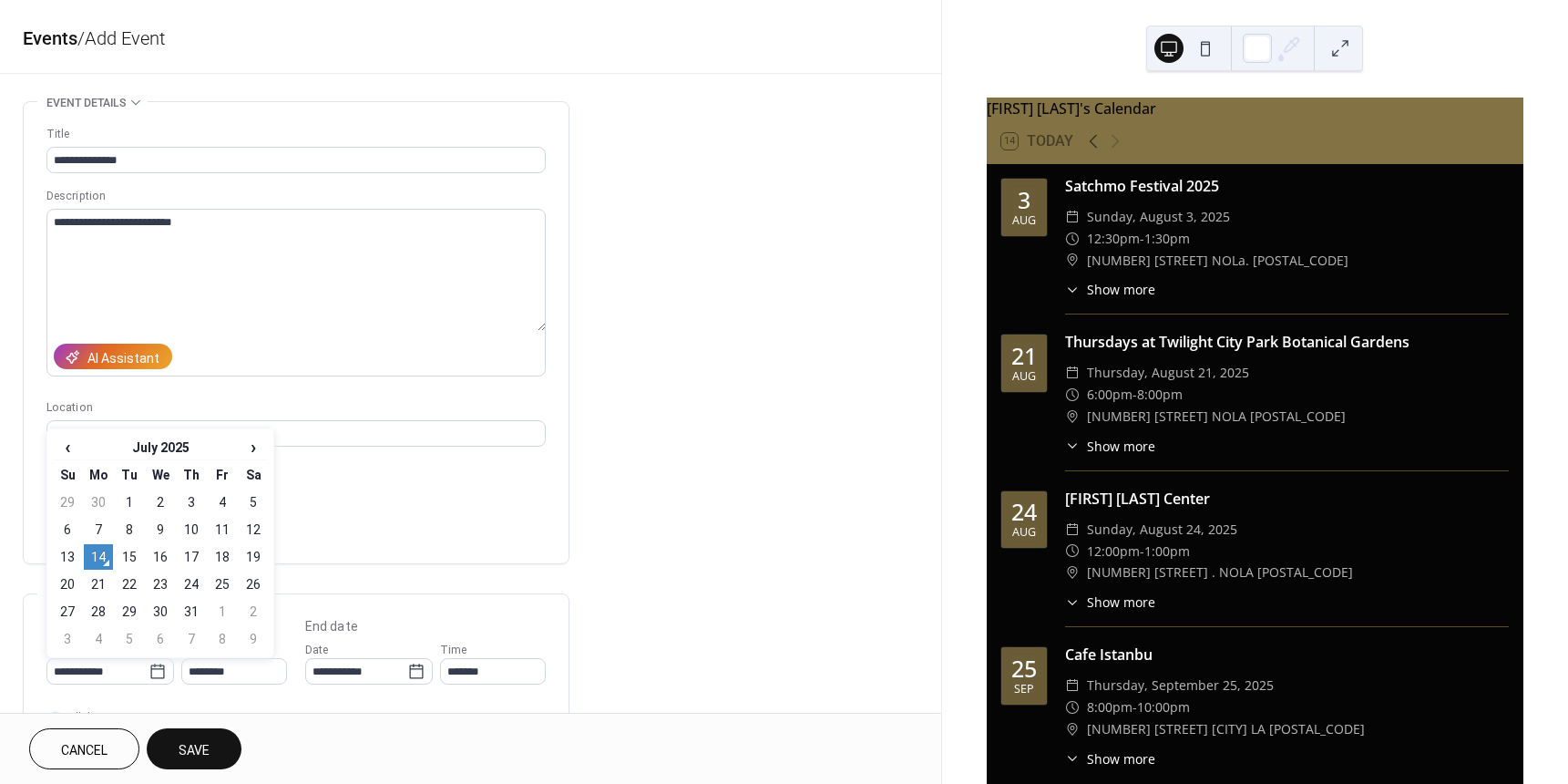 click on "**********" at bounding box center [296, 647] 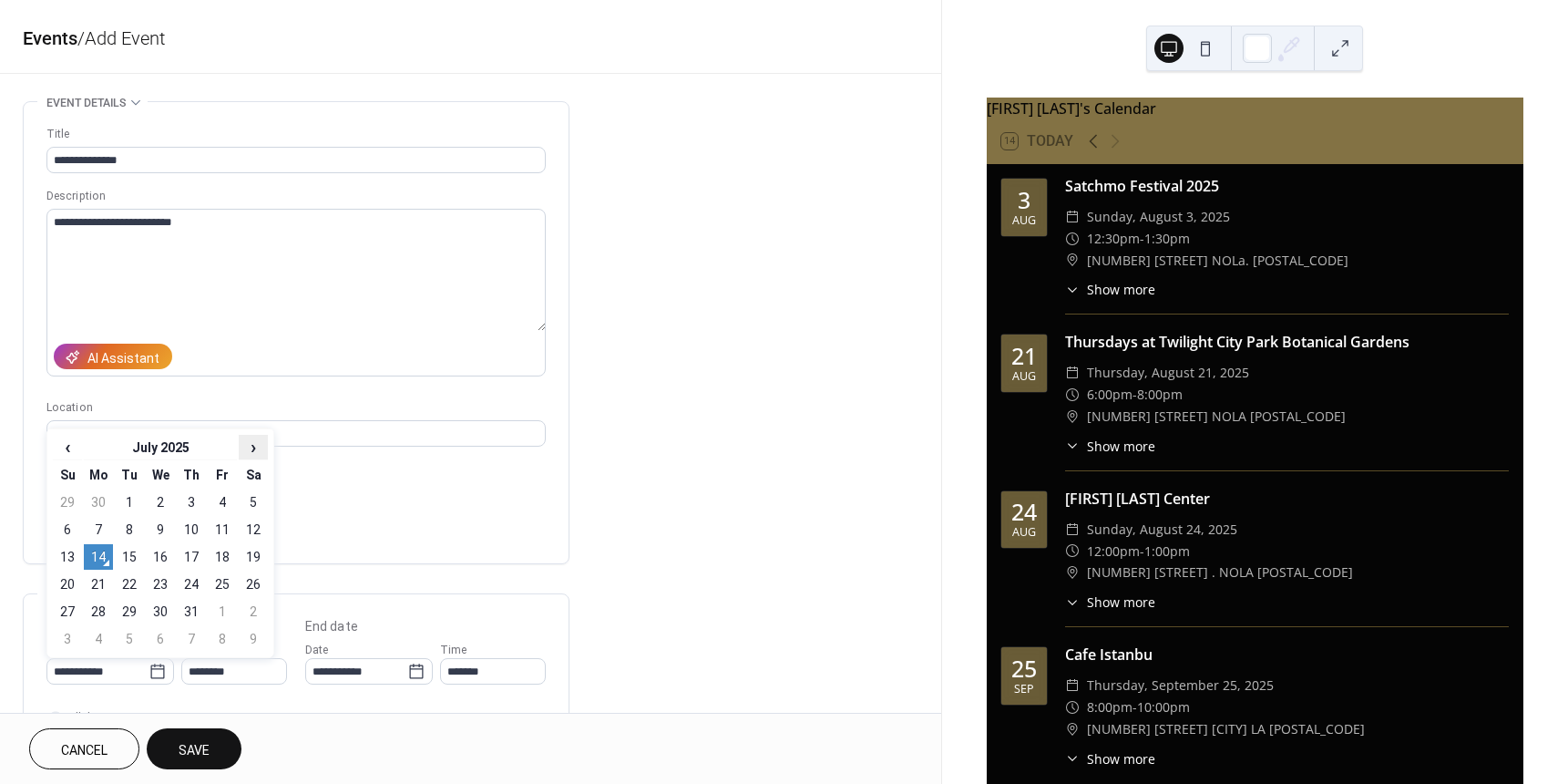 click on "›" at bounding box center [253, 447] 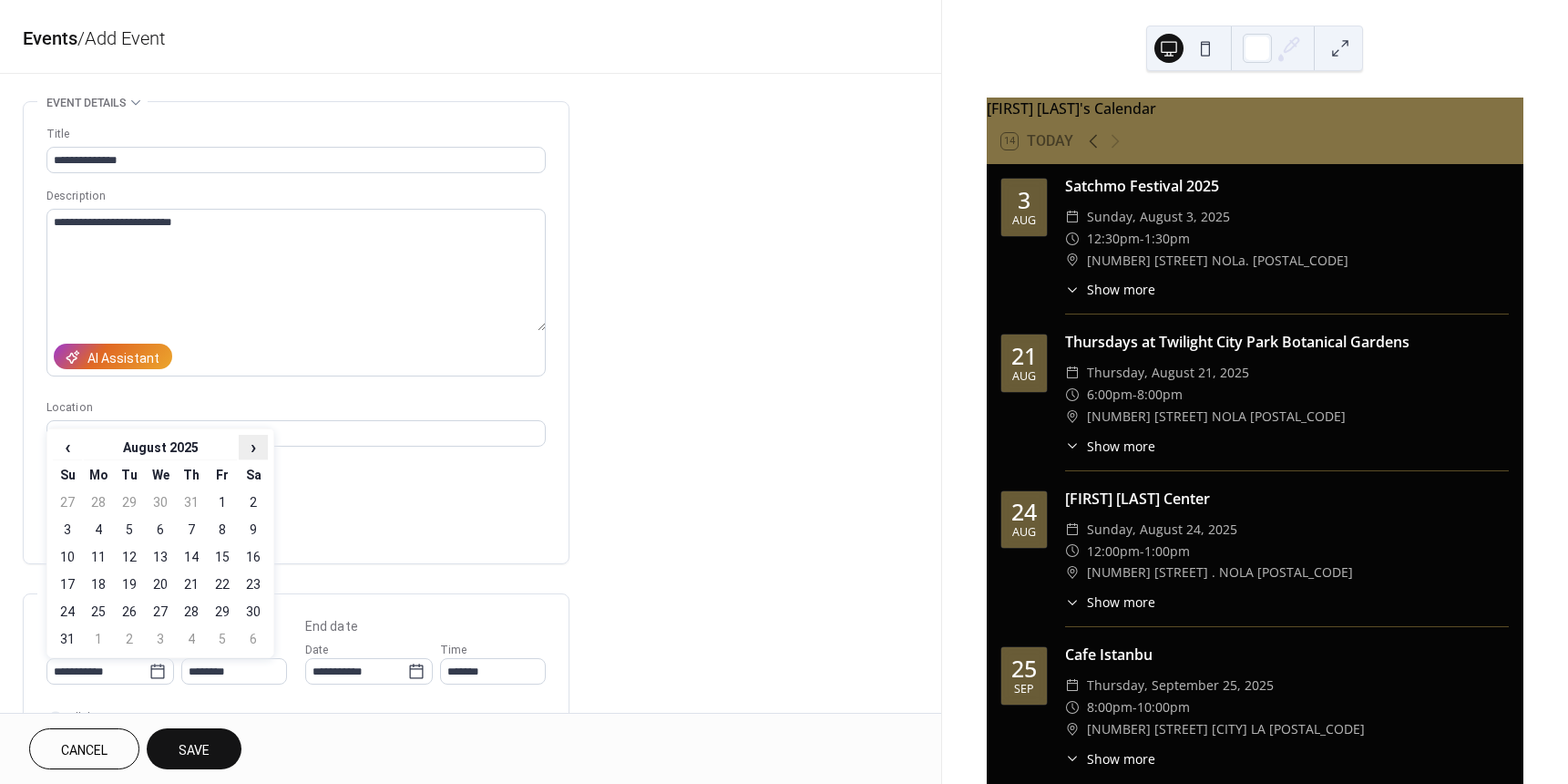 click on "›" at bounding box center [253, 447] 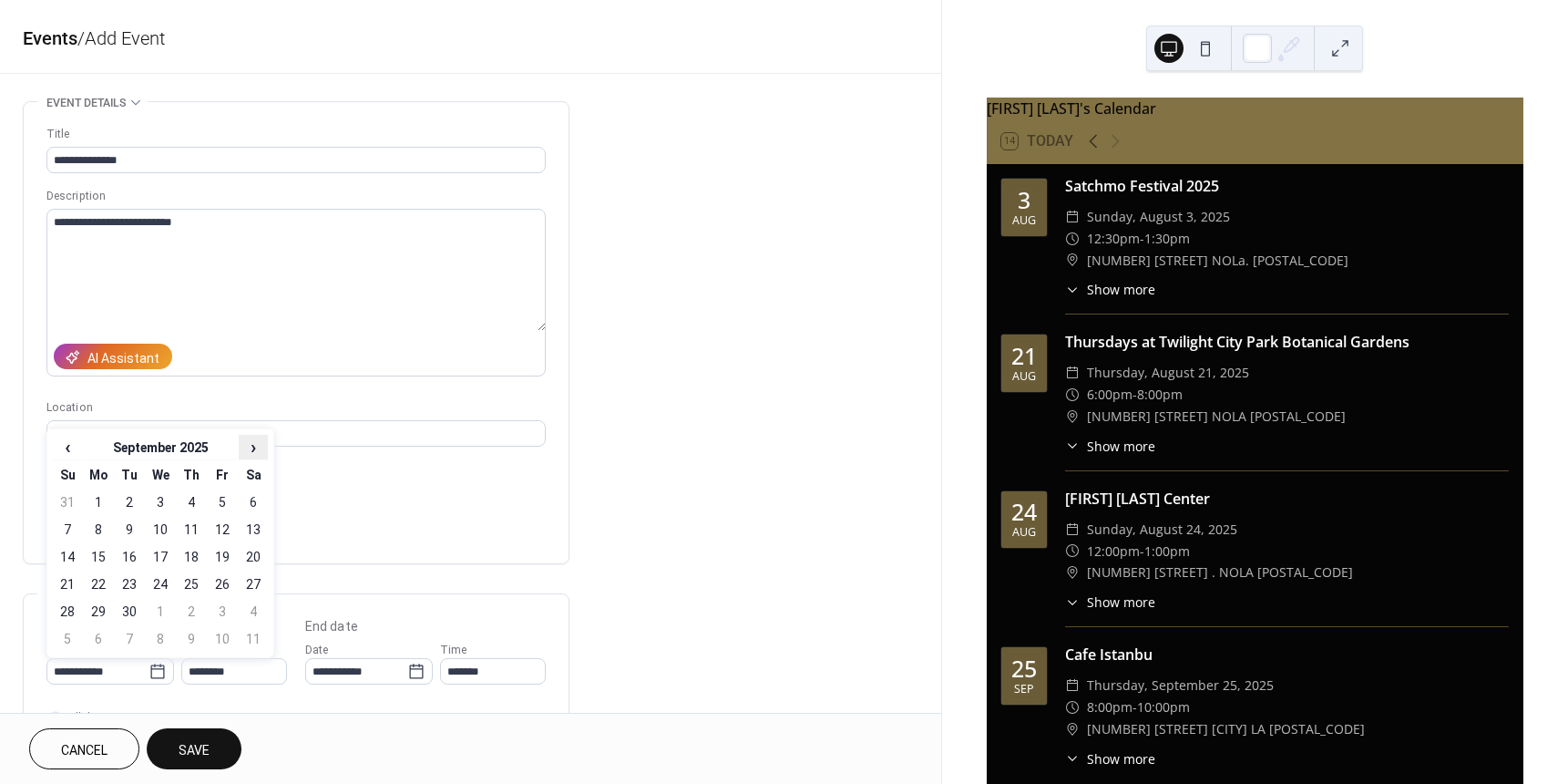 click on "›" at bounding box center (253, 447) 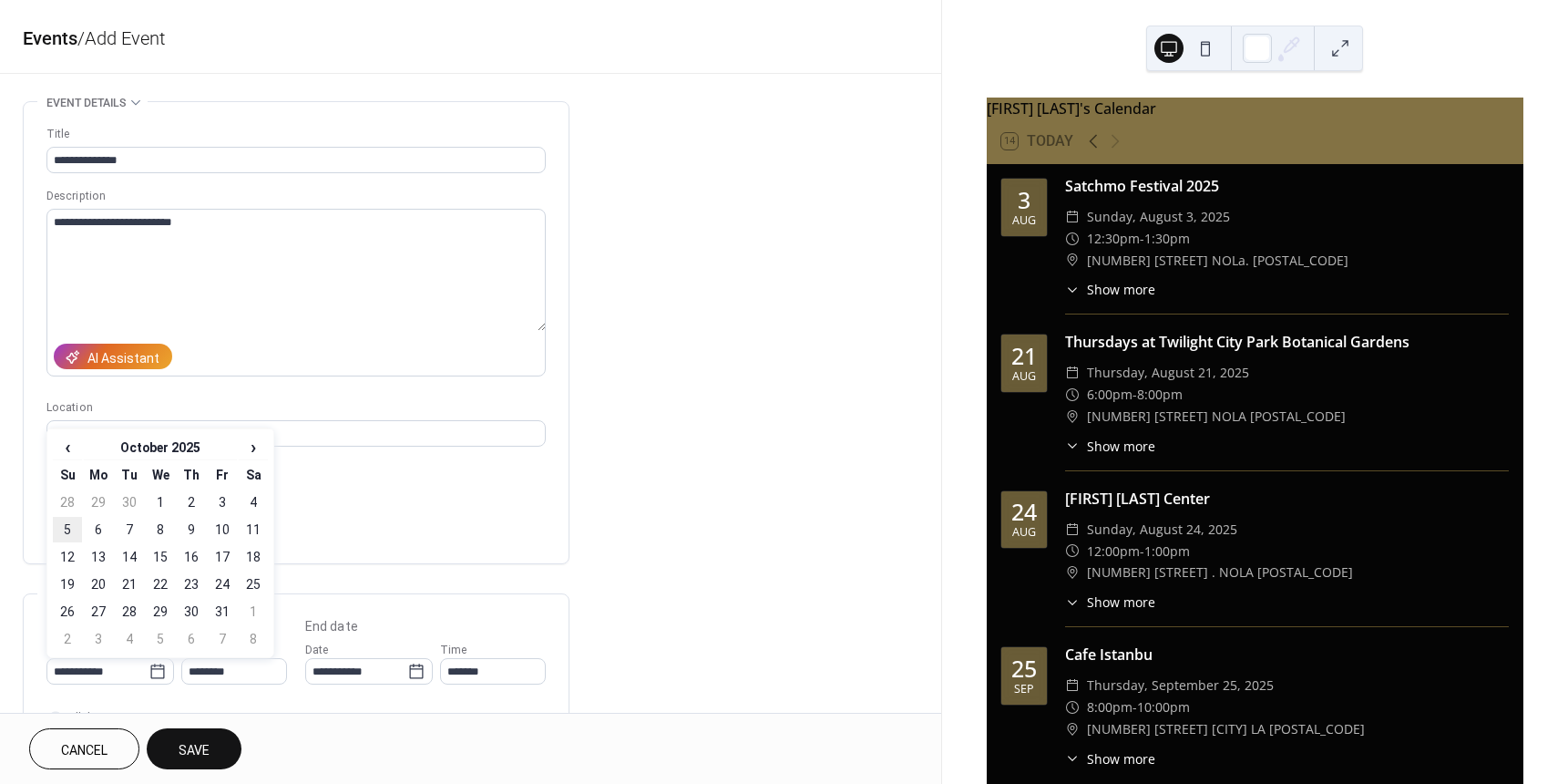 click on "5" at bounding box center (67, 530) 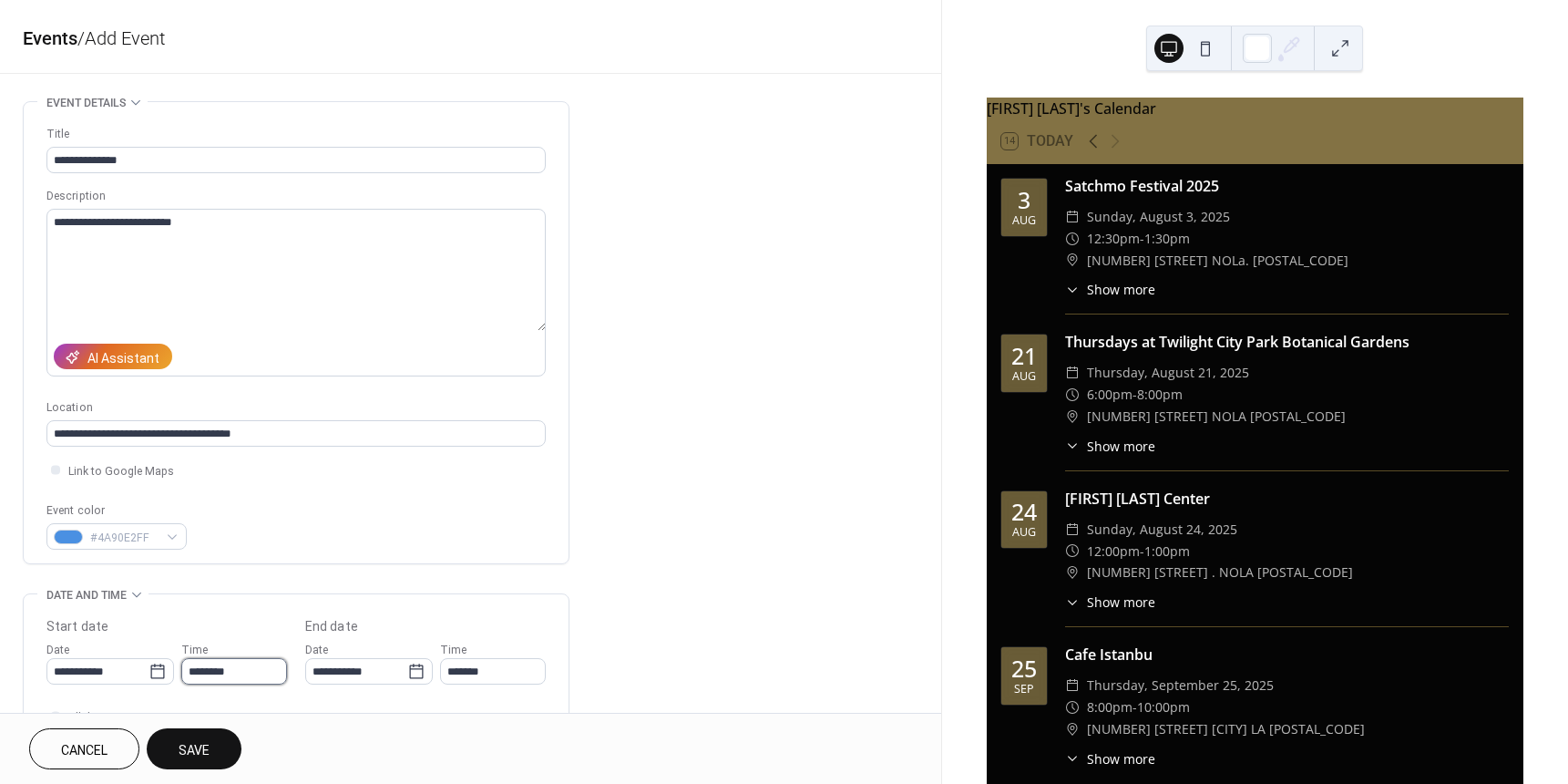 click on "********" at bounding box center [234, 671] 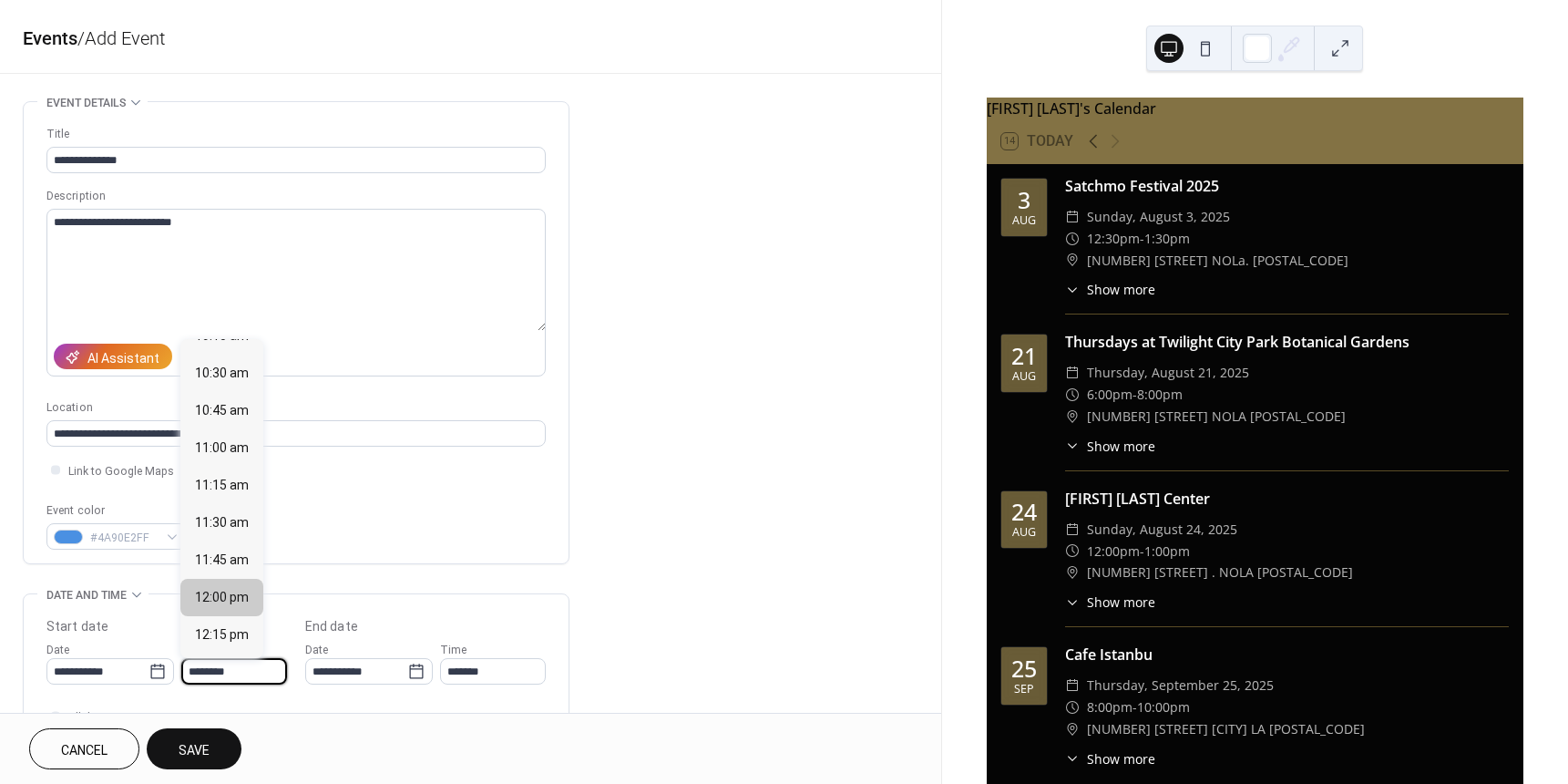scroll, scrollTop: 1521, scrollLeft: 0, axis: vertical 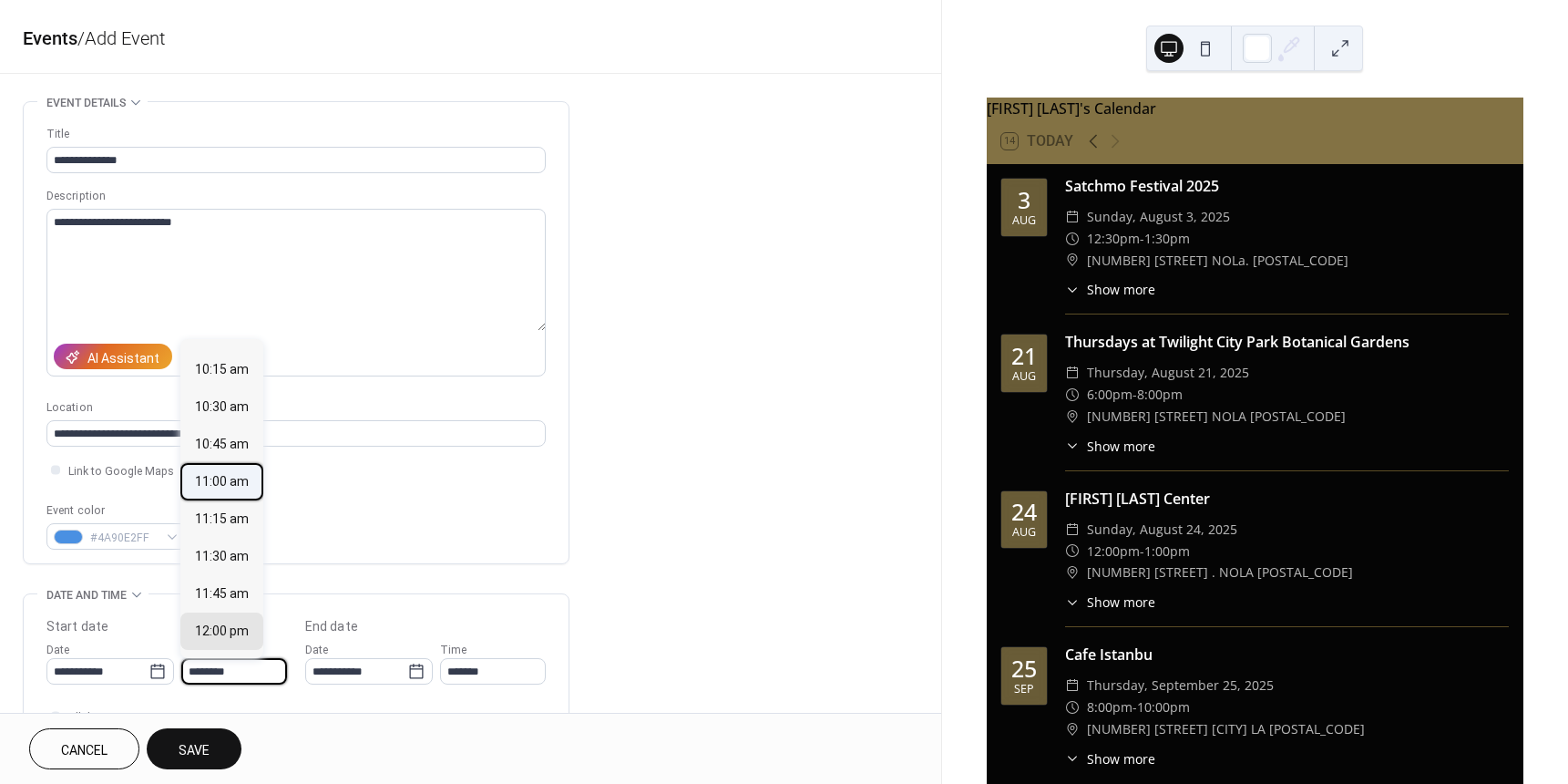 click on "11:00 am" at bounding box center (221, 481) 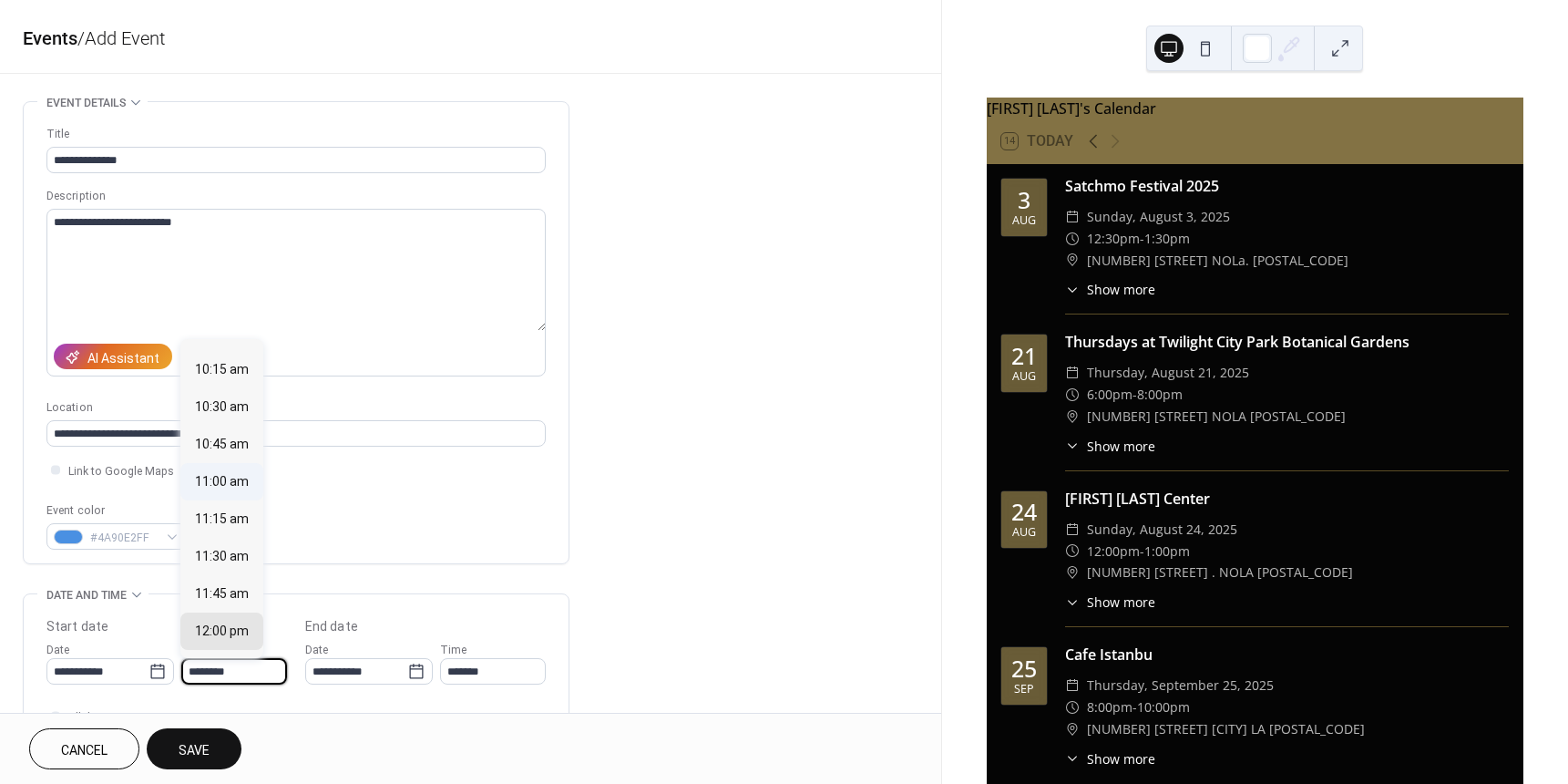 type on "********" 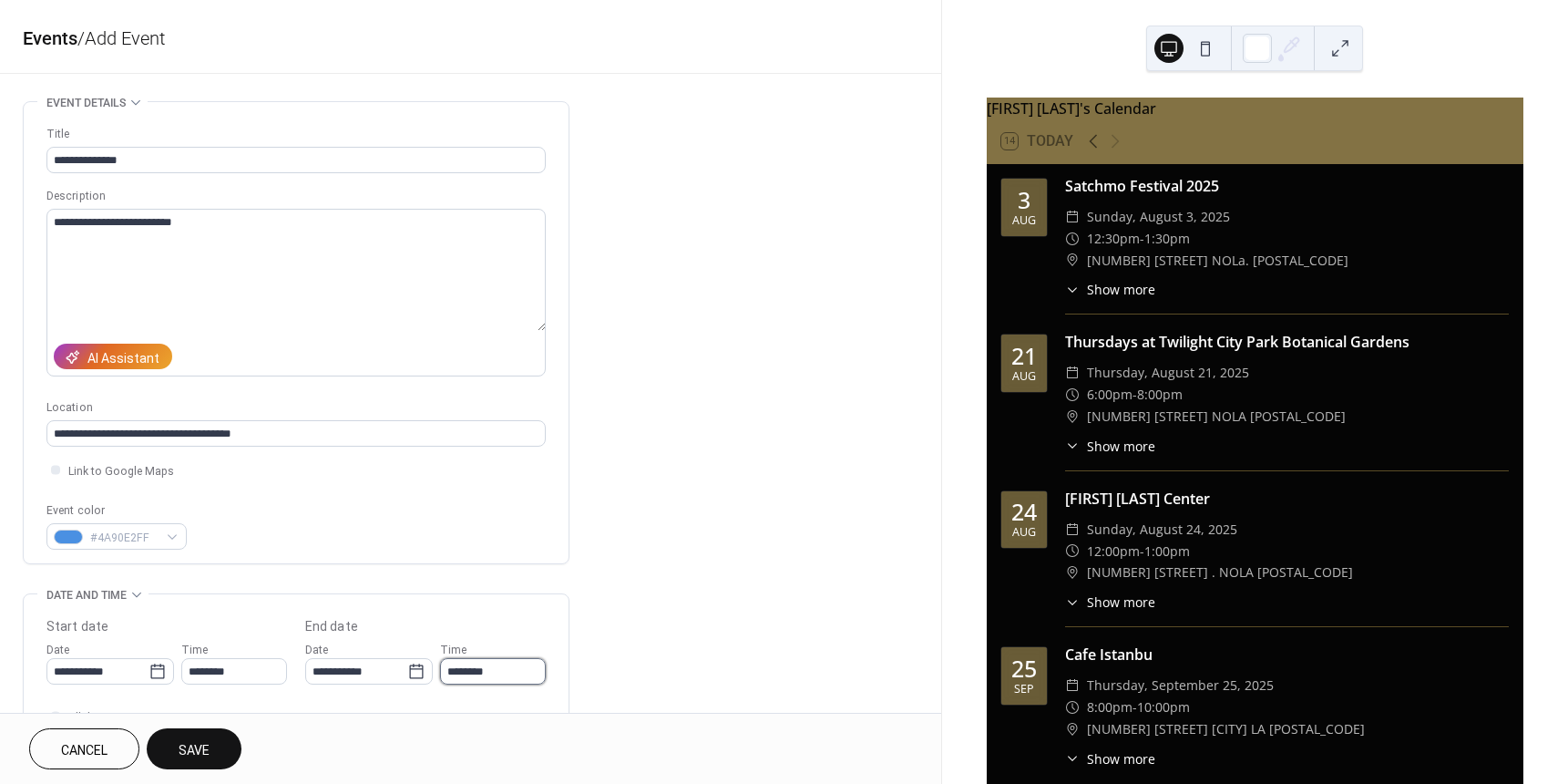 click on "********" at bounding box center (493, 671) 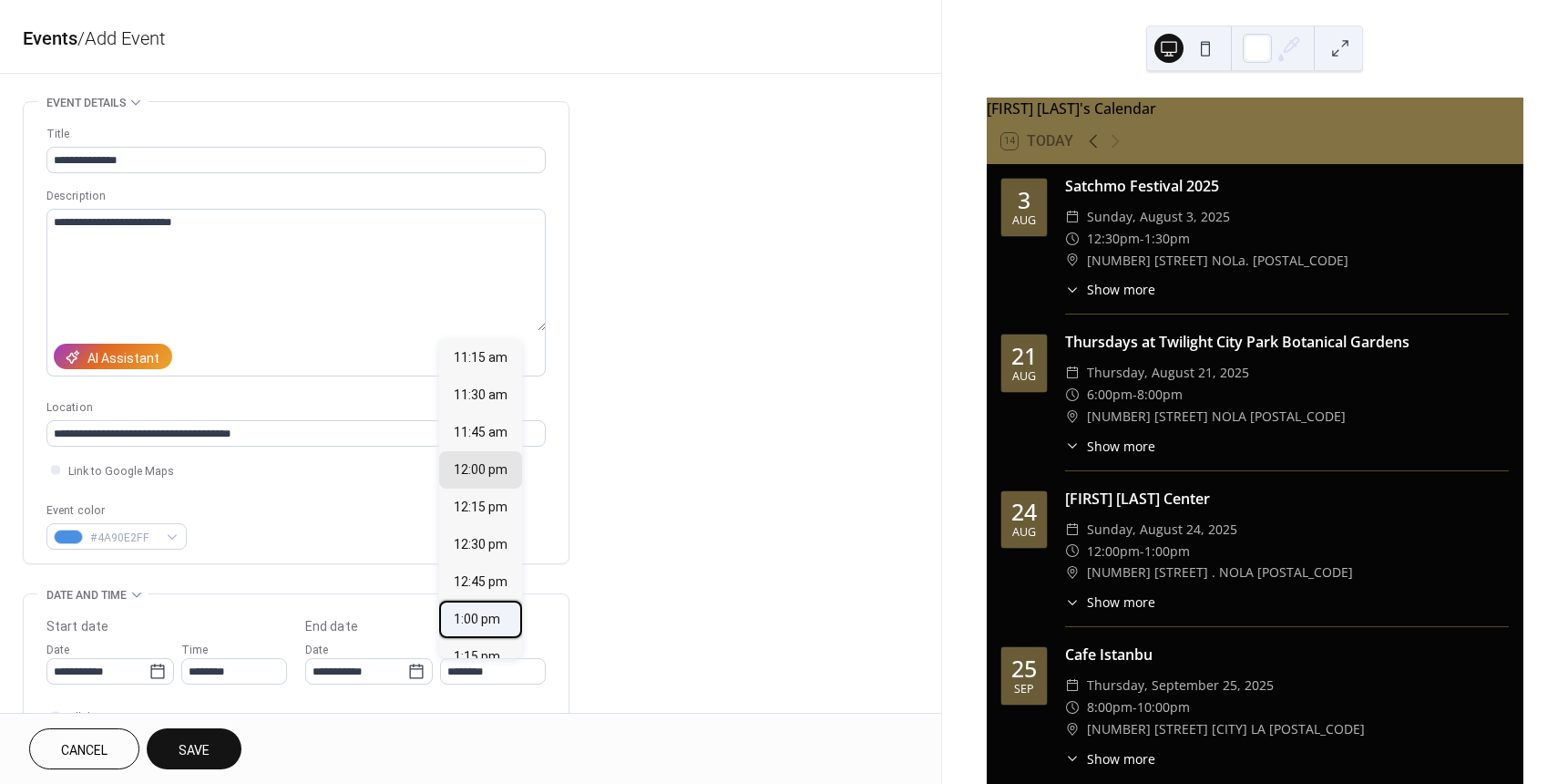 click on "1:00 pm" at bounding box center [477, 619] 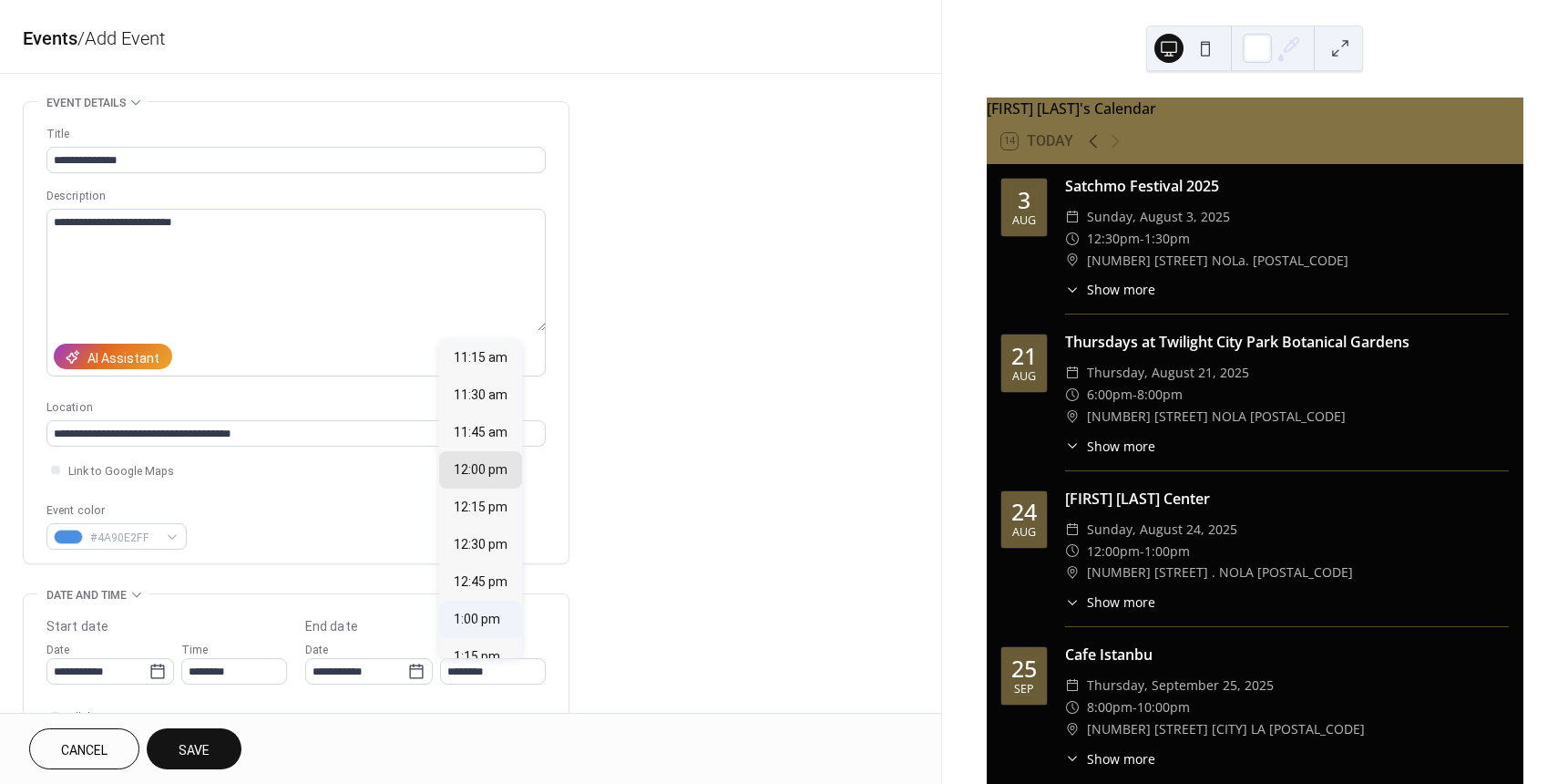 type on "*******" 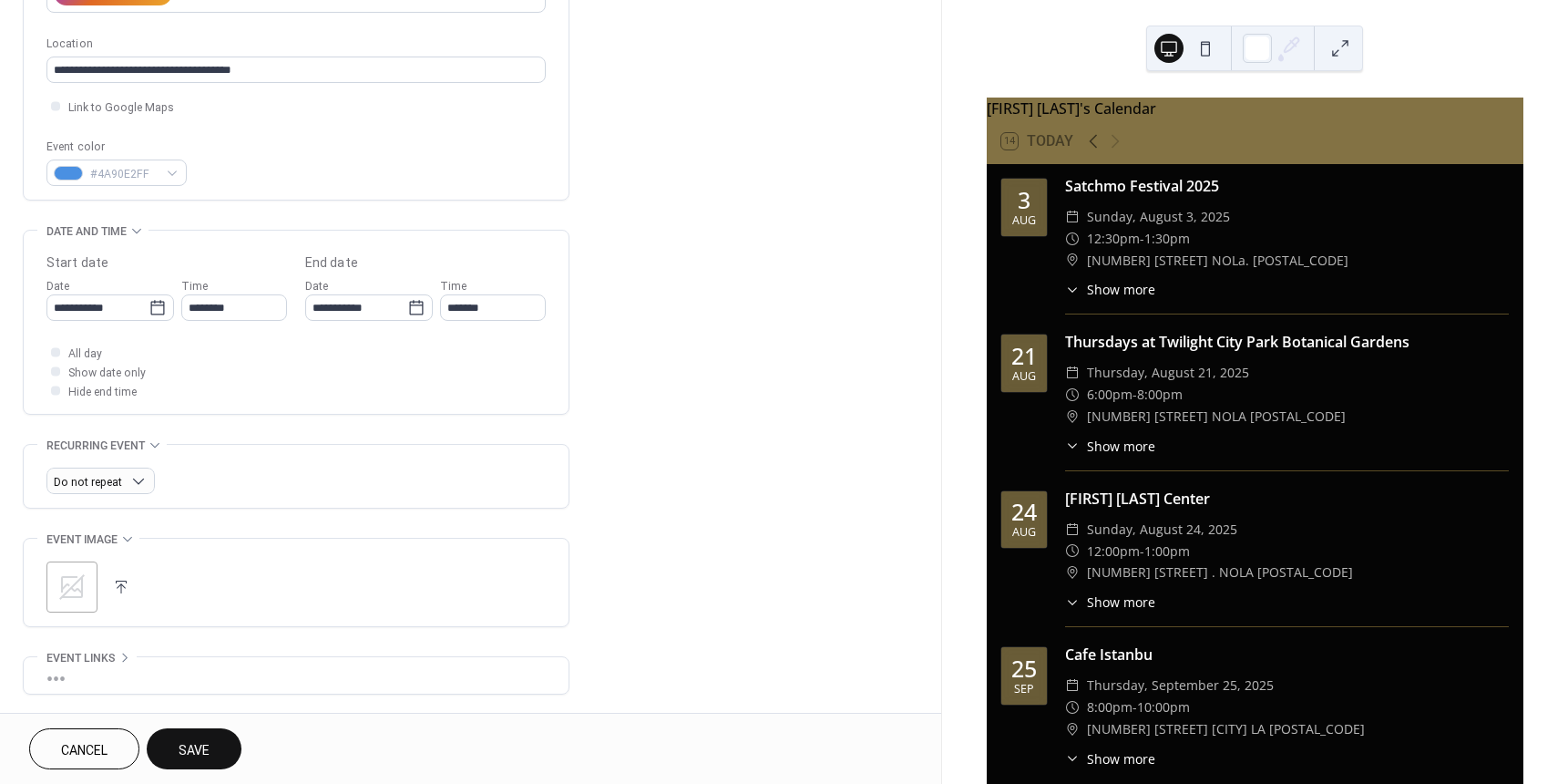scroll, scrollTop: 365, scrollLeft: 0, axis: vertical 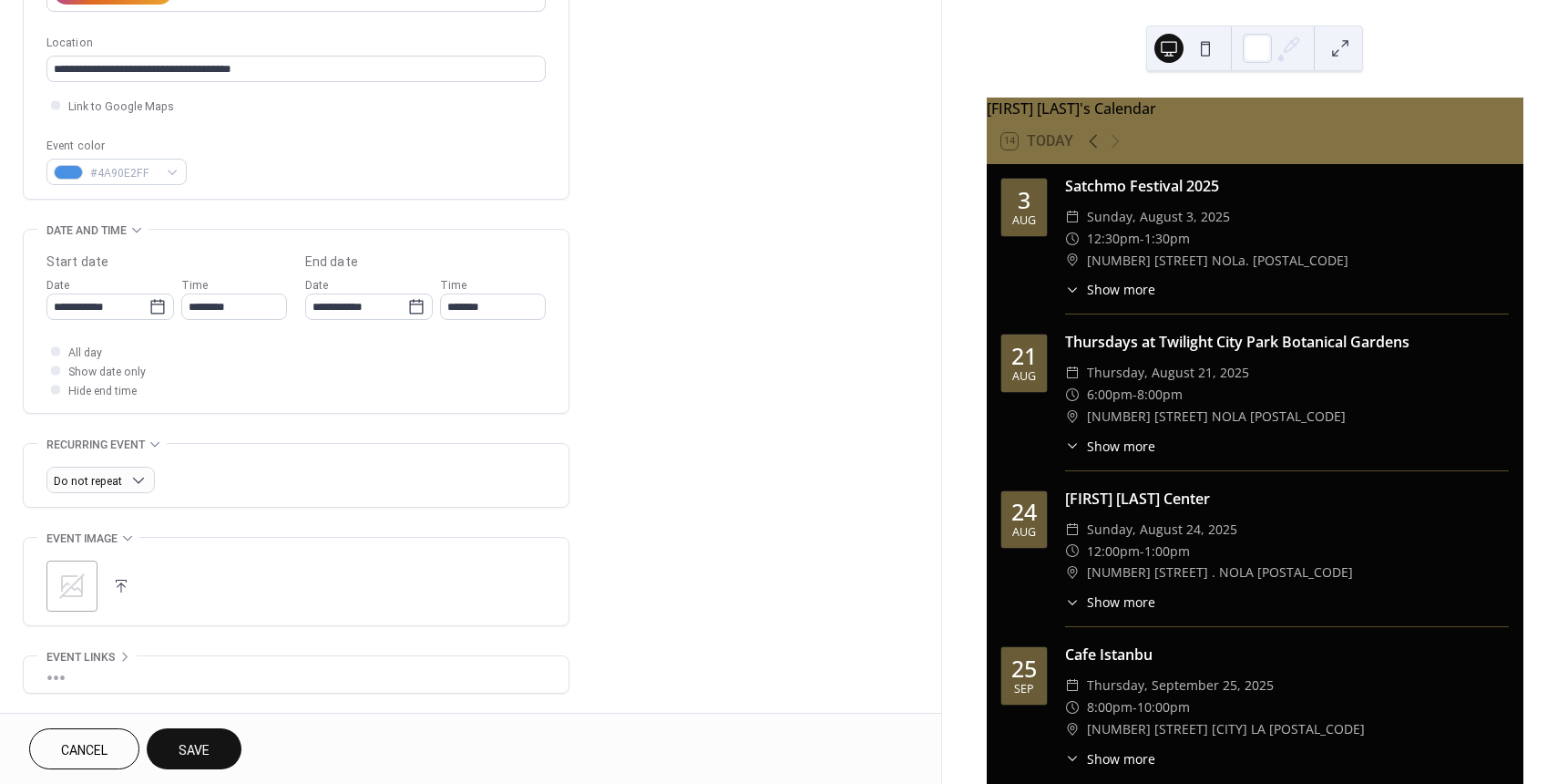 click 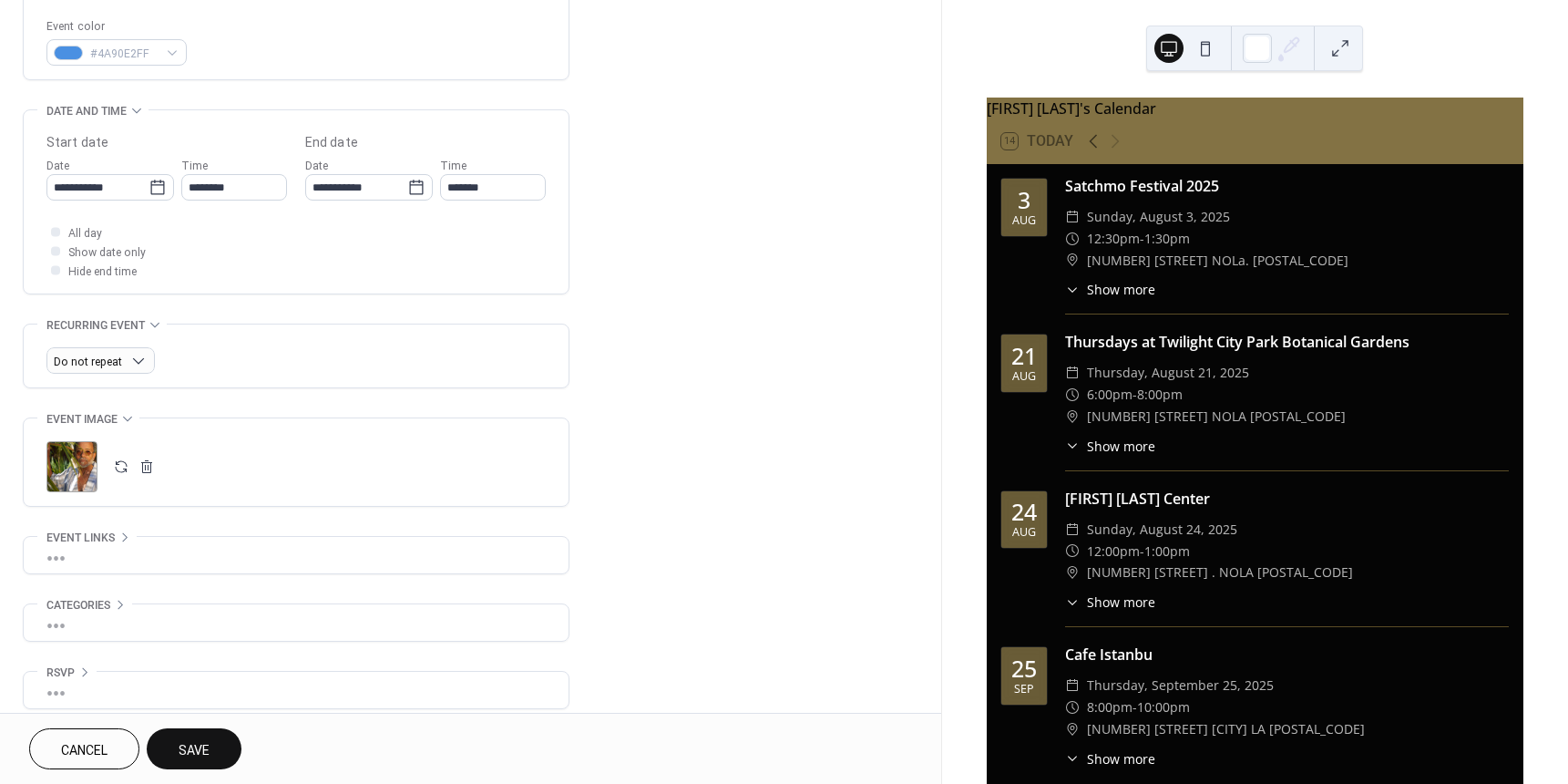 scroll, scrollTop: 499, scrollLeft: 0, axis: vertical 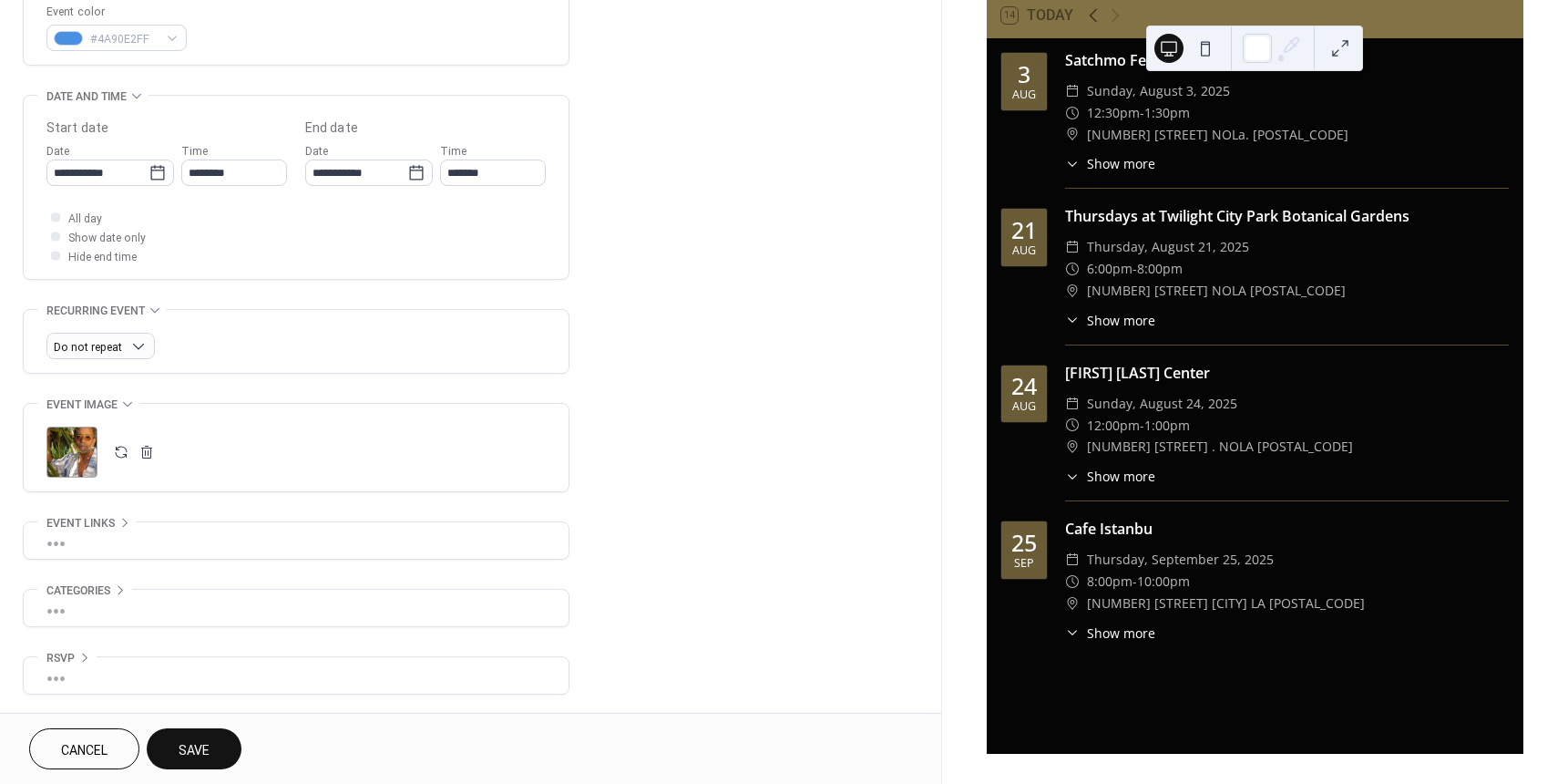 click on "Save" at bounding box center [194, 750] 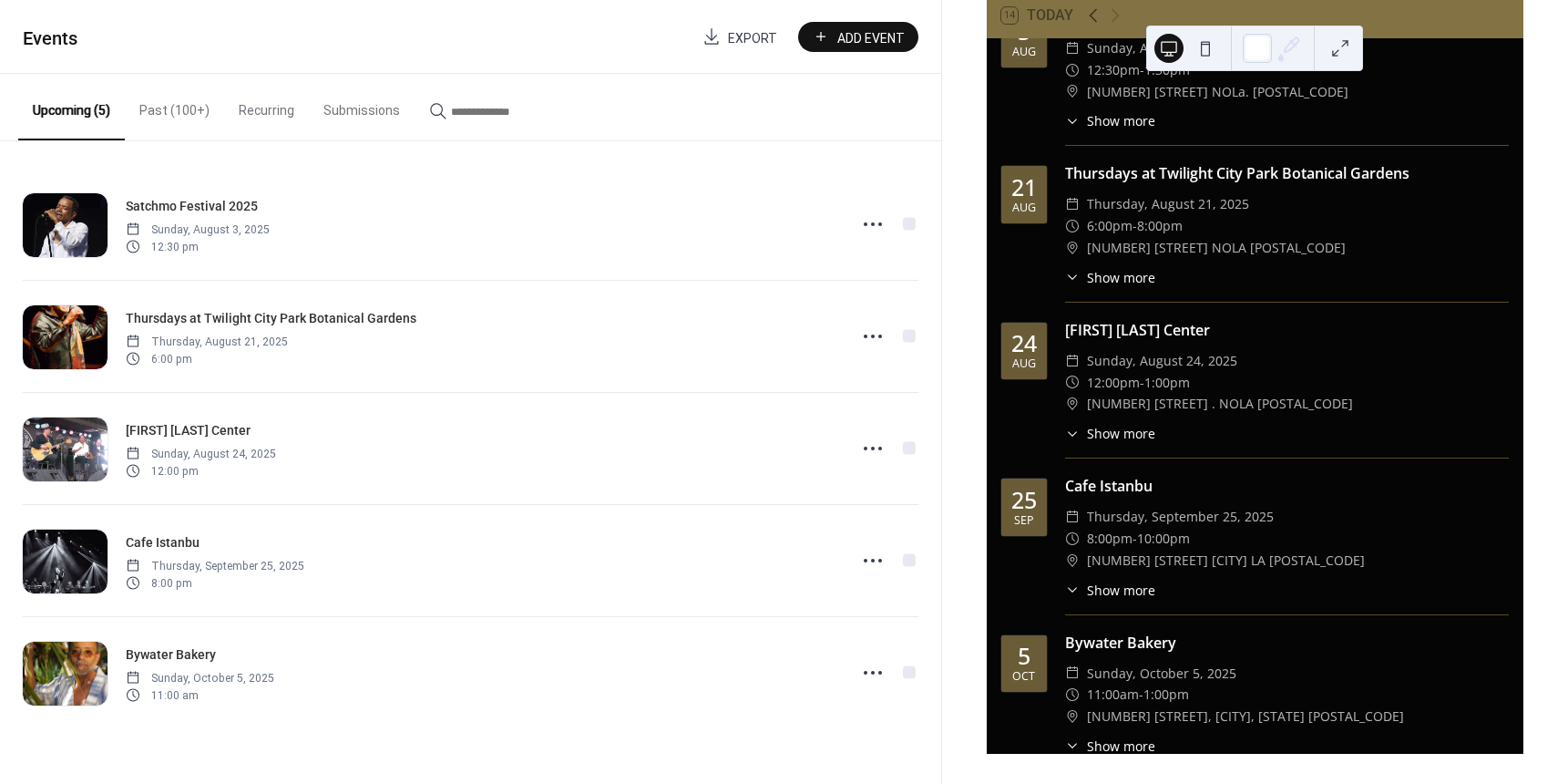 scroll, scrollTop: 83, scrollLeft: 0, axis: vertical 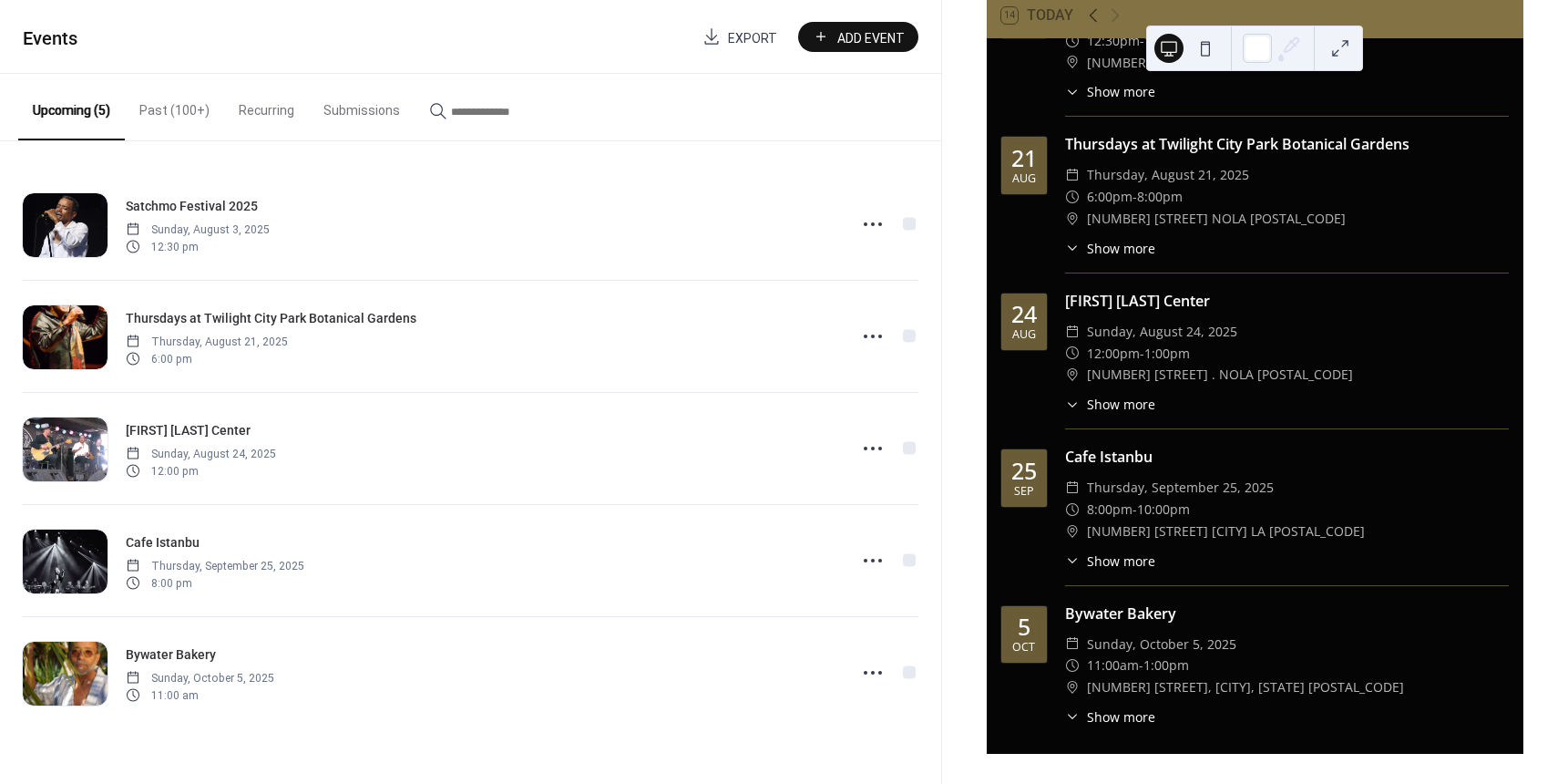 click at bounding box center (1205, 48) 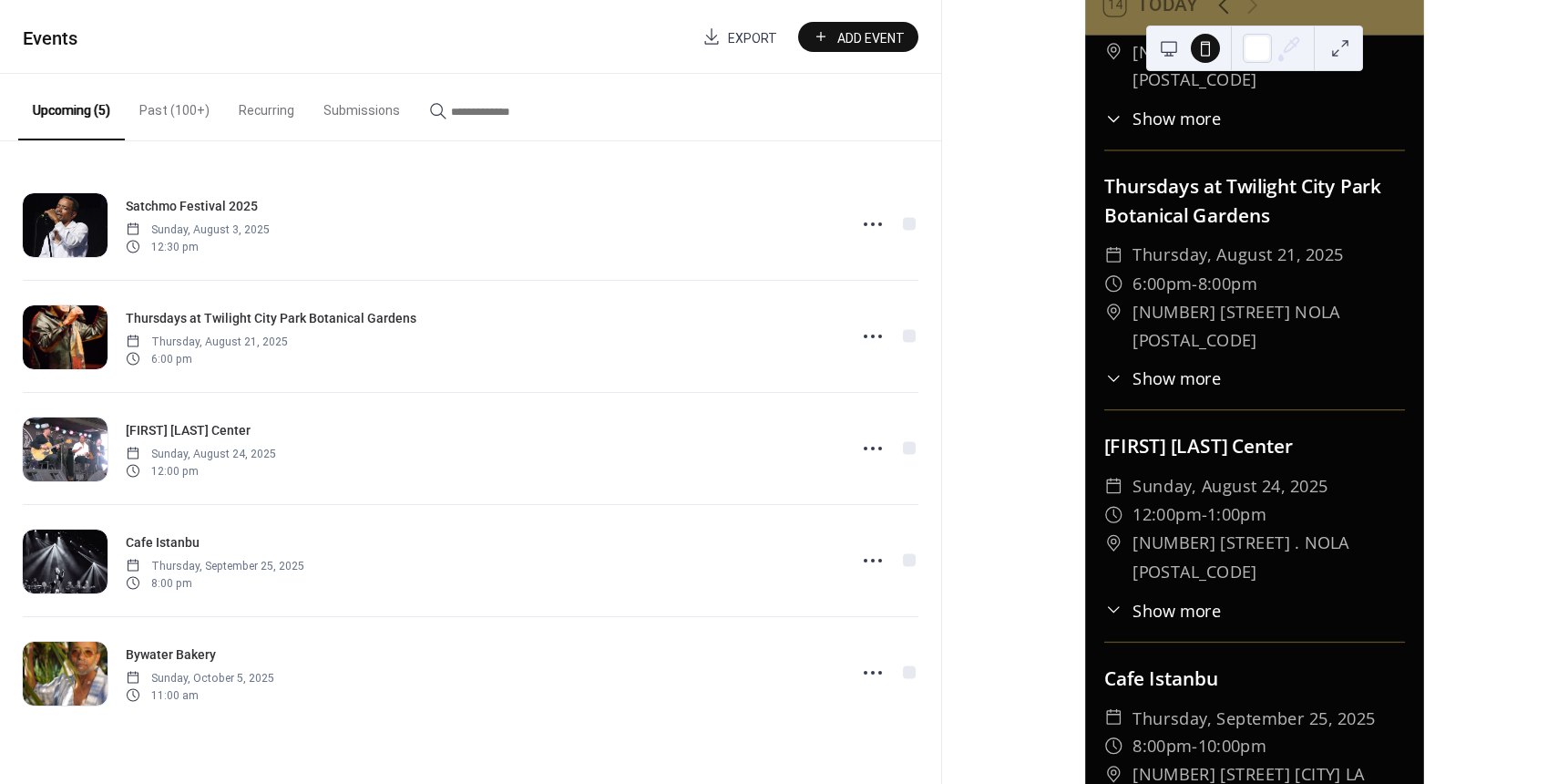 scroll, scrollTop: 332, scrollLeft: 0, axis: vertical 